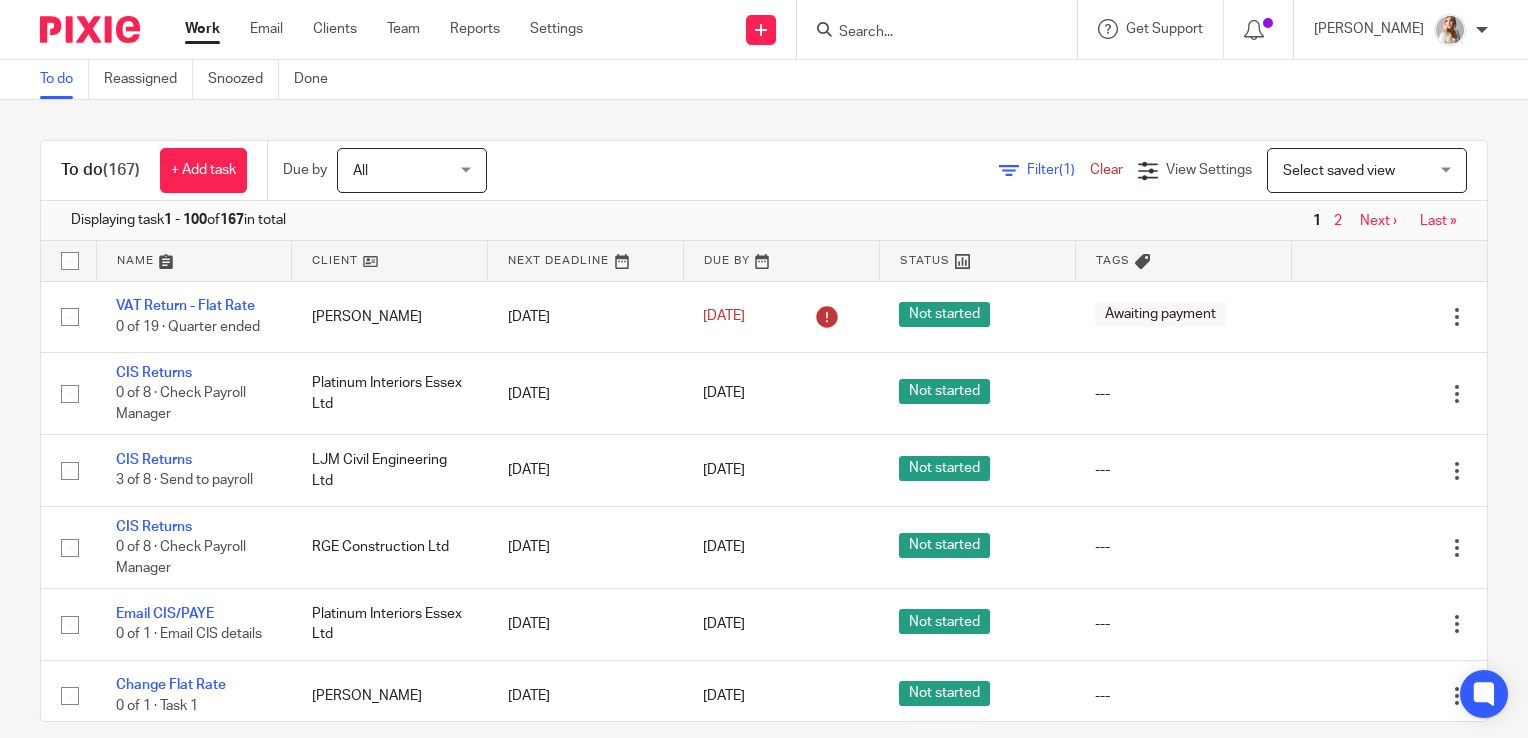 scroll, scrollTop: 0, scrollLeft: 0, axis: both 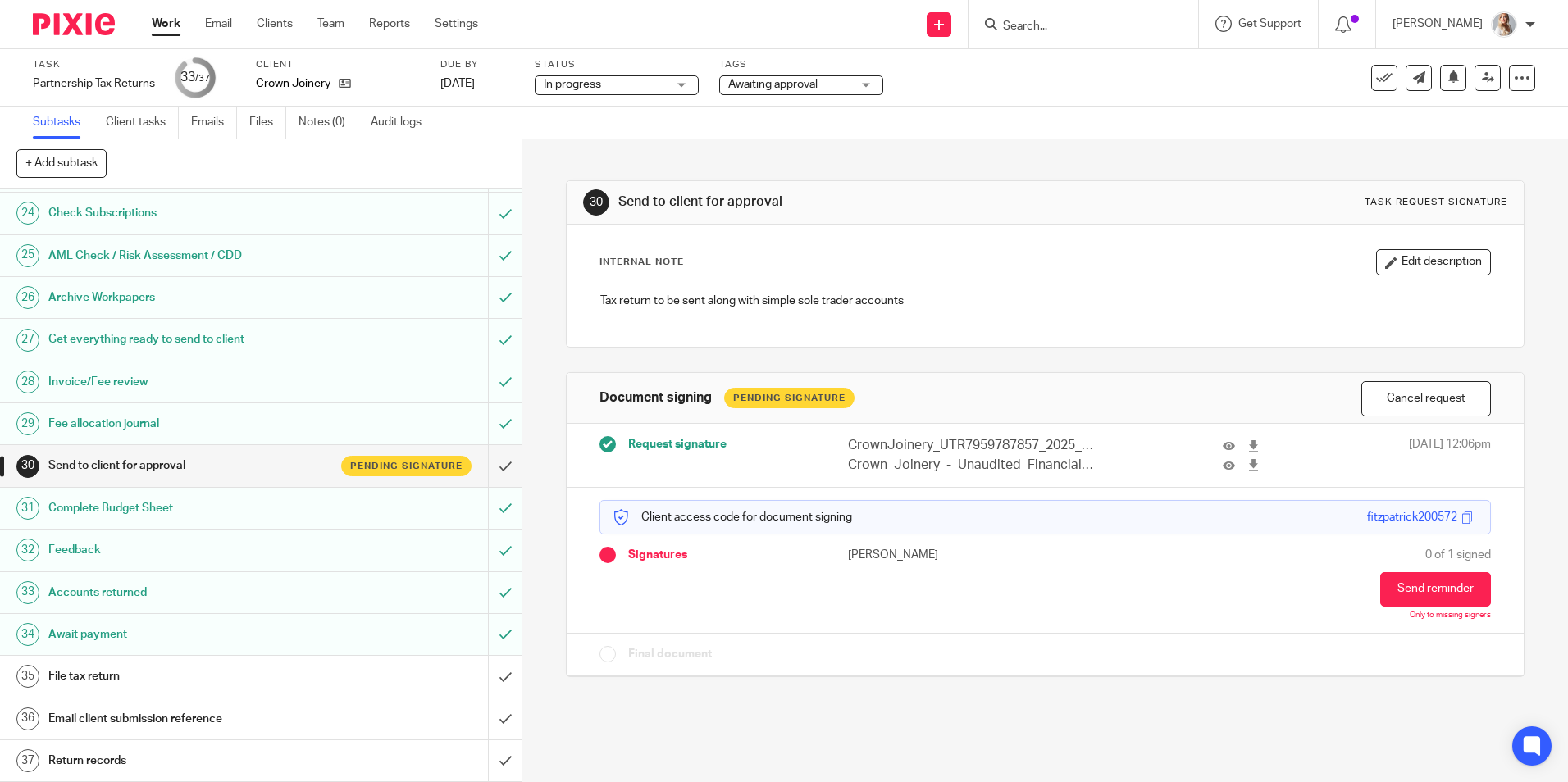 click on "Feedback" at bounding box center [189, 550] 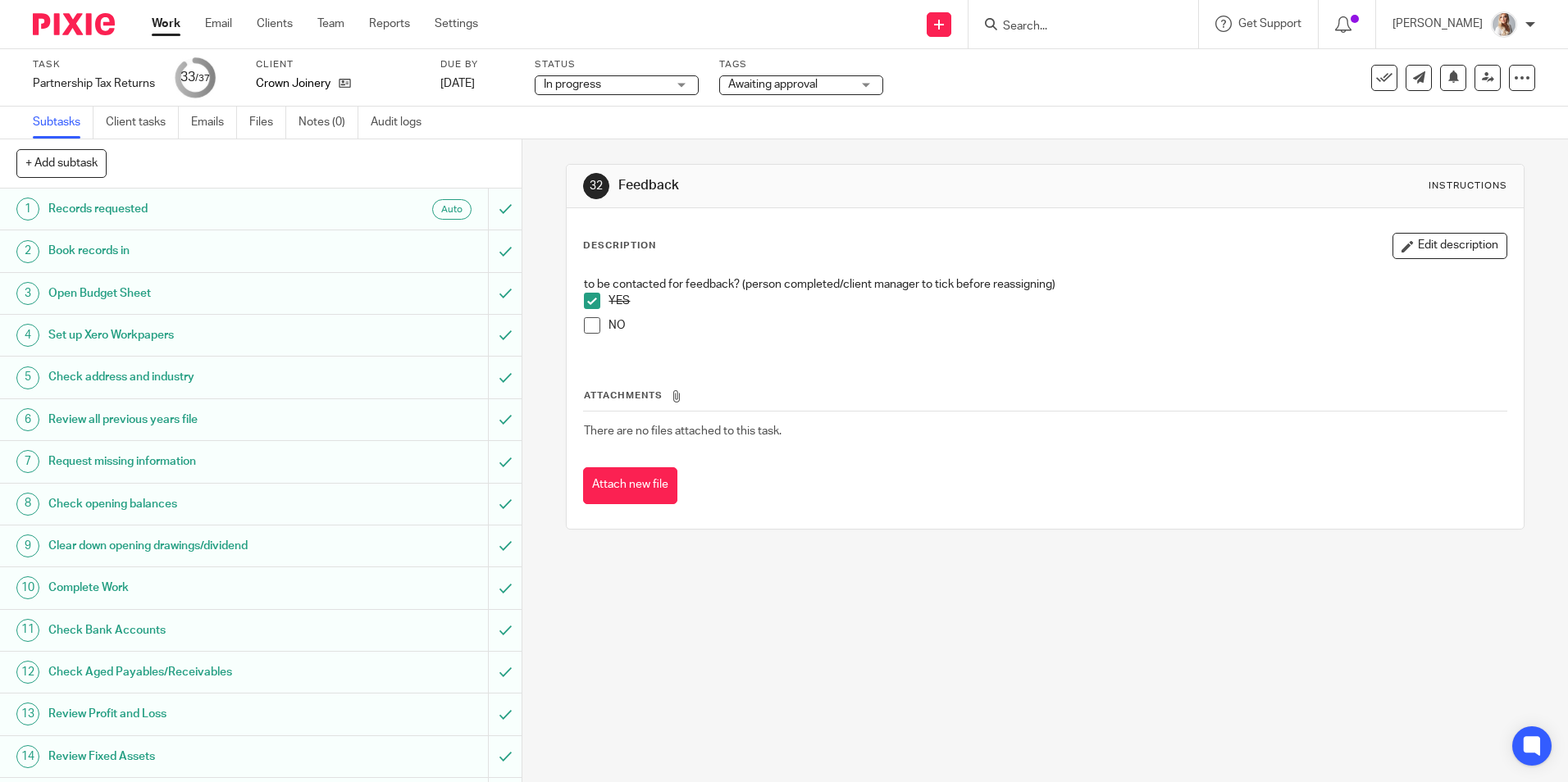 scroll, scrollTop: 0, scrollLeft: 0, axis: both 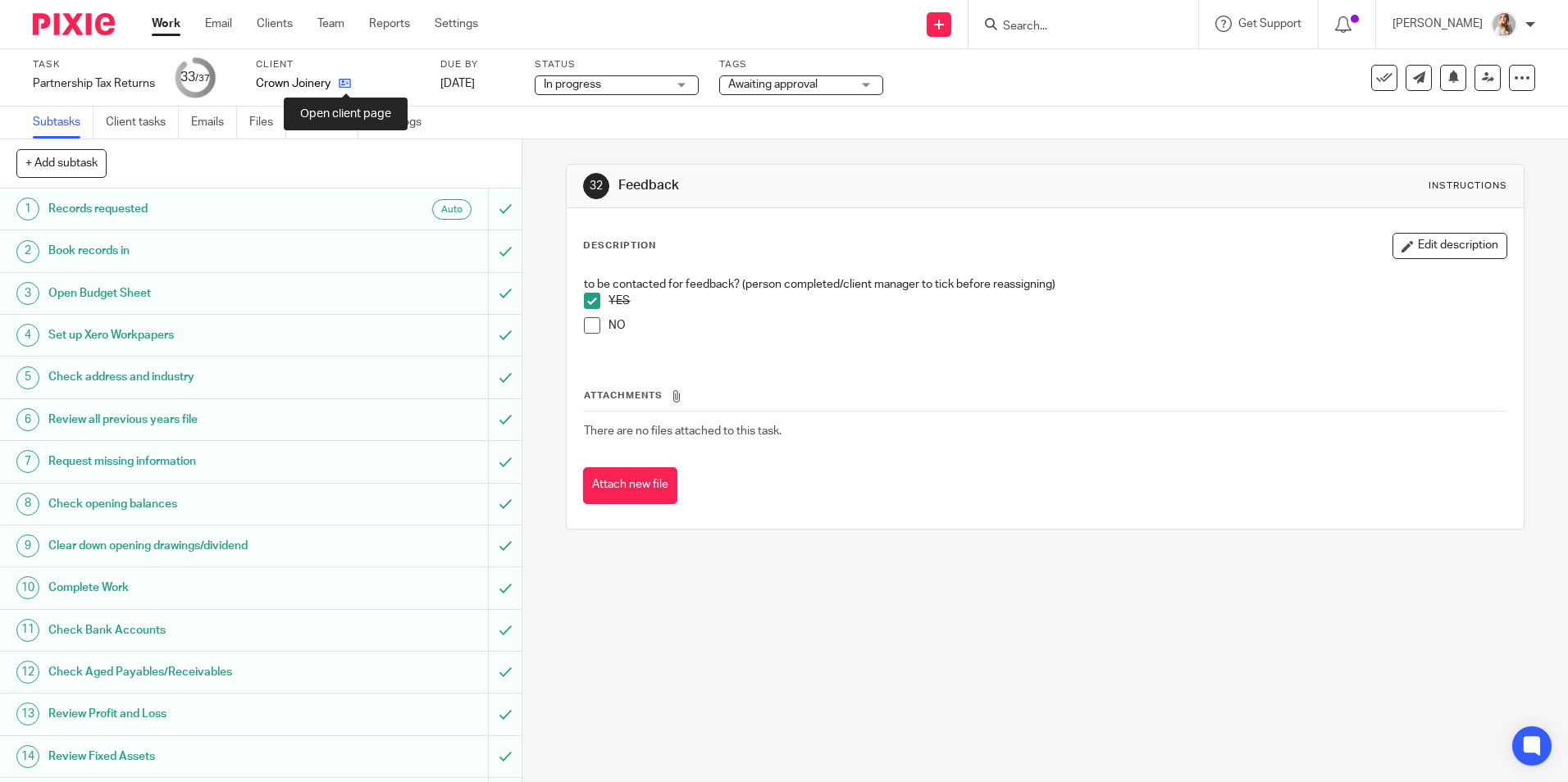 click at bounding box center (344, 83) 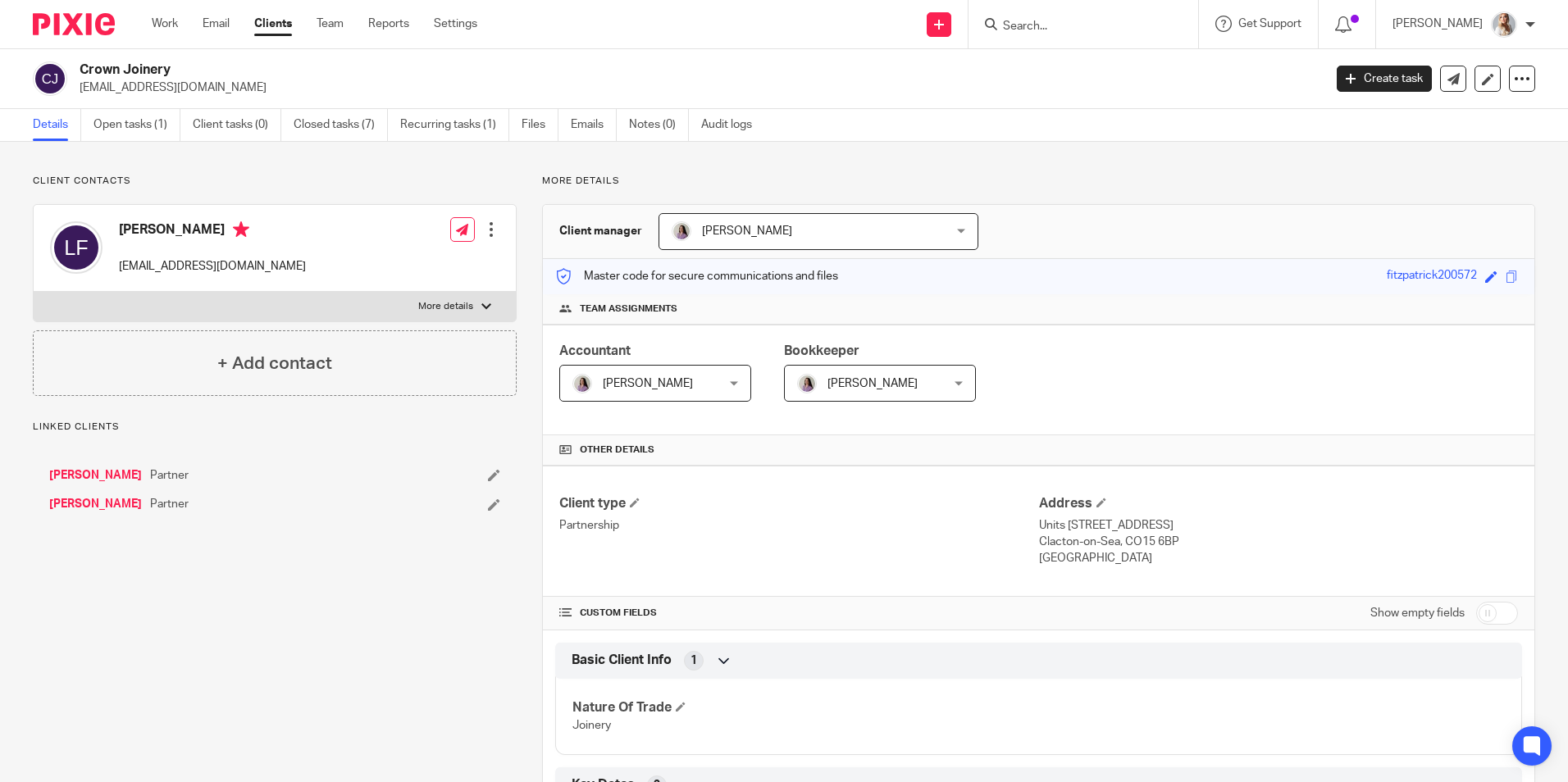 scroll, scrollTop: 0, scrollLeft: 0, axis: both 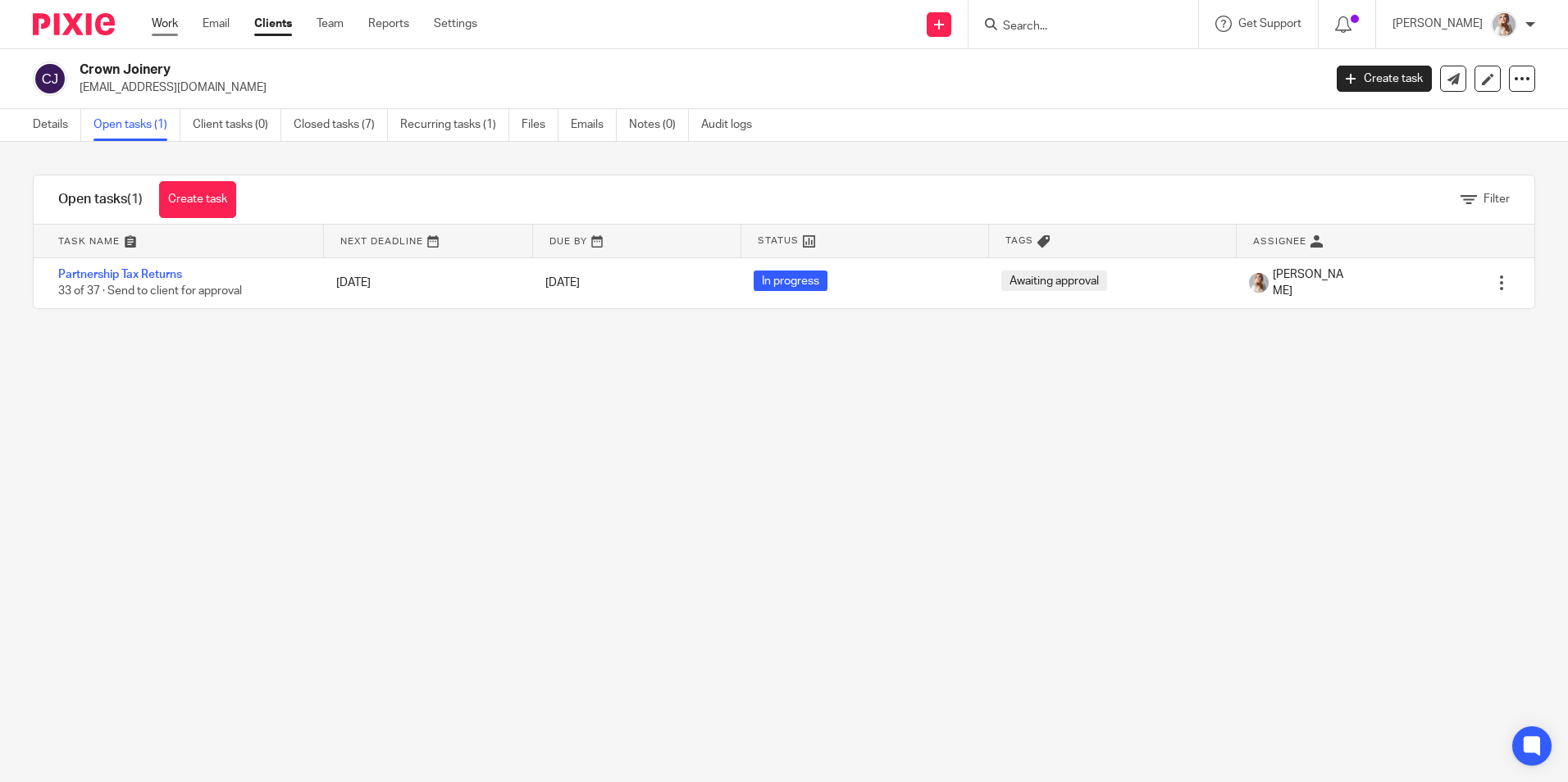 click on "Work" at bounding box center [165, 24] 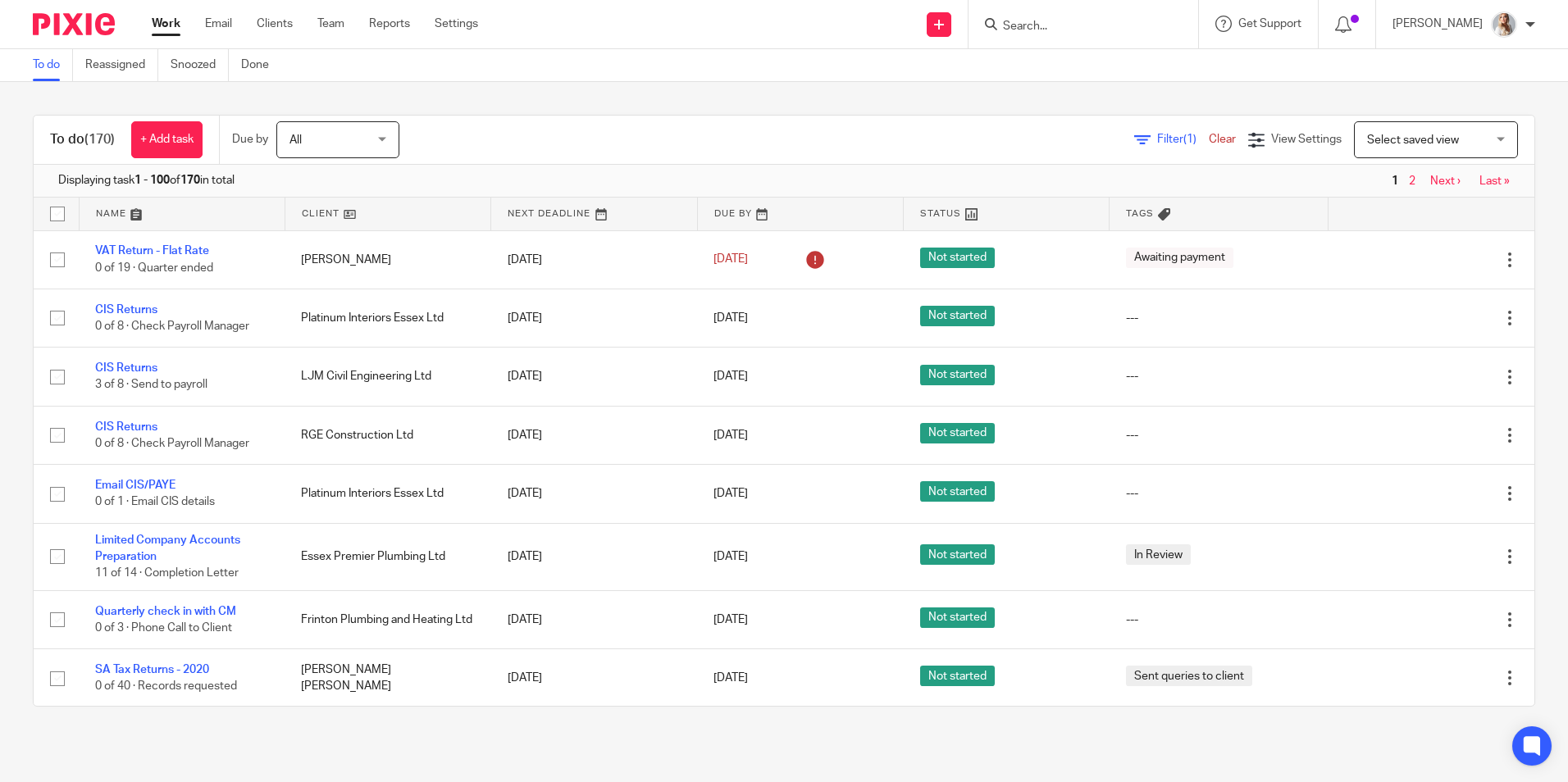 scroll, scrollTop: 0, scrollLeft: 0, axis: both 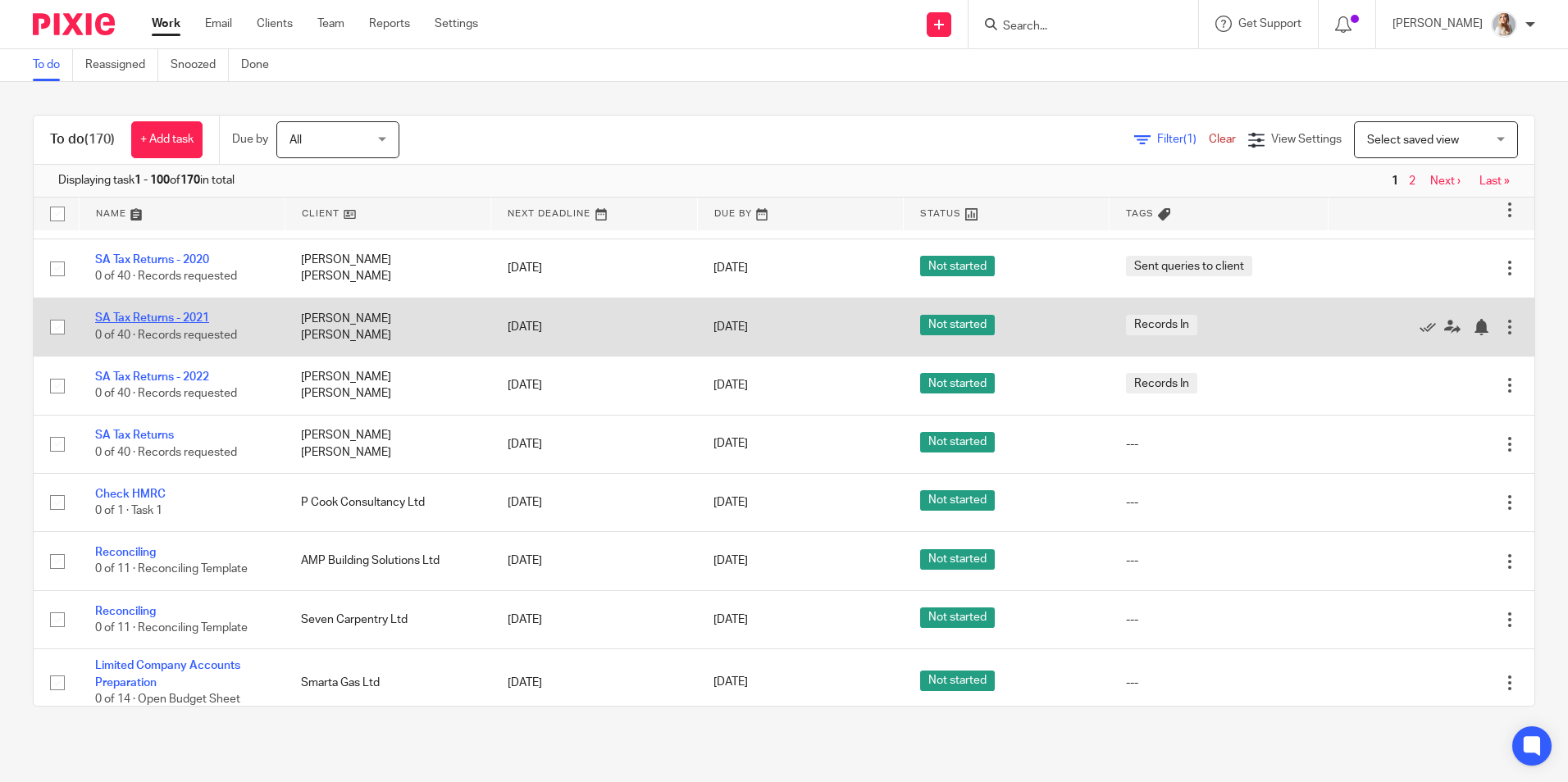 drag, startPoint x: 194, startPoint y: 308, endPoint x: 184, endPoint y: 318, distance: 14.142136 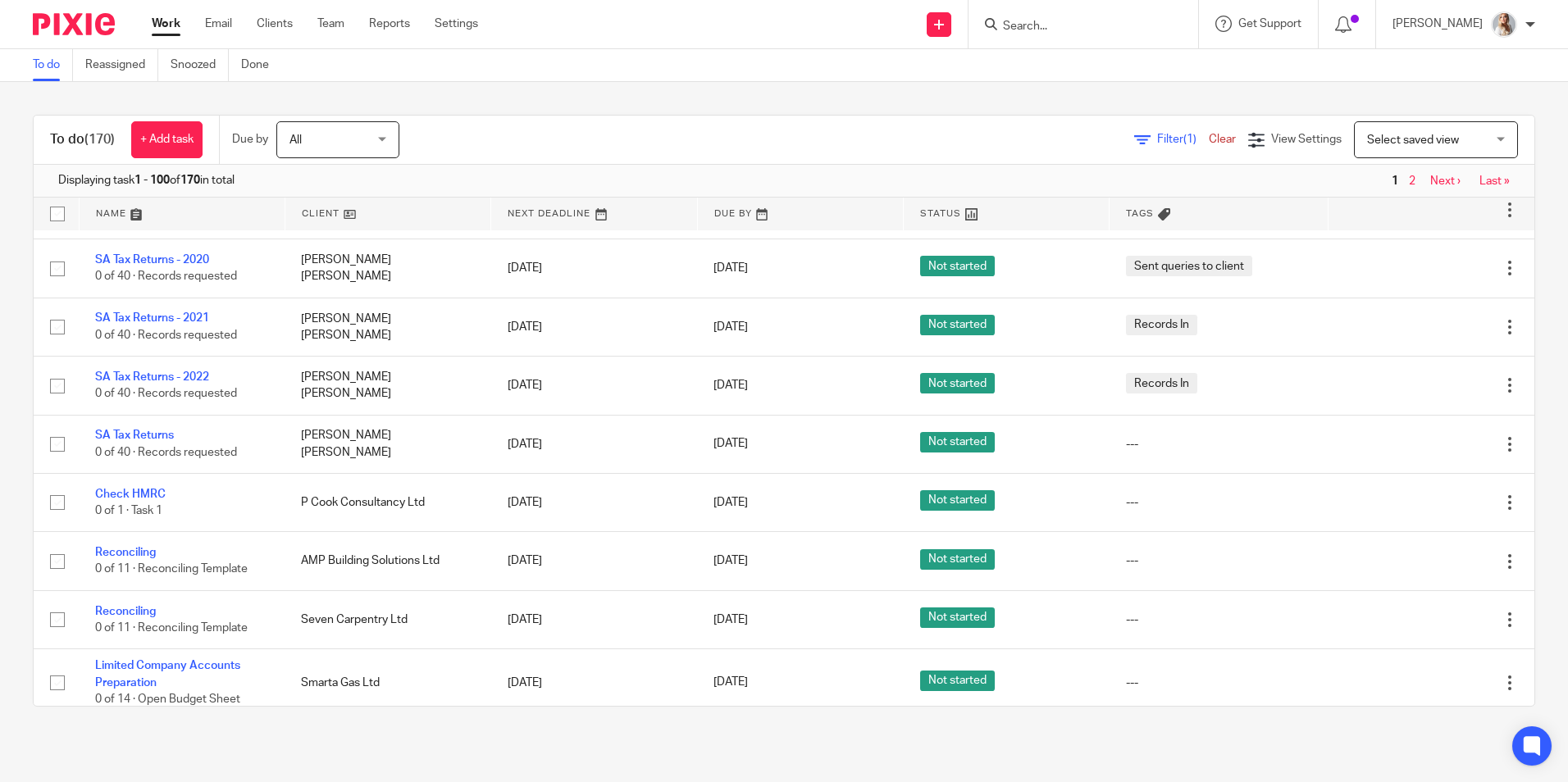 click at bounding box center (1075, 27) 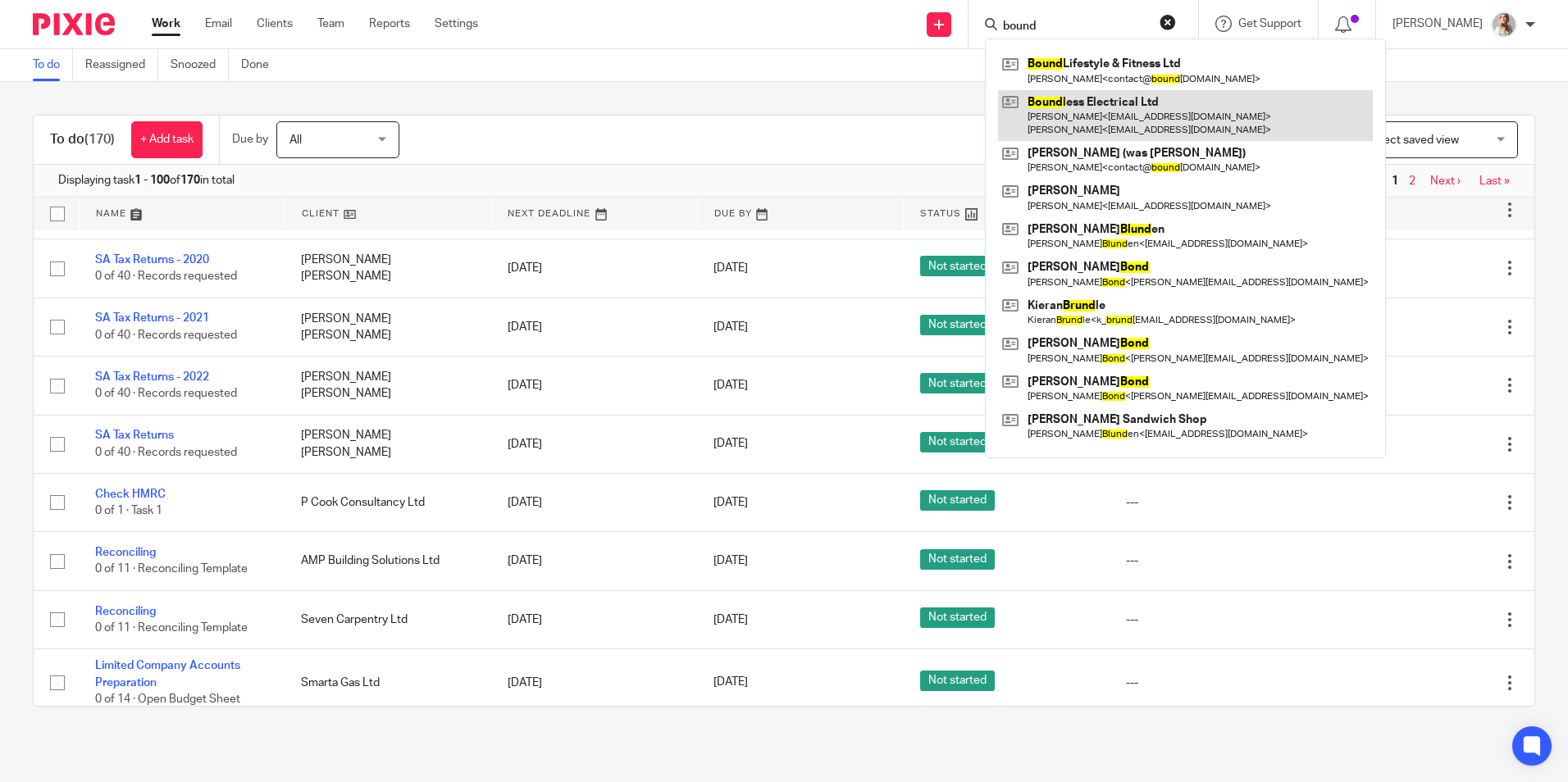 type on "bound" 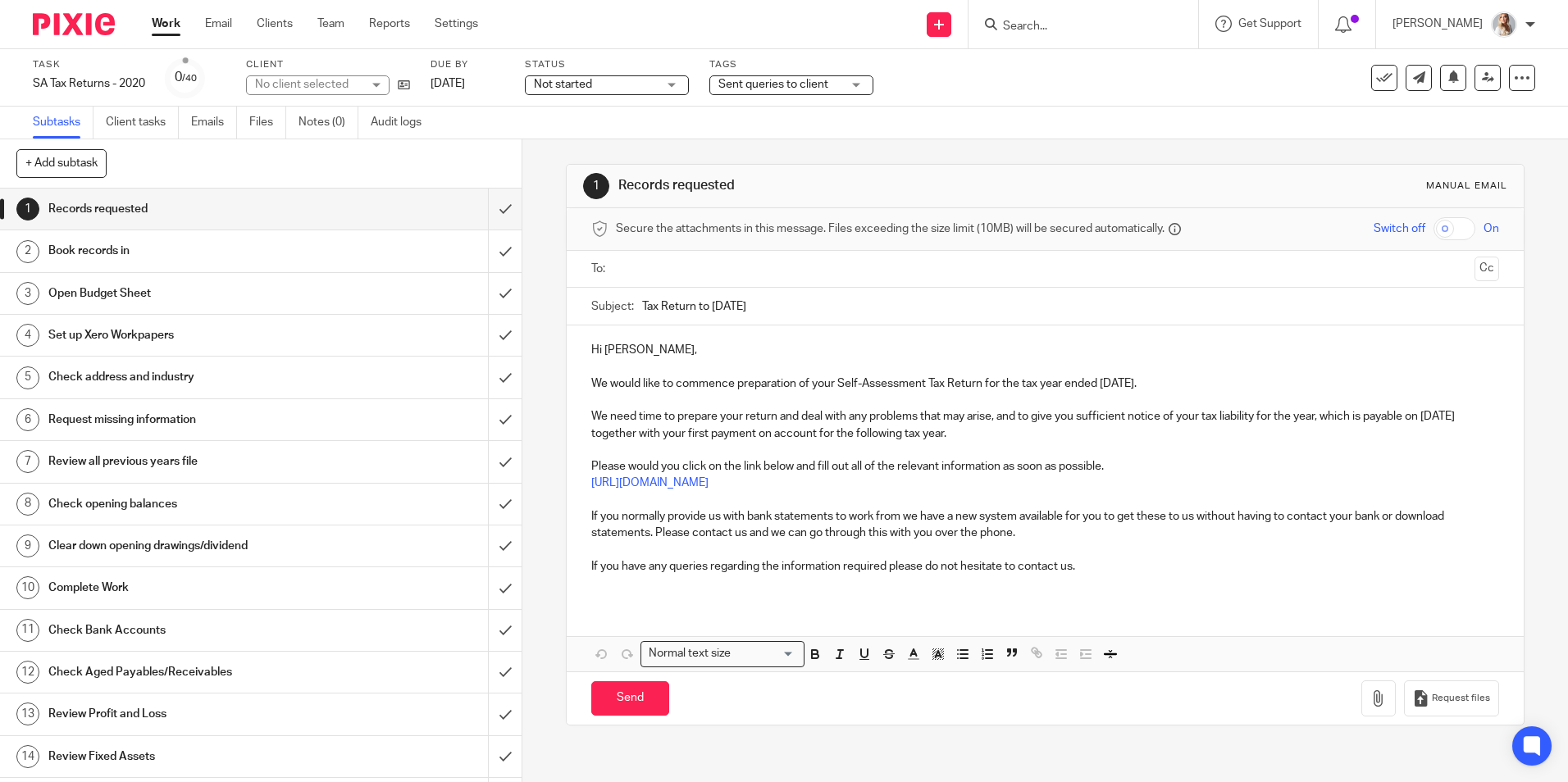 scroll, scrollTop: 0, scrollLeft: 0, axis: both 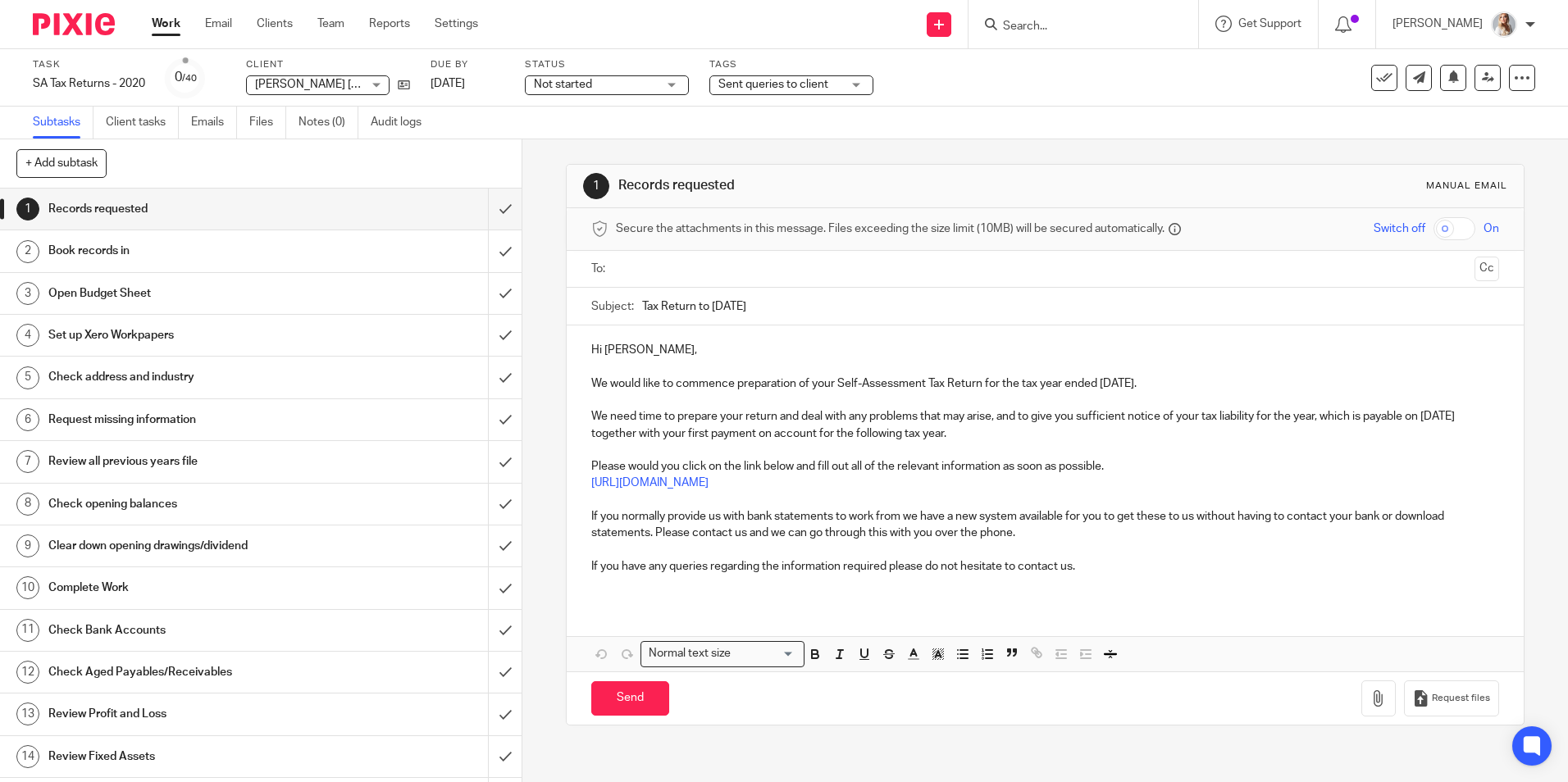 click on "Work" at bounding box center (166, 24) 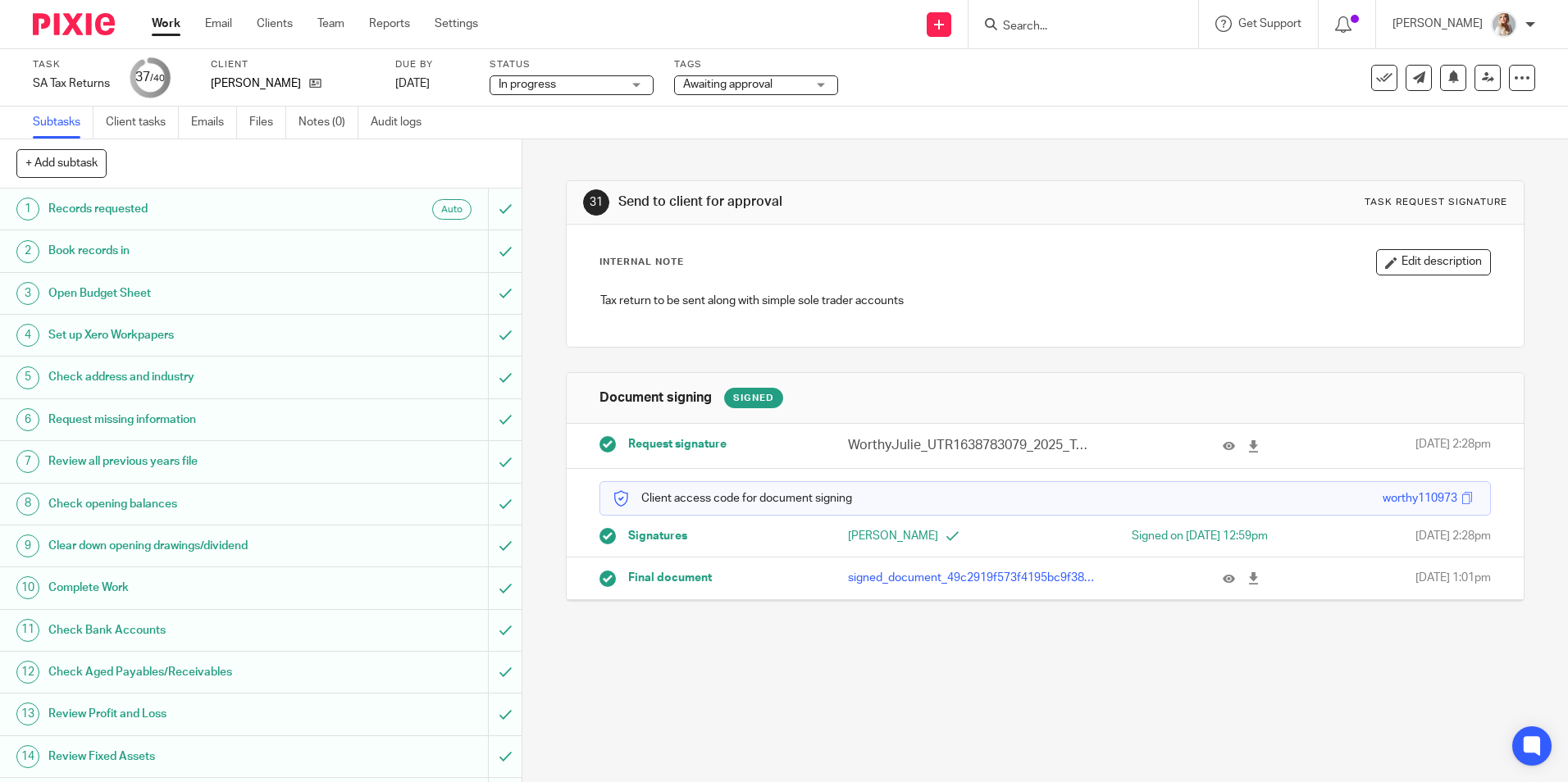 scroll, scrollTop: 0, scrollLeft: 0, axis: both 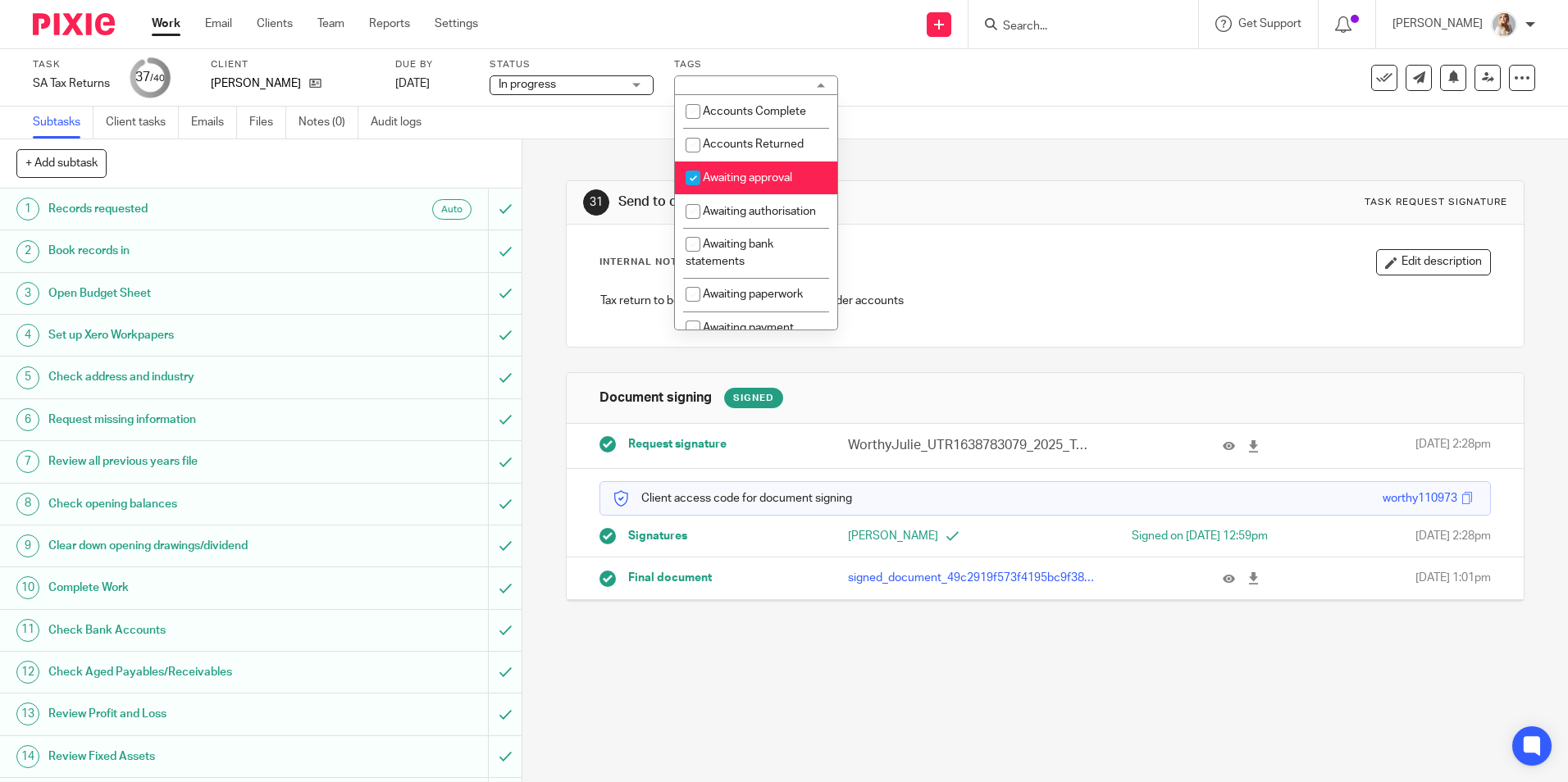 click on "Awaiting approval" at bounding box center [756, 178] 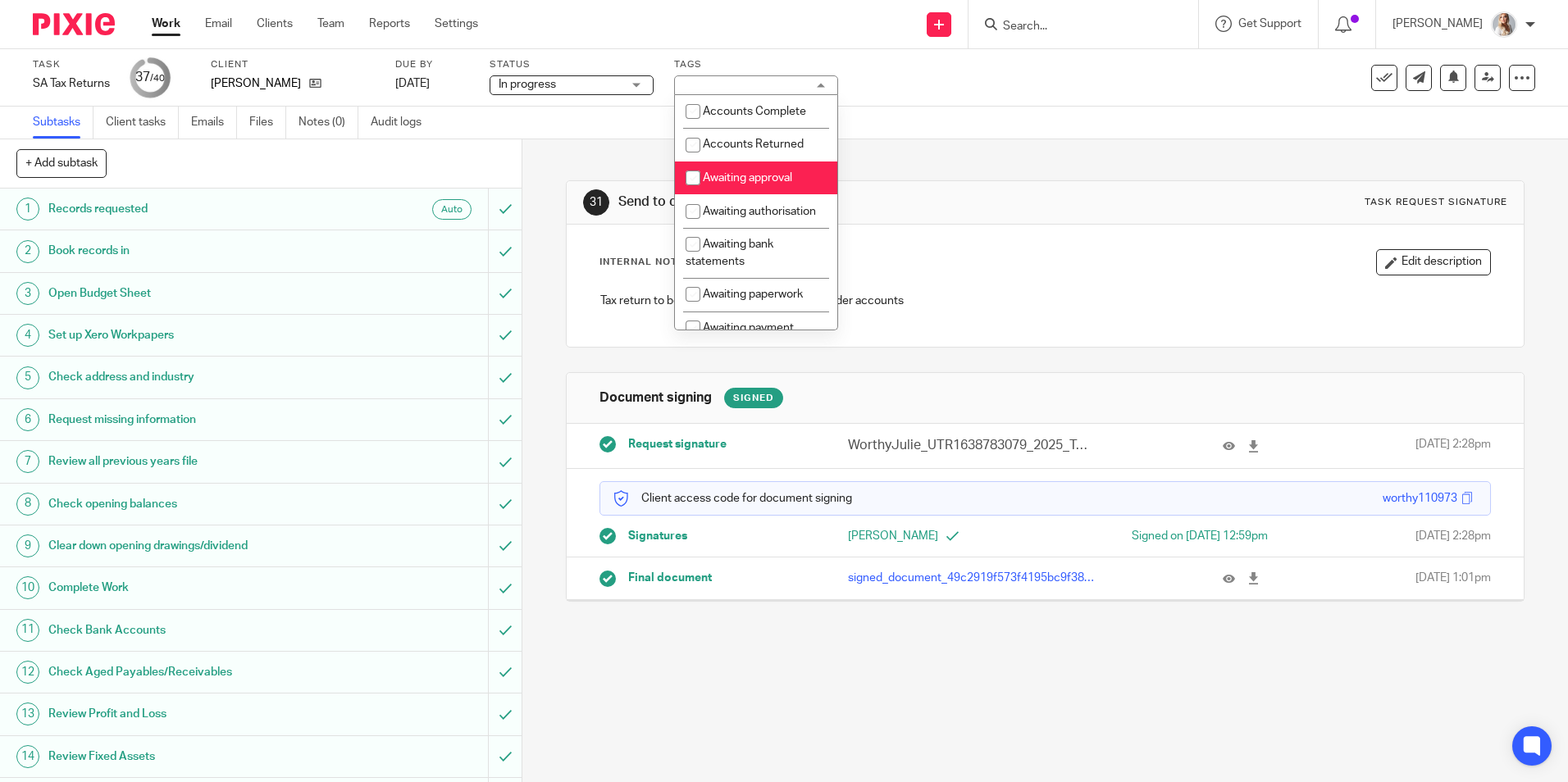 checkbox on "false" 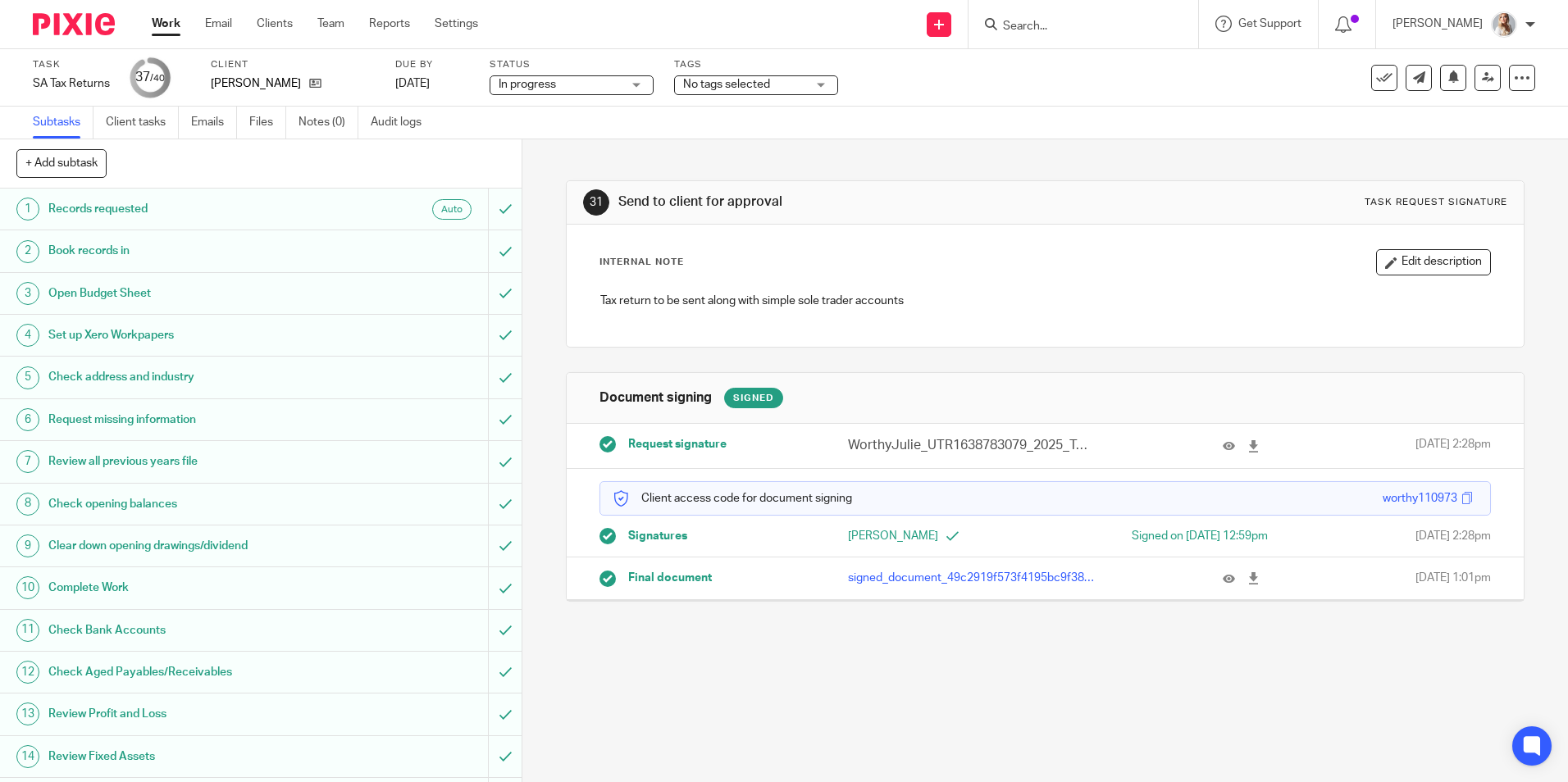 drag, startPoint x: 954, startPoint y: 187, endPoint x: 951, endPoint y: 152, distance: 35.128336 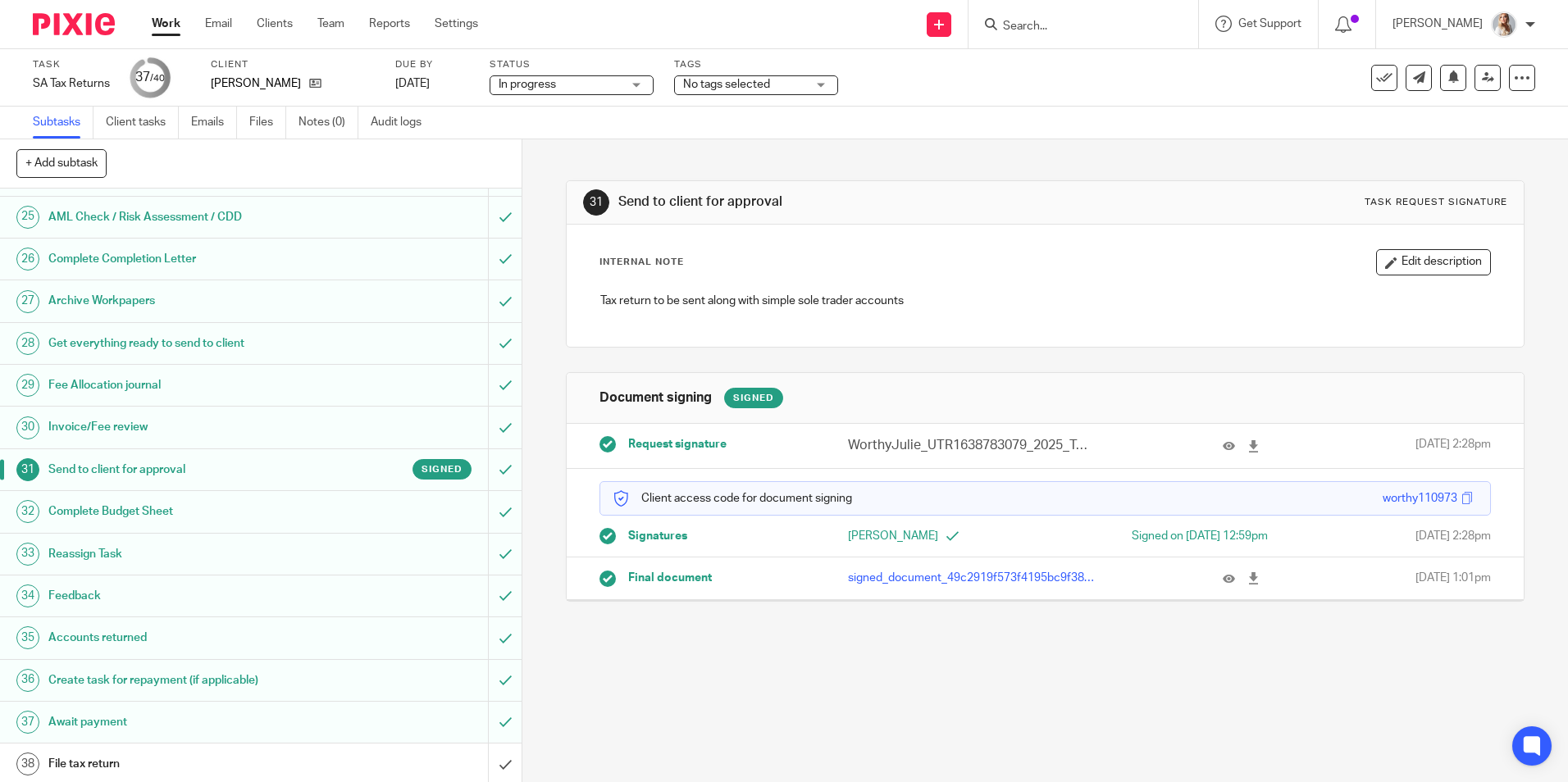 scroll, scrollTop: 1107, scrollLeft: 0, axis: vertical 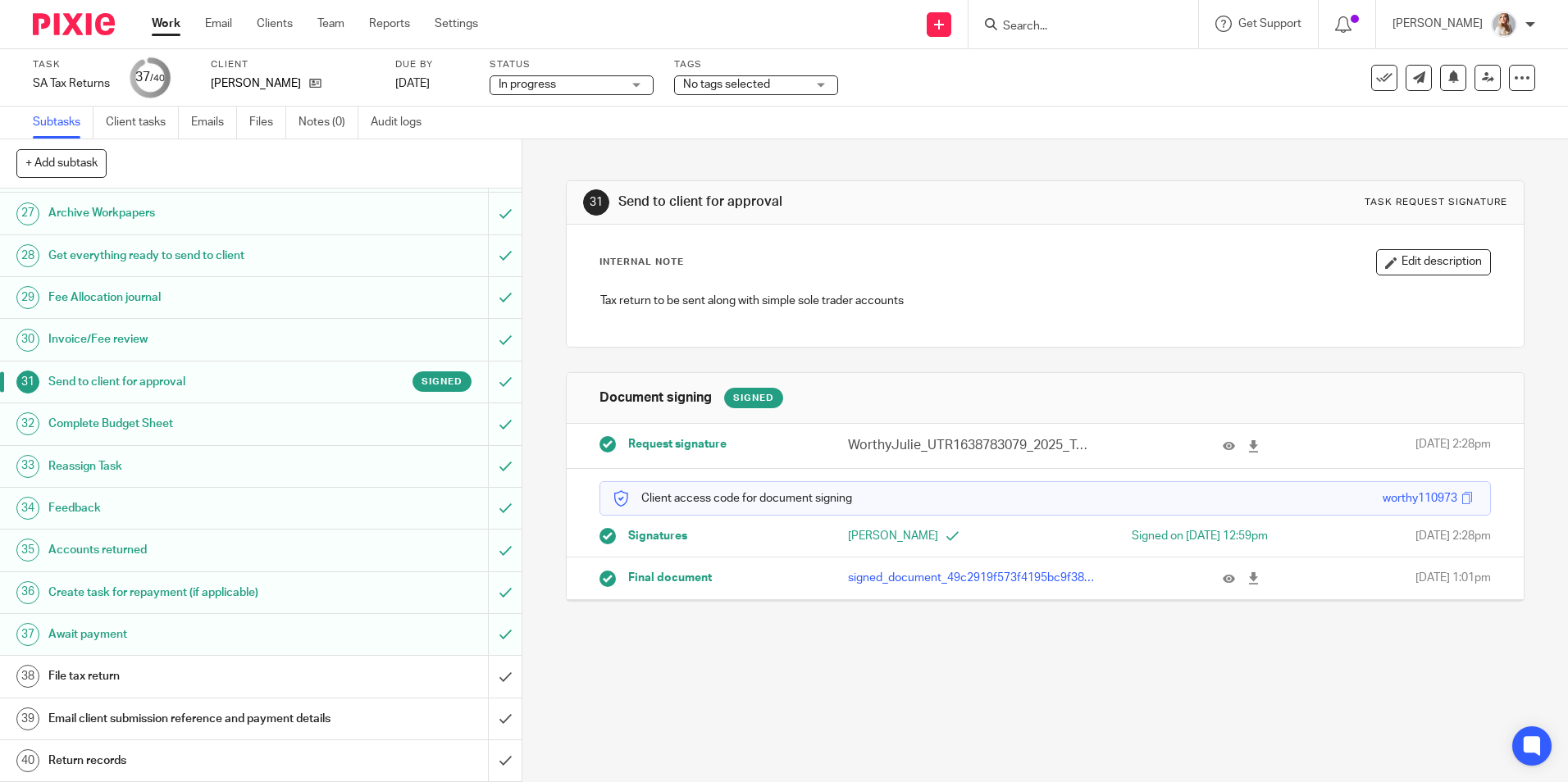 click on "No tags selected" at bounding box center (745, 84) 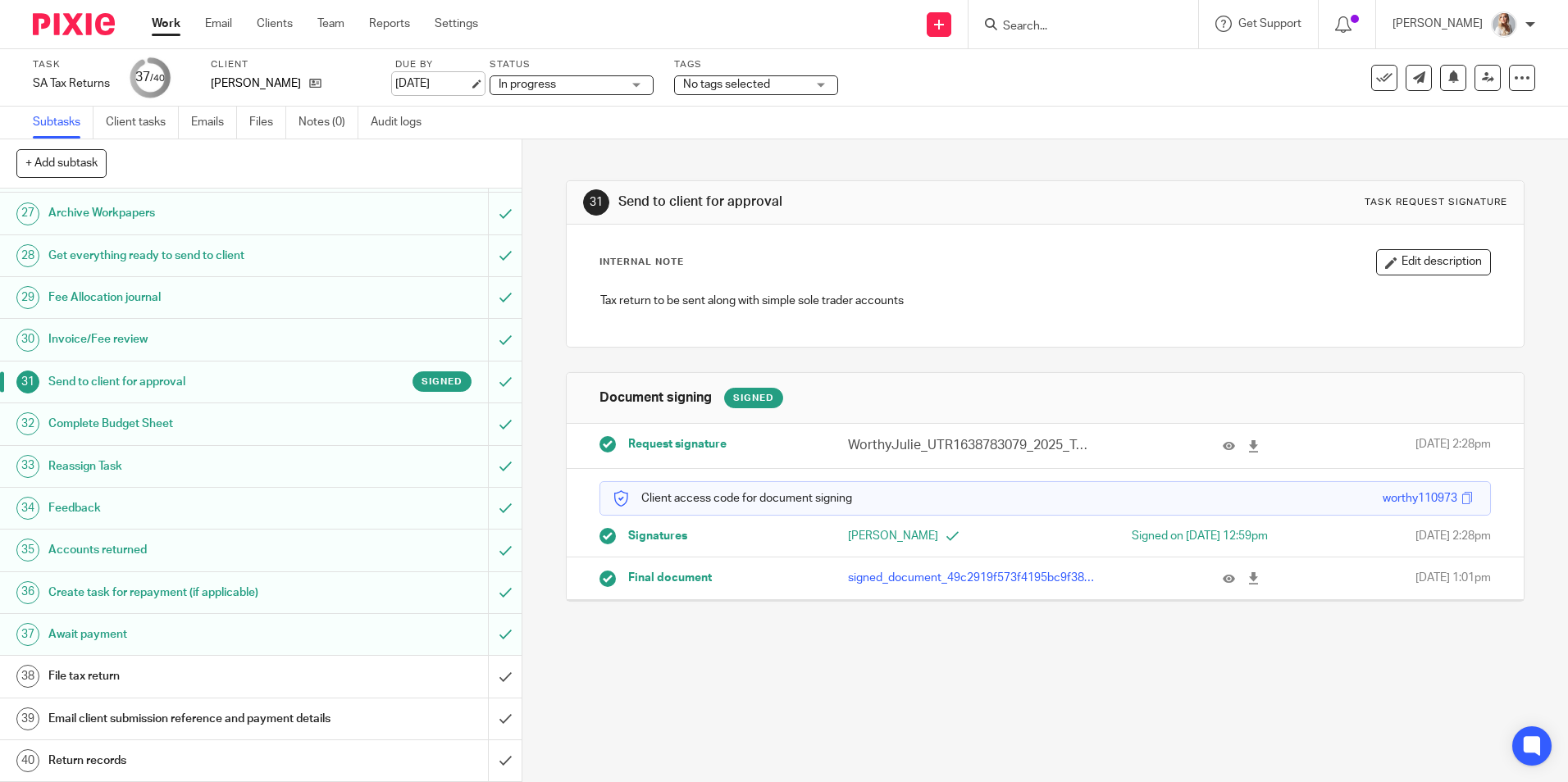 click on "31 Jan 2026" at bounding box center (432, 84) 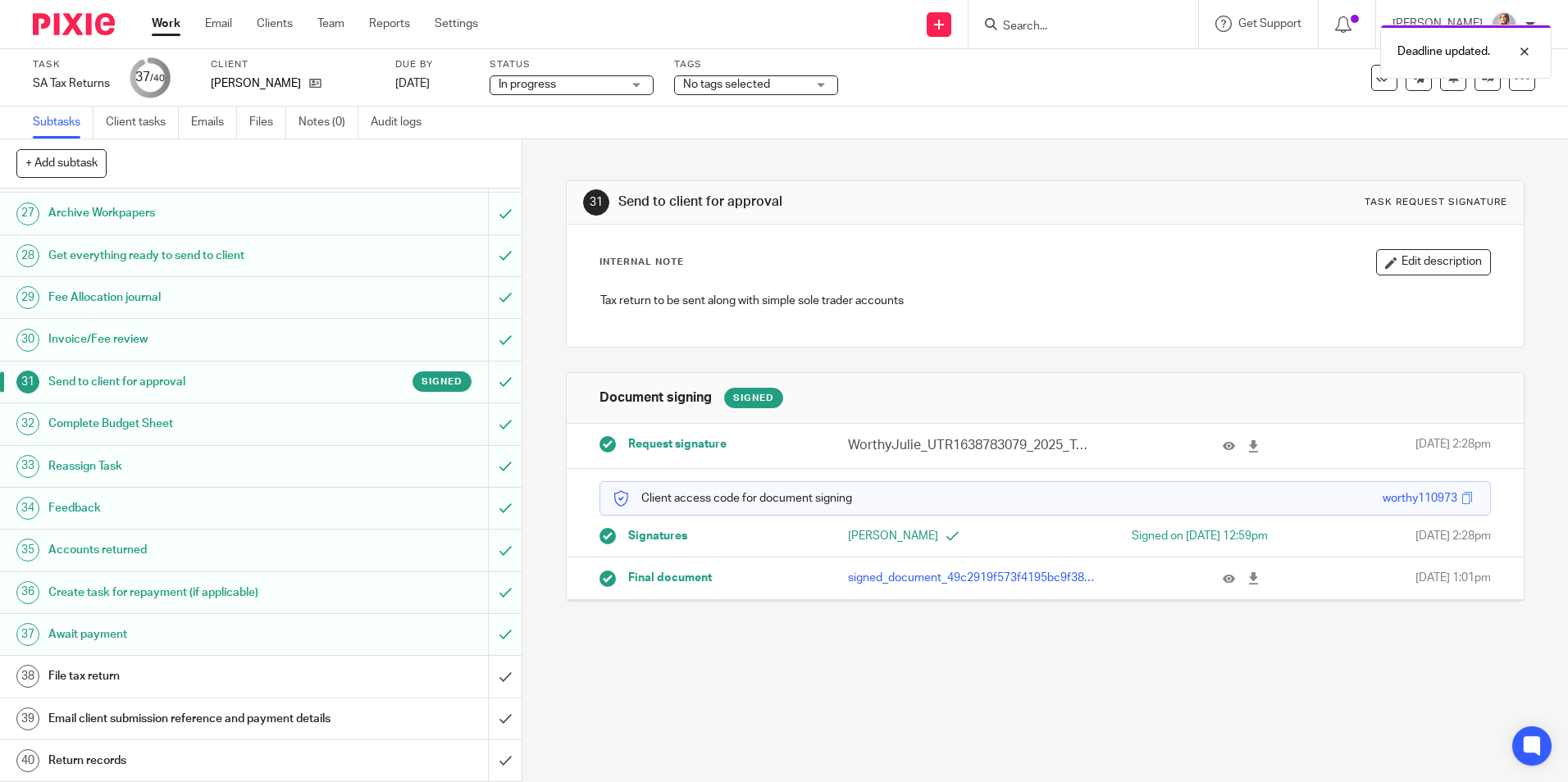 click on "No tags selected" at bounding box center (727, 84) 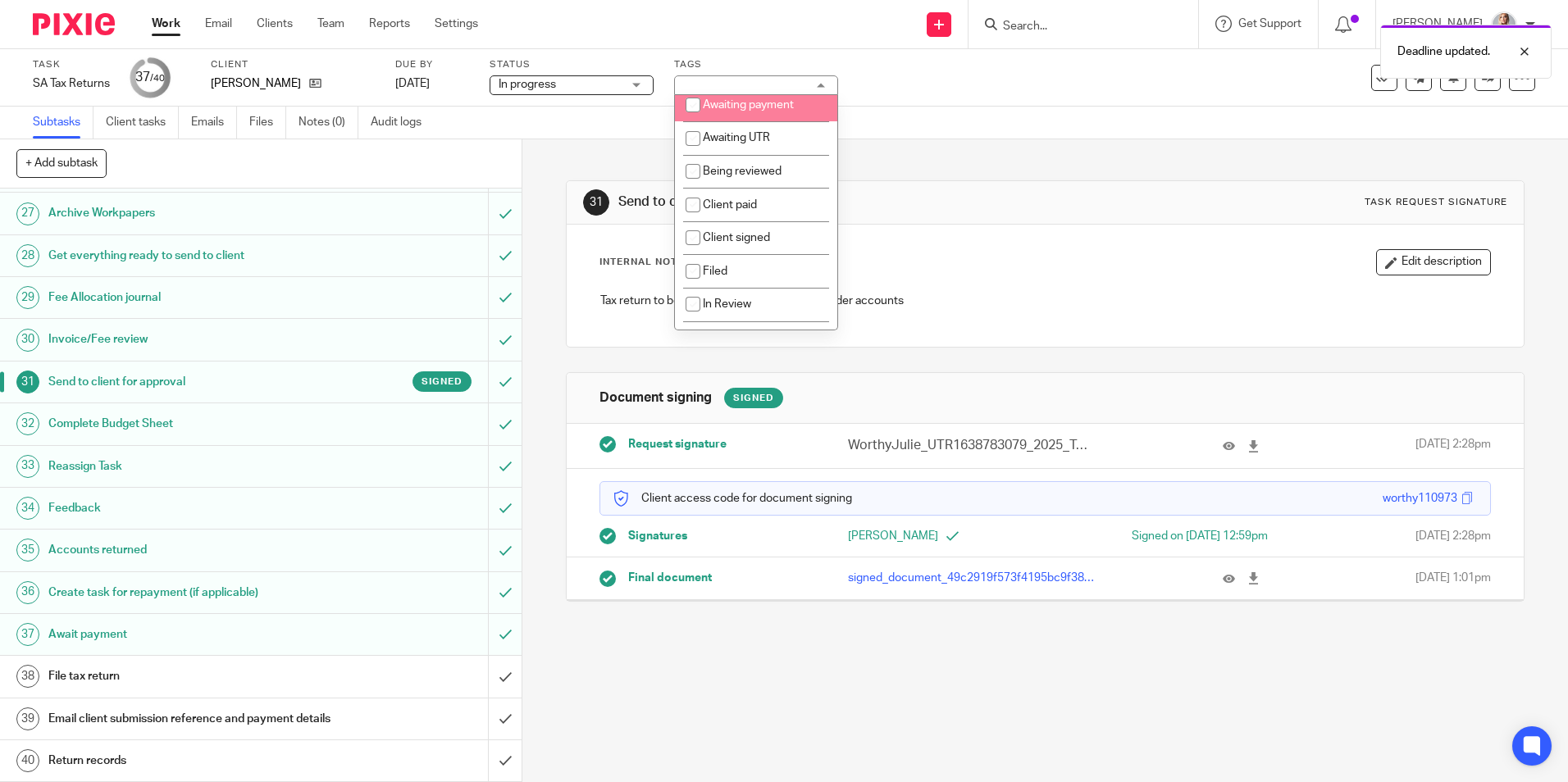 scroll, scrollTop: 246, scrollLeft: 0, axis: vertical 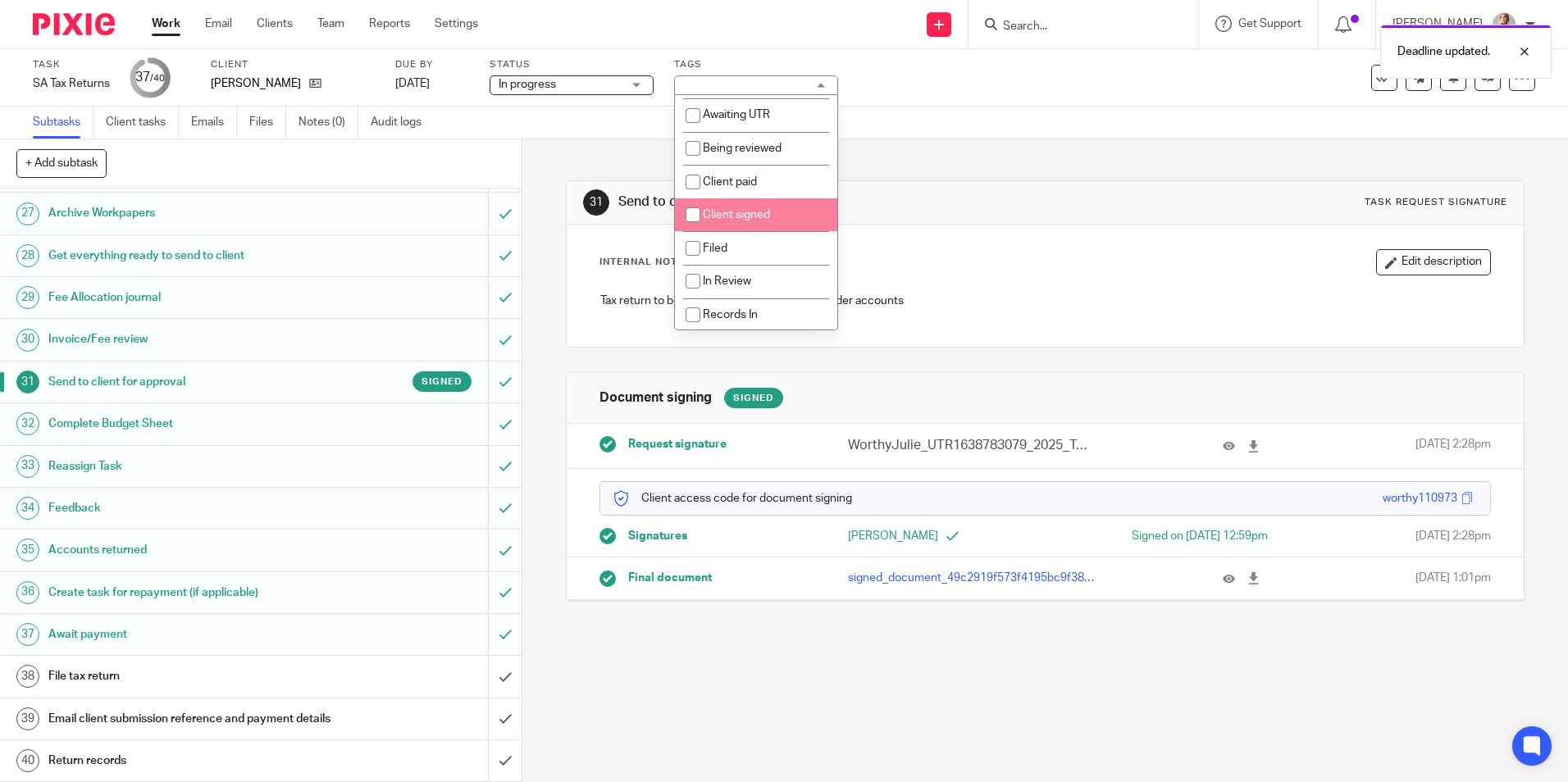 click on "Client signed" at bounding box center (736, 215) 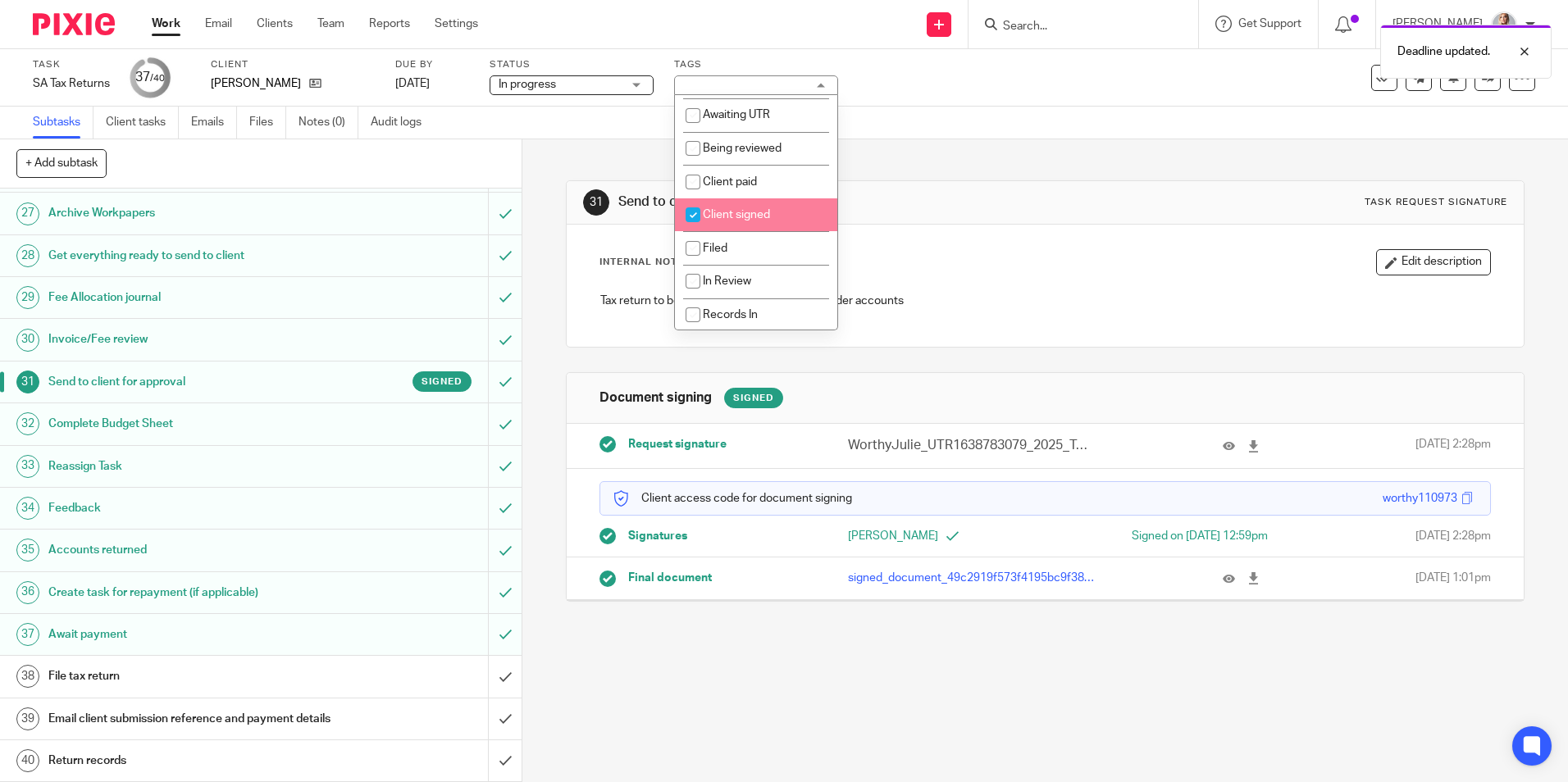checkbox on "true" 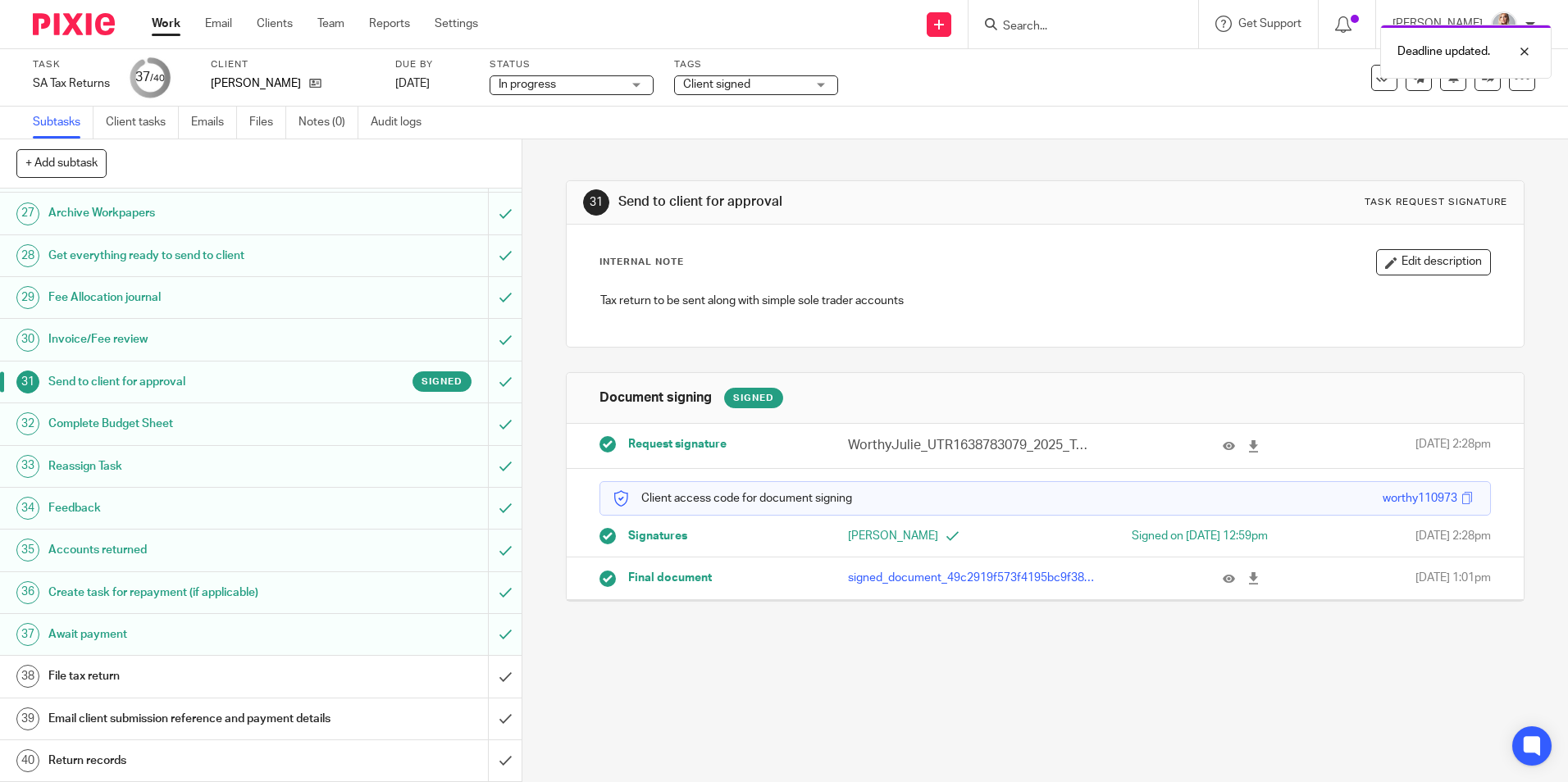 click on "Work" at bounding box center [166, 24] 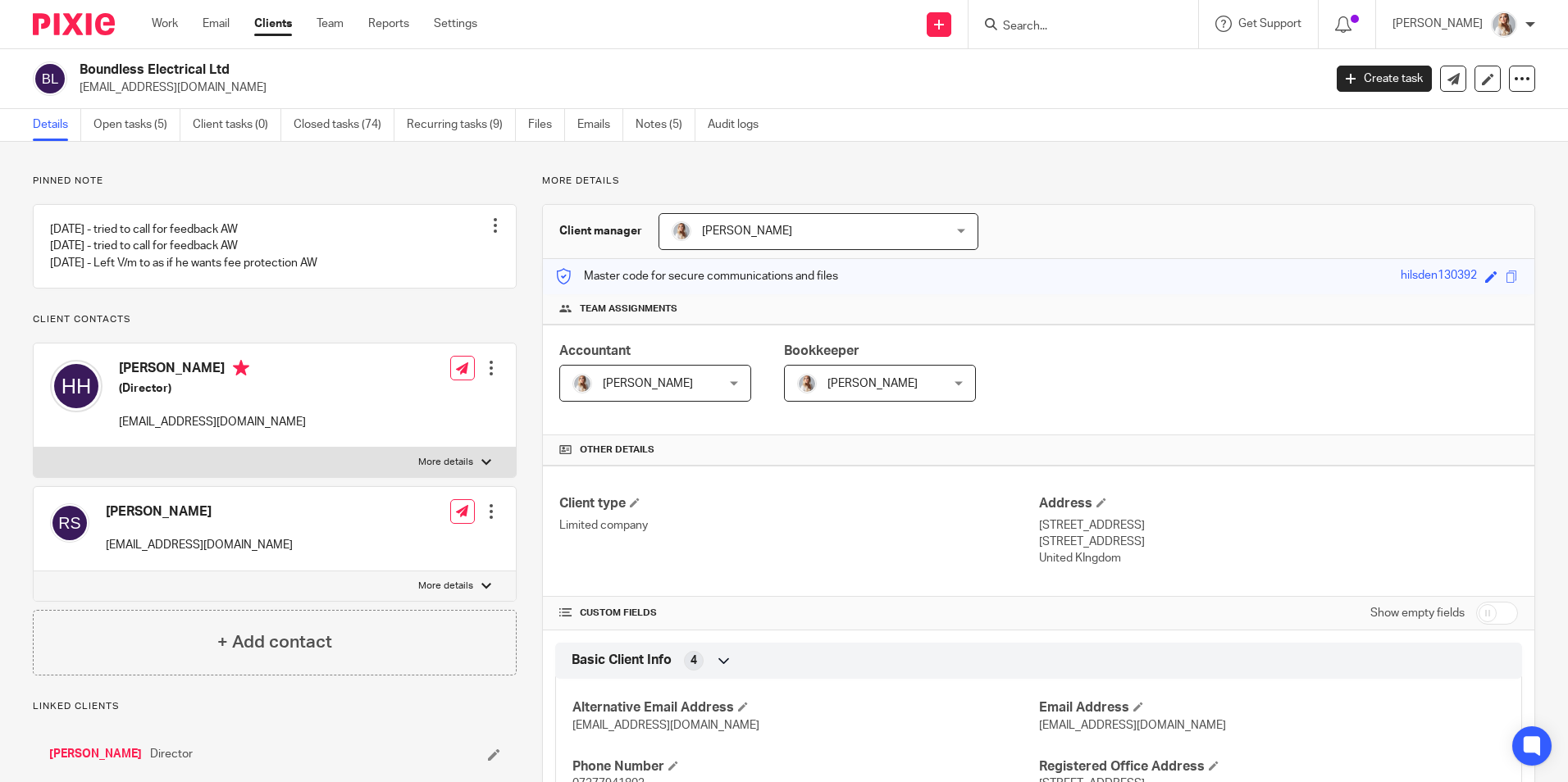 scroll, scrollTop: 0, scrollLeft: 0, axis: both 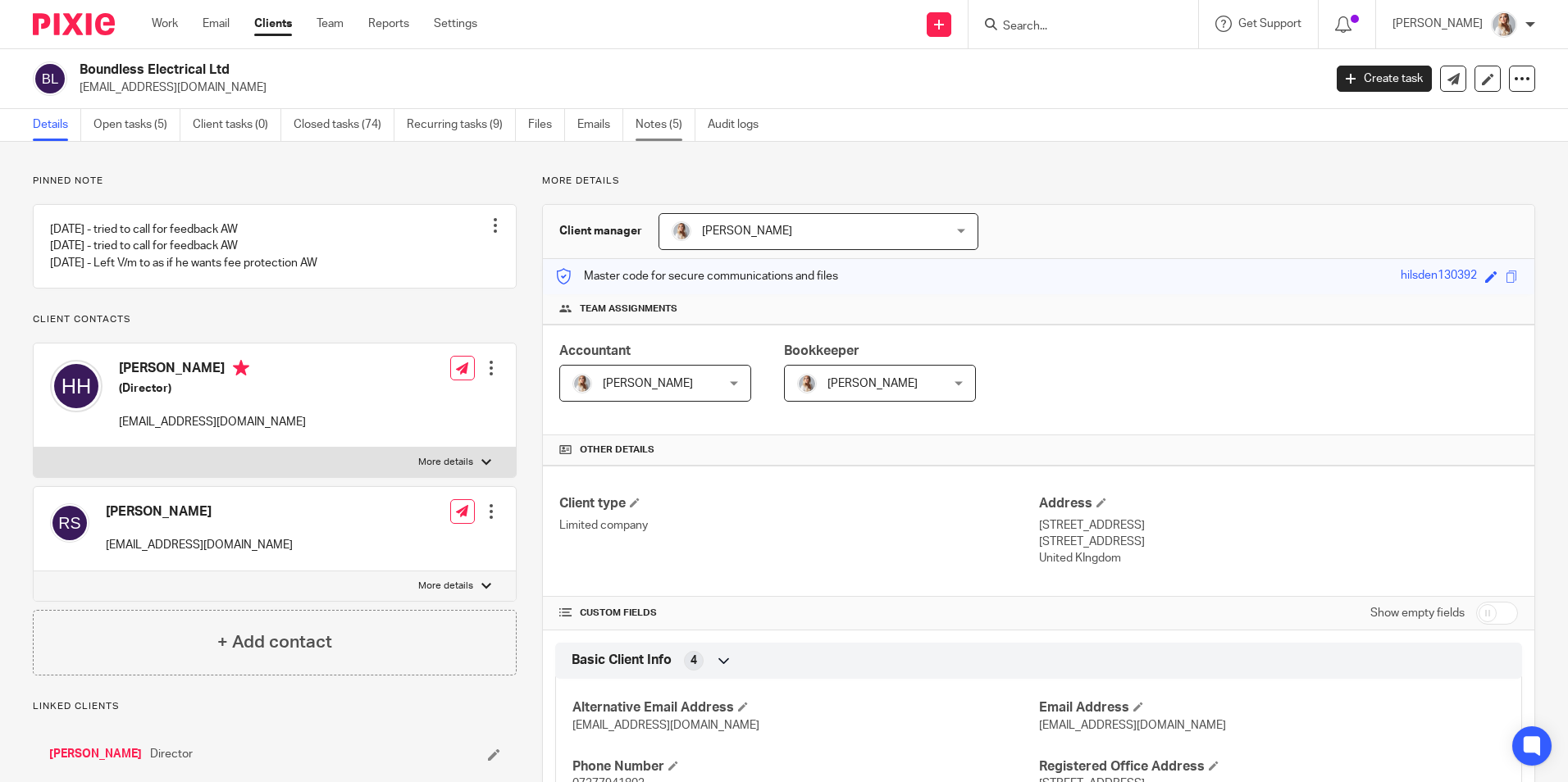 click on "Notes (5)" at bounding box center (665, 125) 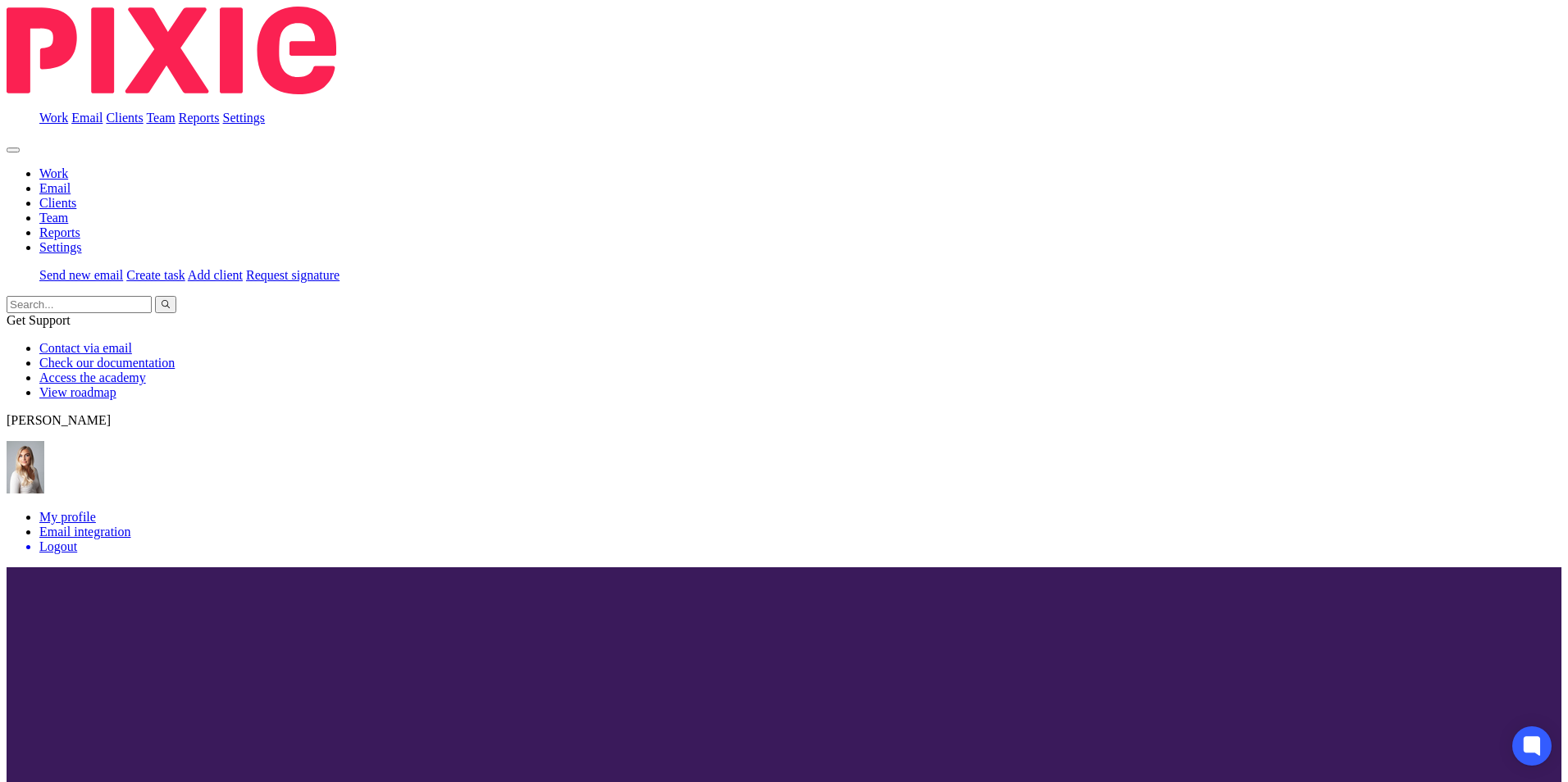 scroll, scrollTop: 0, scrollLeft: 0, axis: both 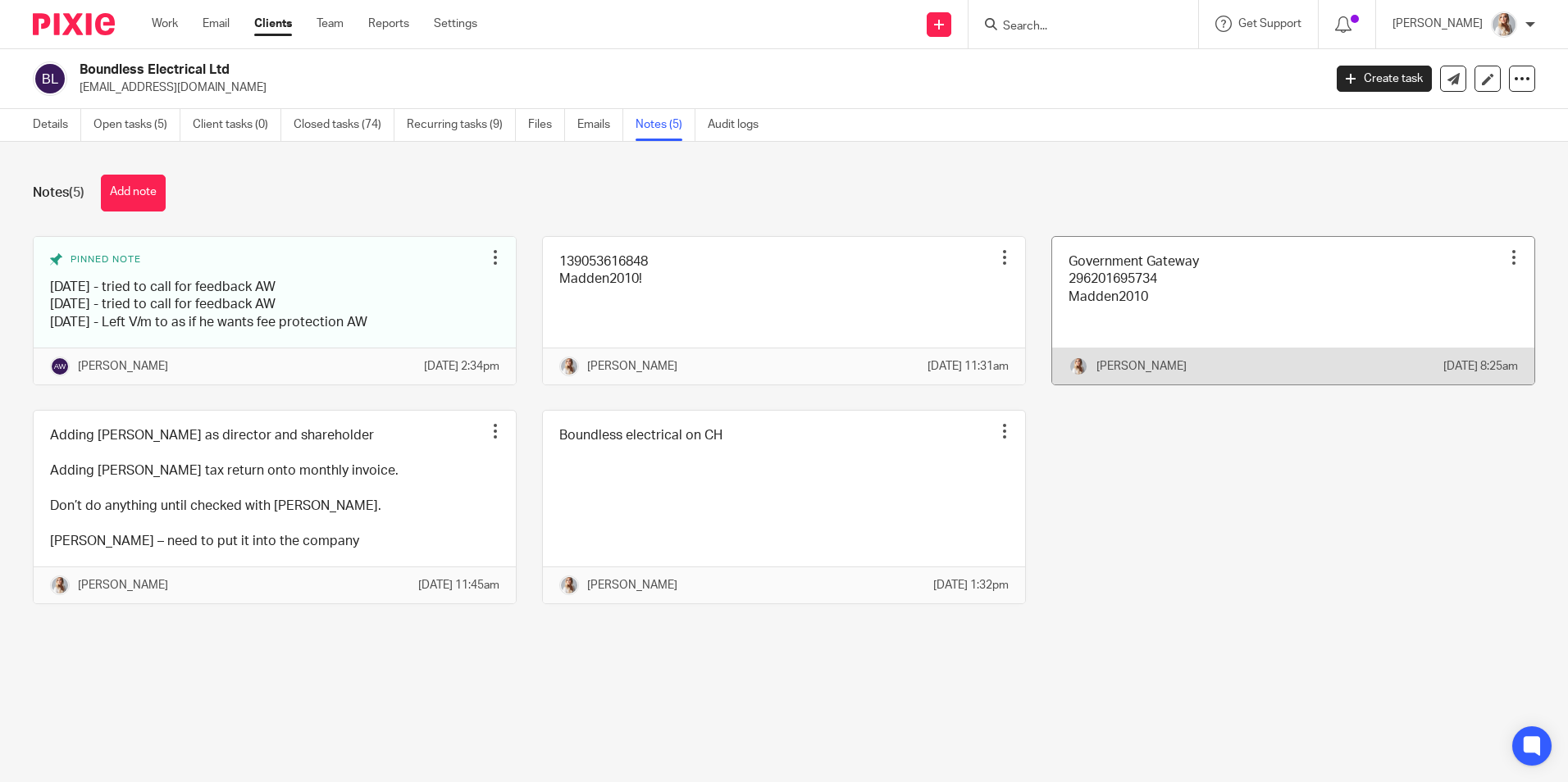 click at bounding box center (1293, 311) 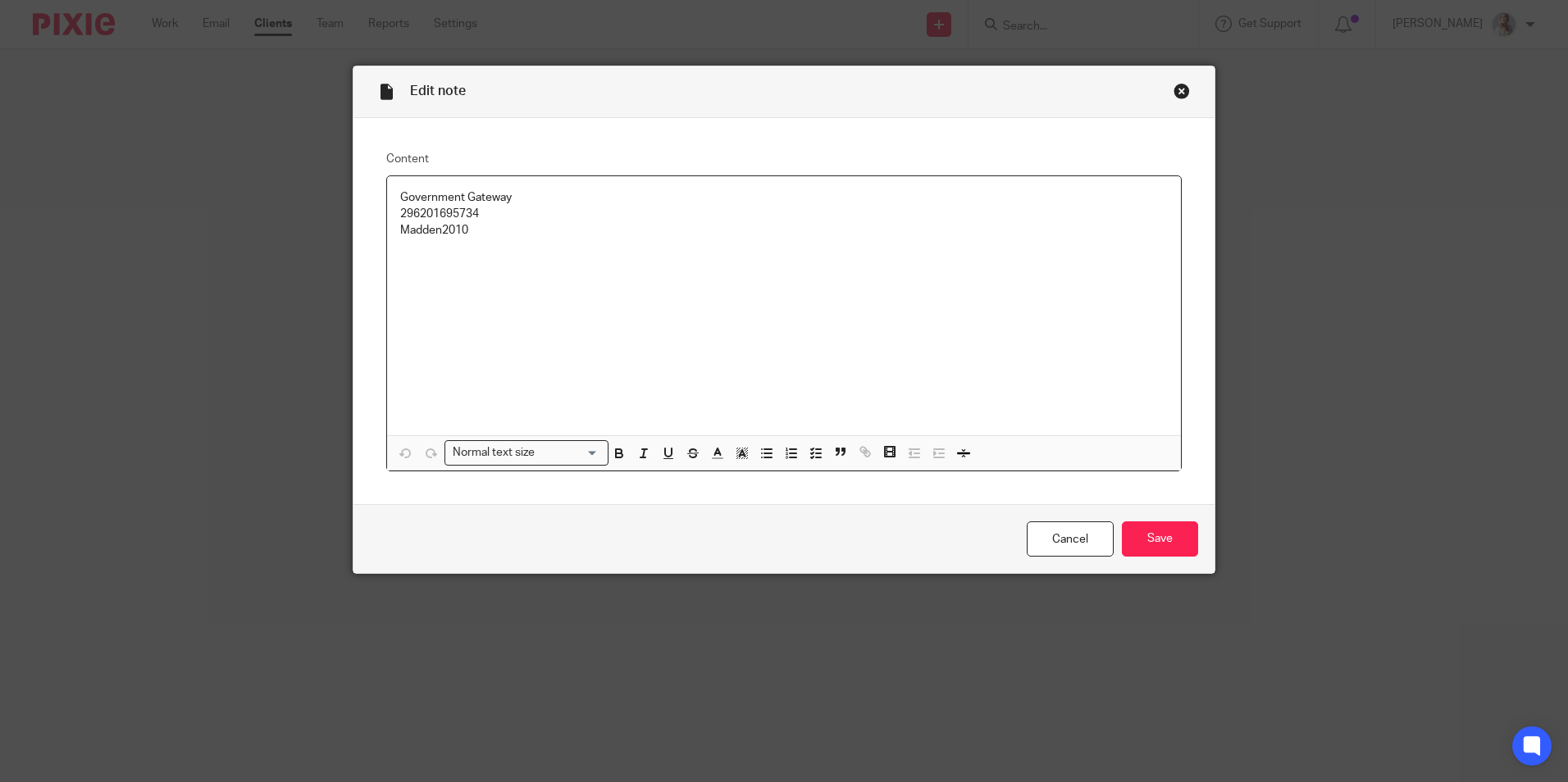 scroll, scrollTop: 0, scrollLeft: 0, axis: both 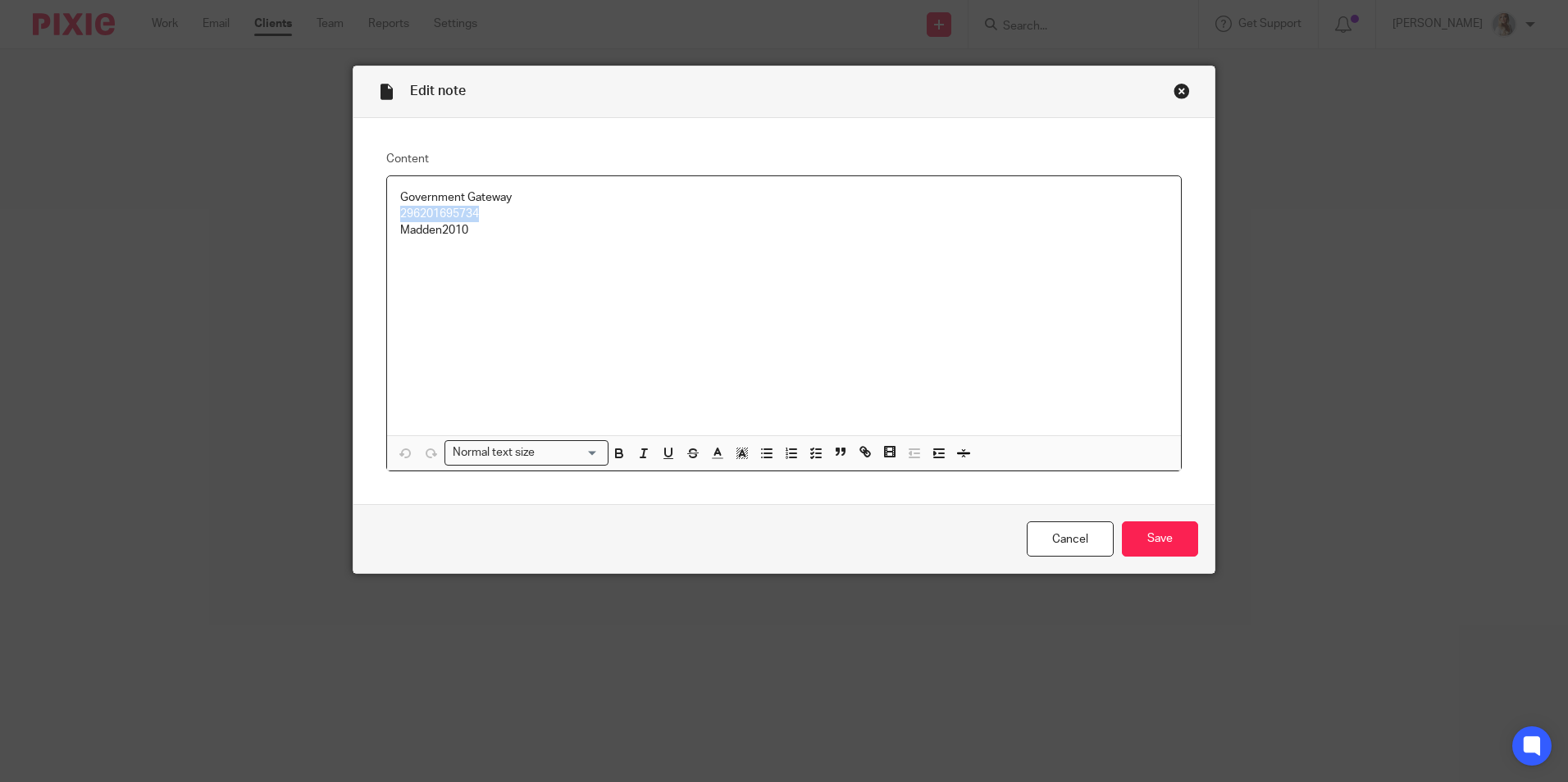 drag, startPoint x: 406, startPoint y: 216, endPoint x: 340, endPoint y: 211, distance: 66.189123 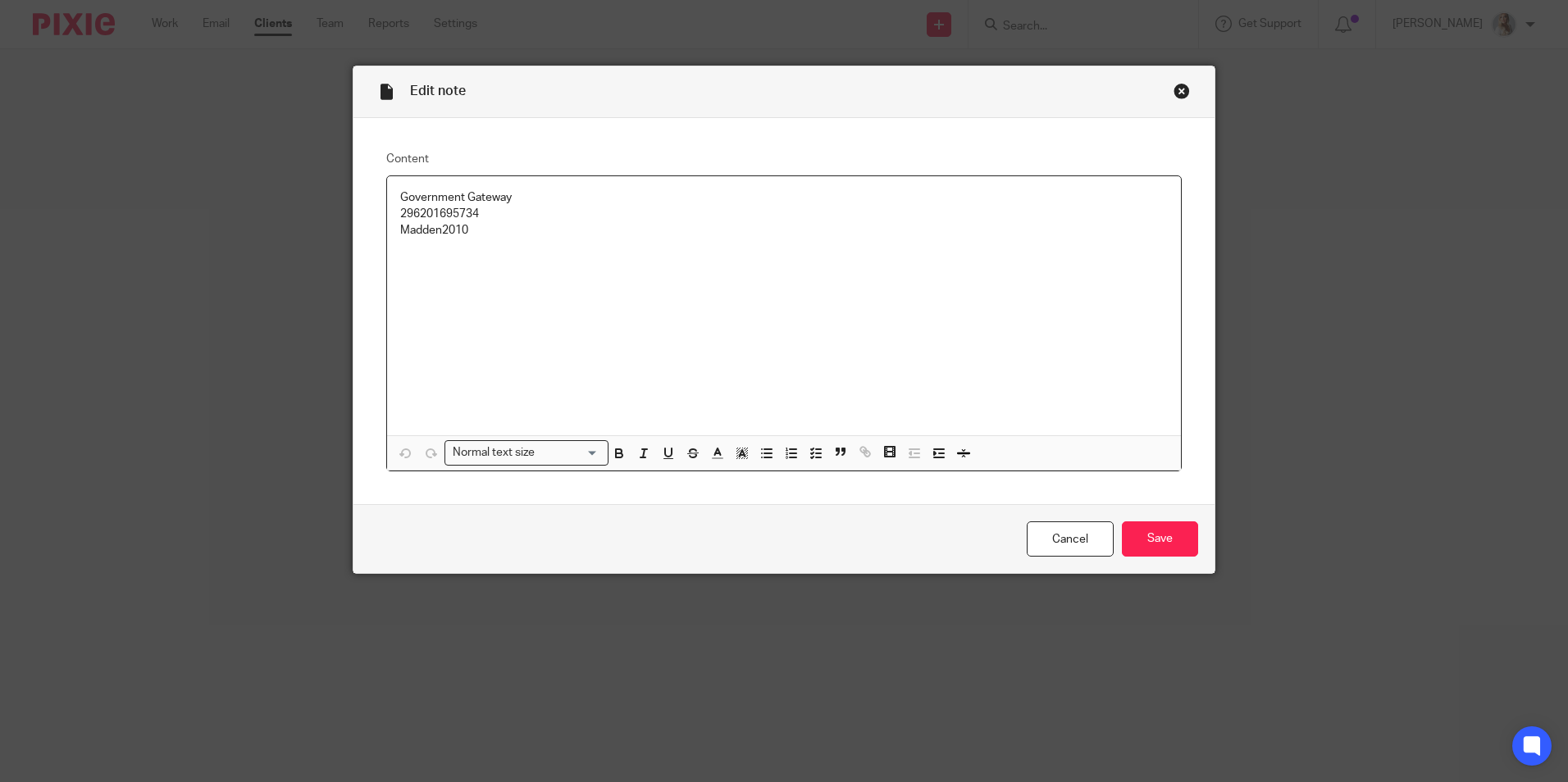 click on "Madden2010" at bounding box center (784, 230) 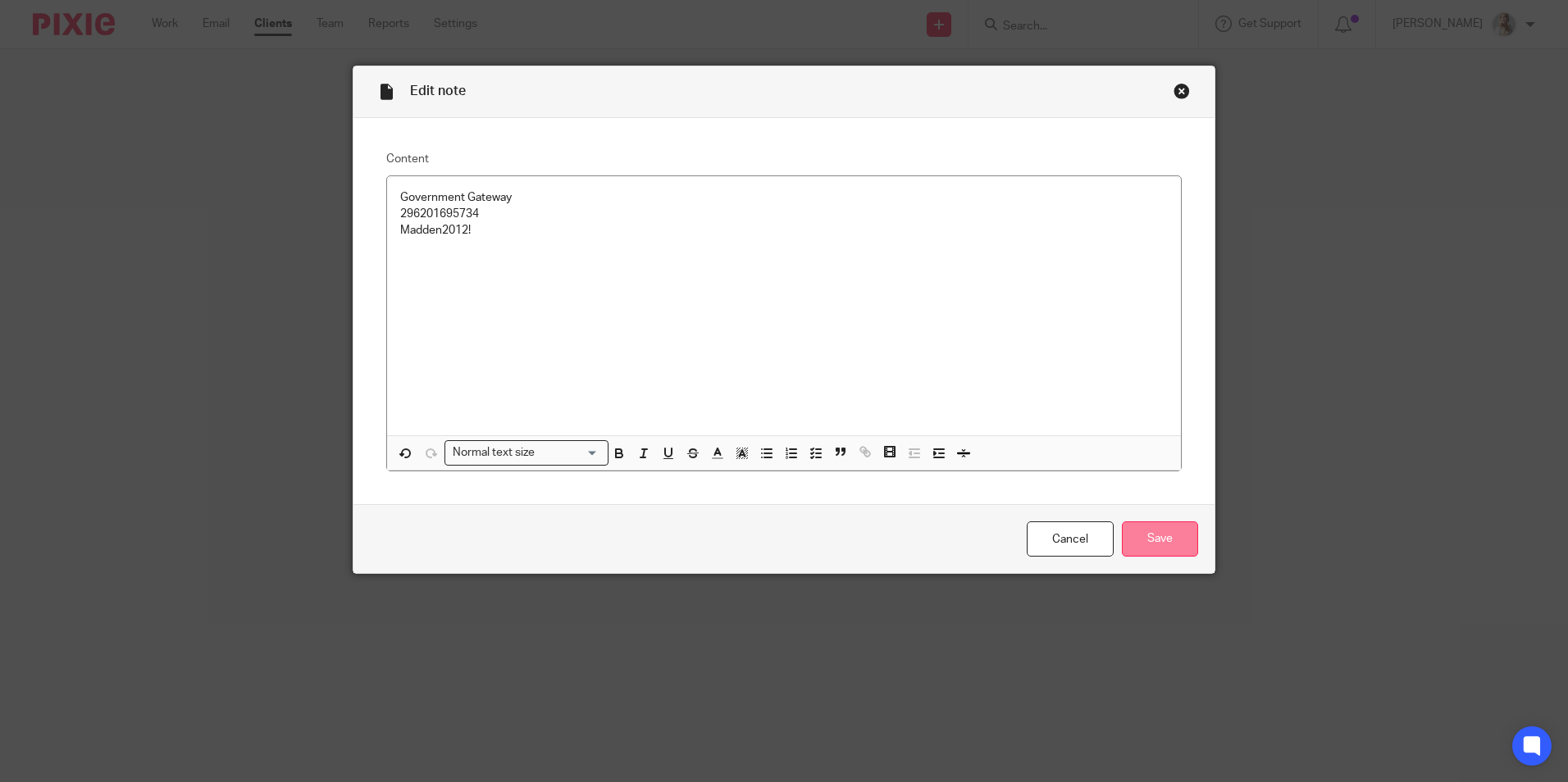 click on "Save" at bounding box center (1160, 539) 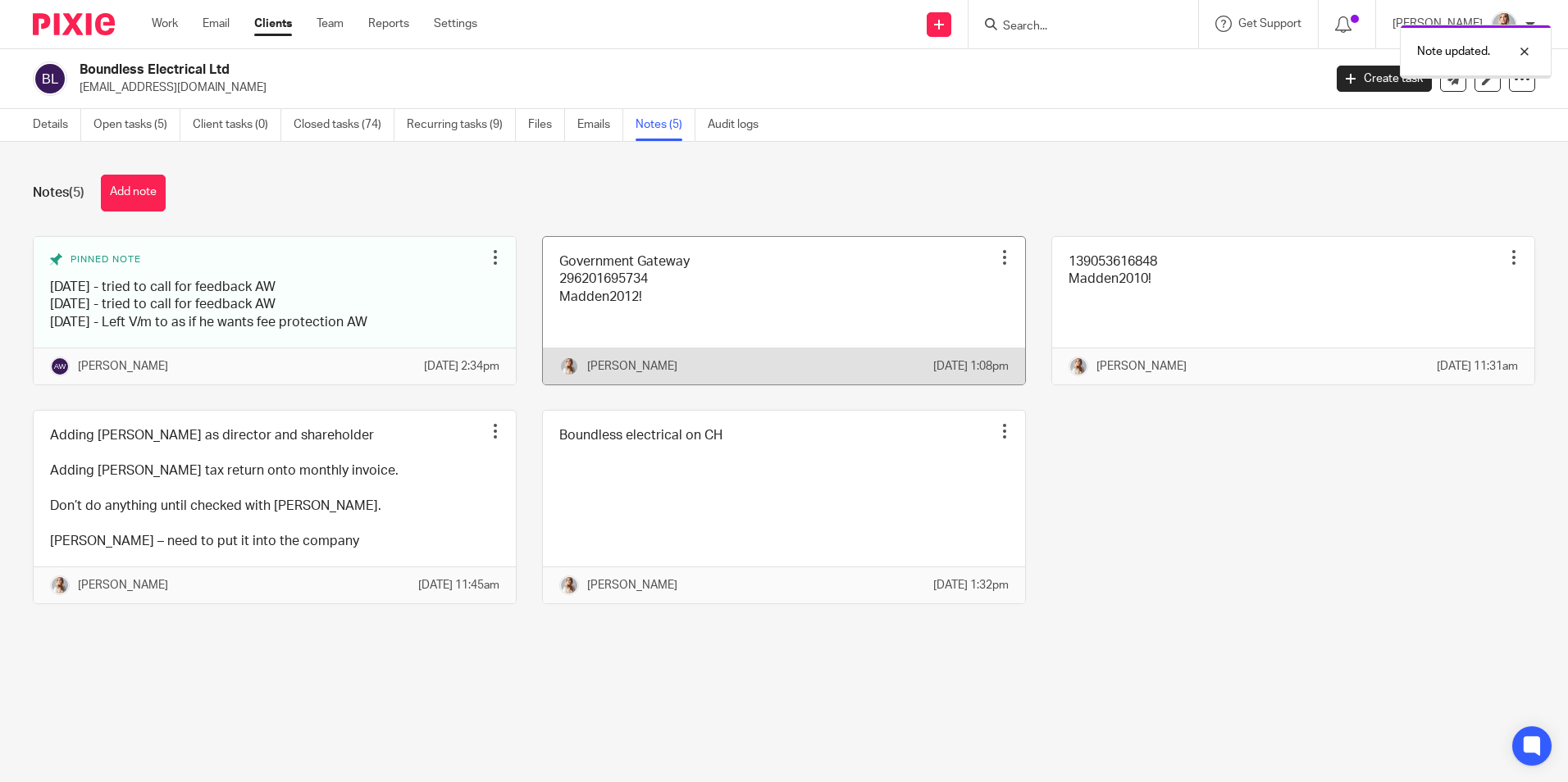 scroll, scrollTop: 0, scrollLeft: 0, axis: both 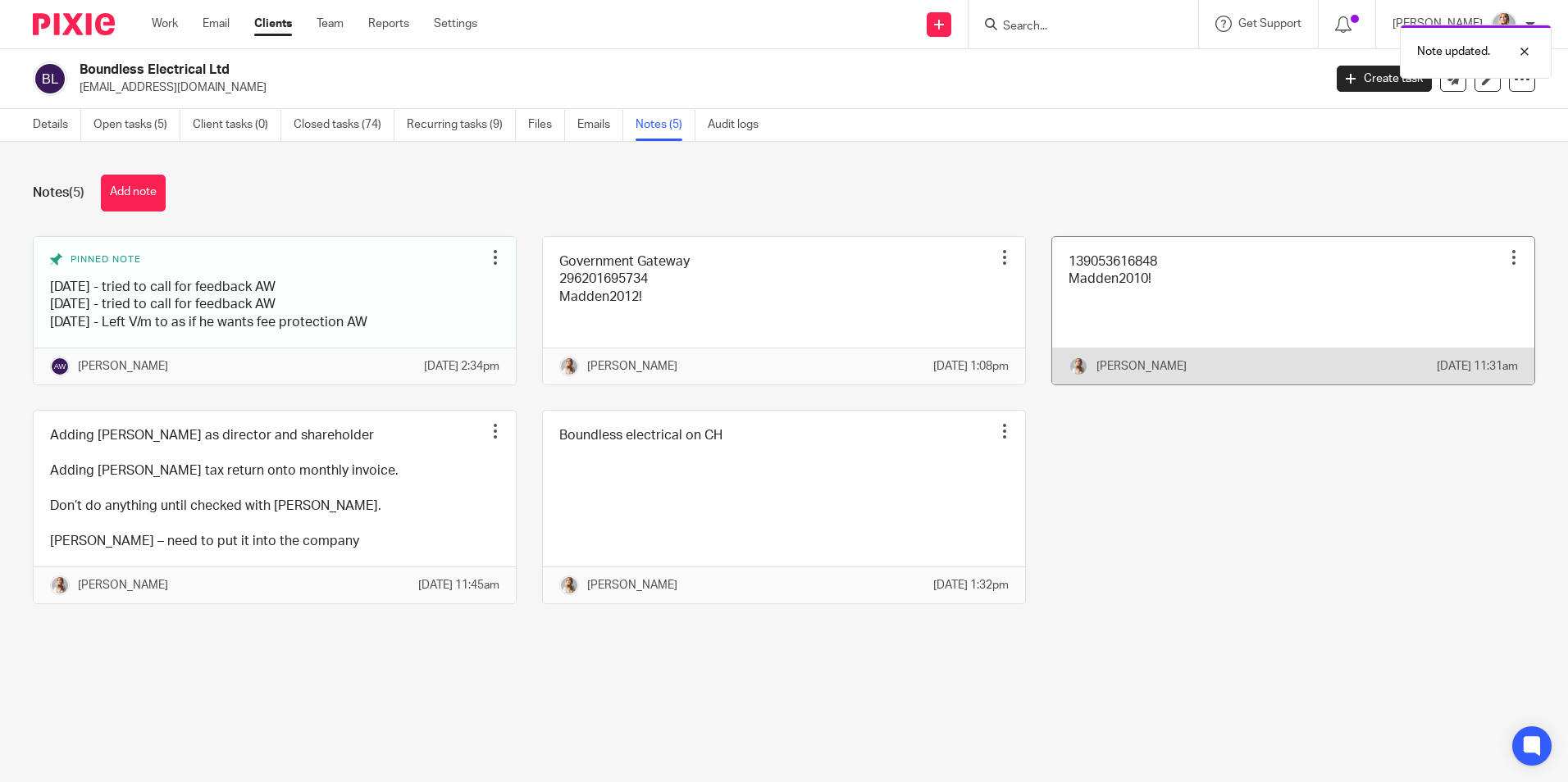 click at bounding box center (1293, 311) 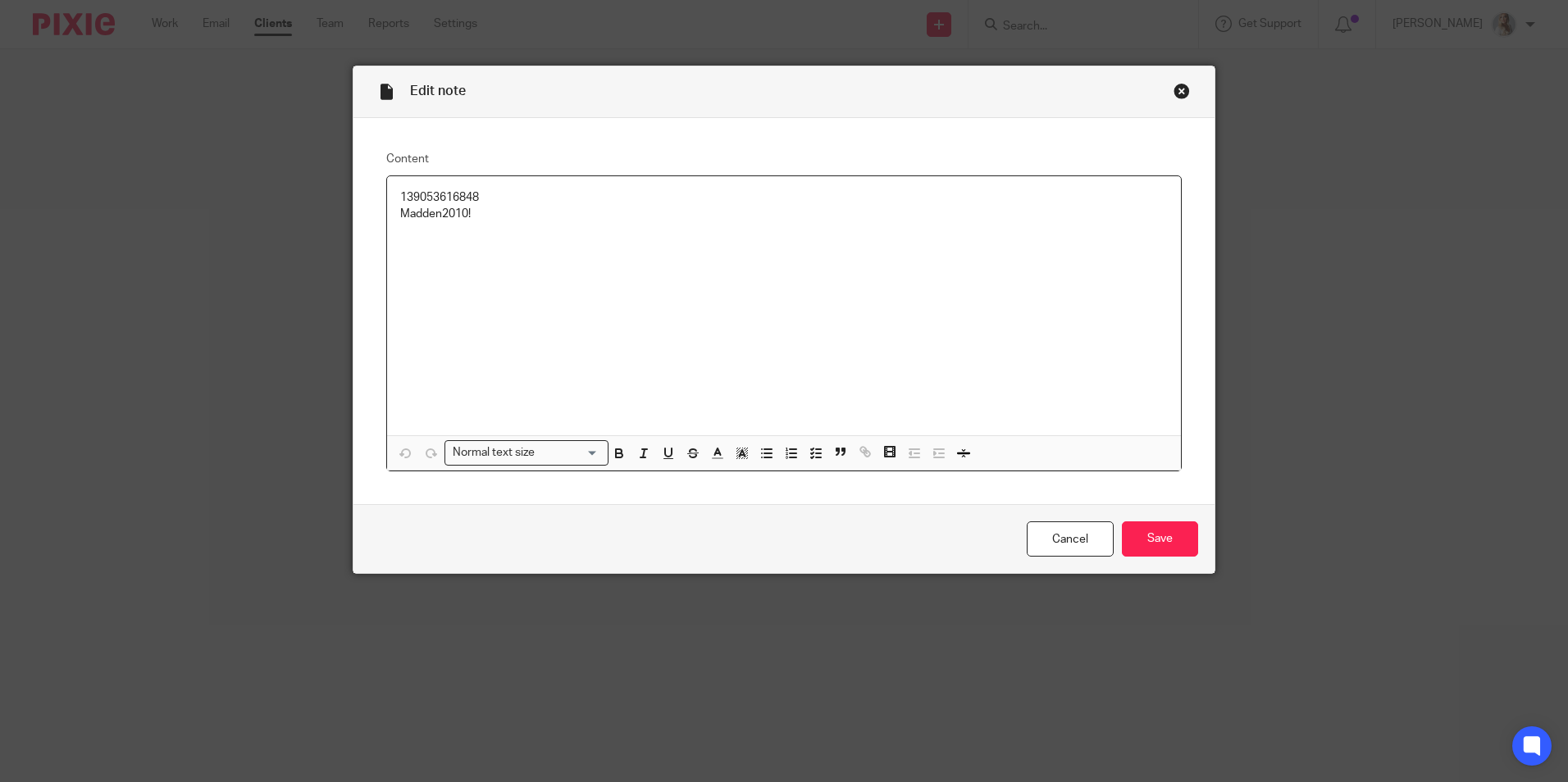 scroll, scrollTop: 0, scrollLeft: 0, axis: both 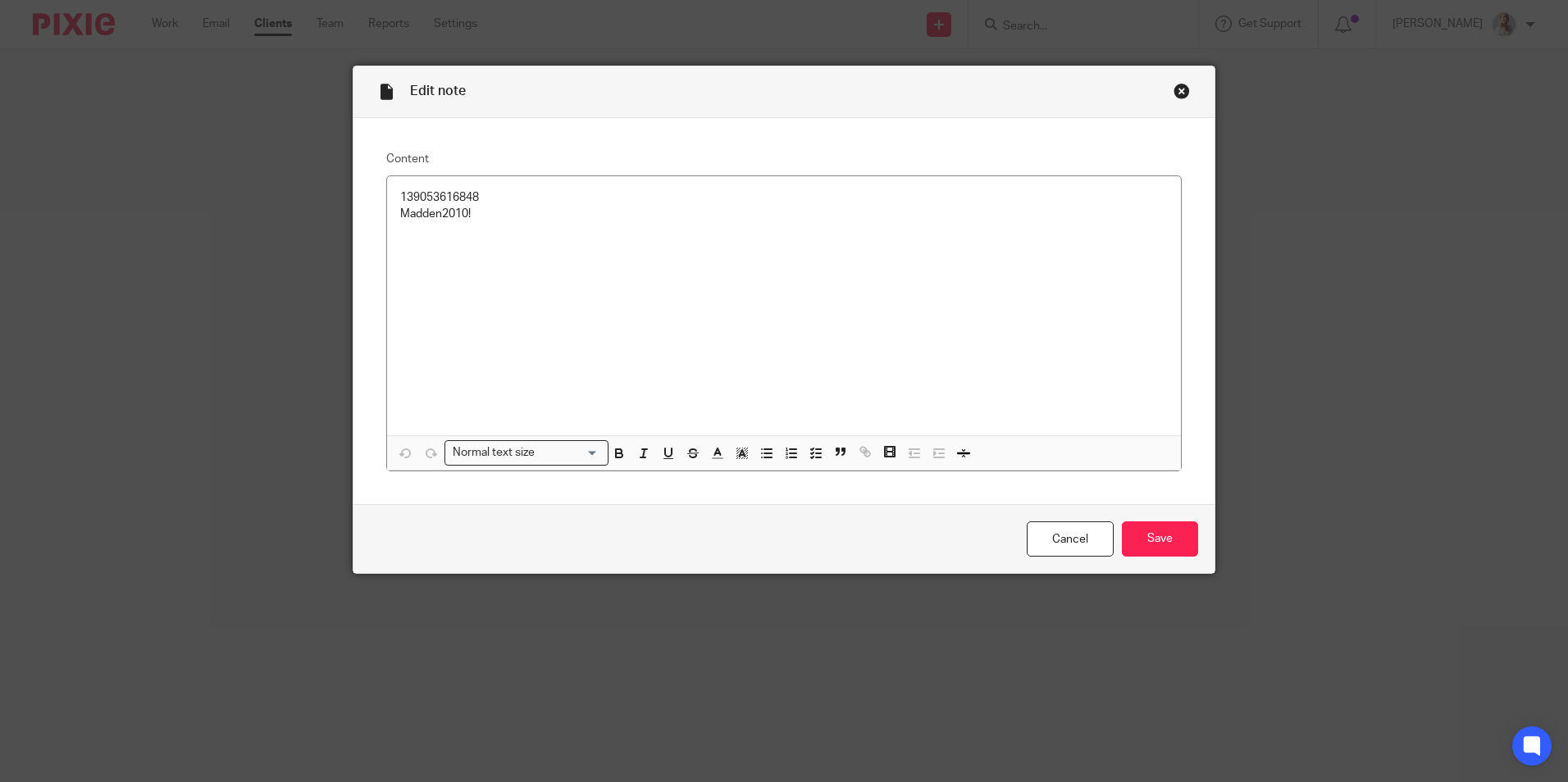 click at bounding box center [1182, 91] 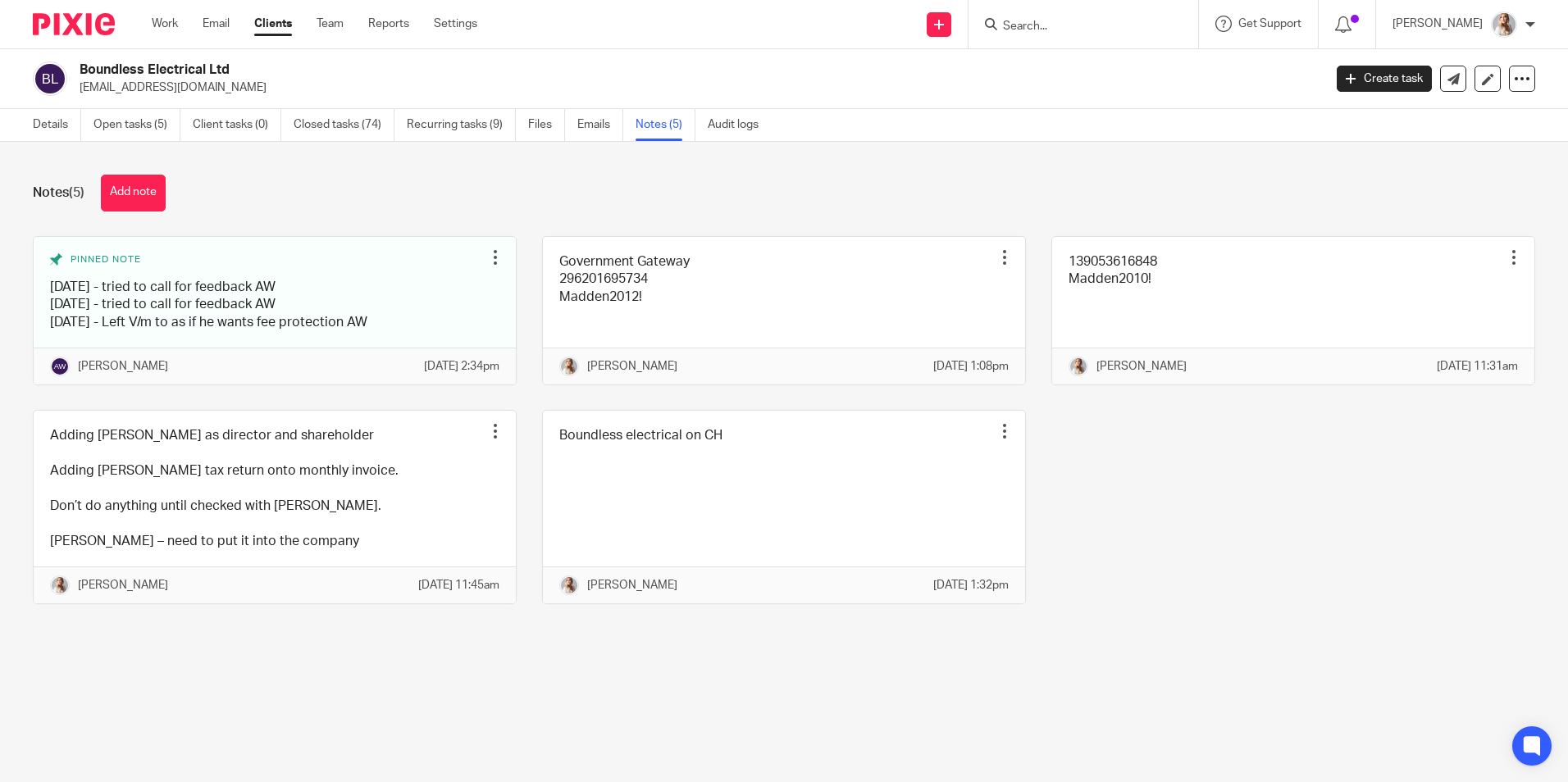scroll, scrollTop: 0, scrollLeft: 0, axis: both 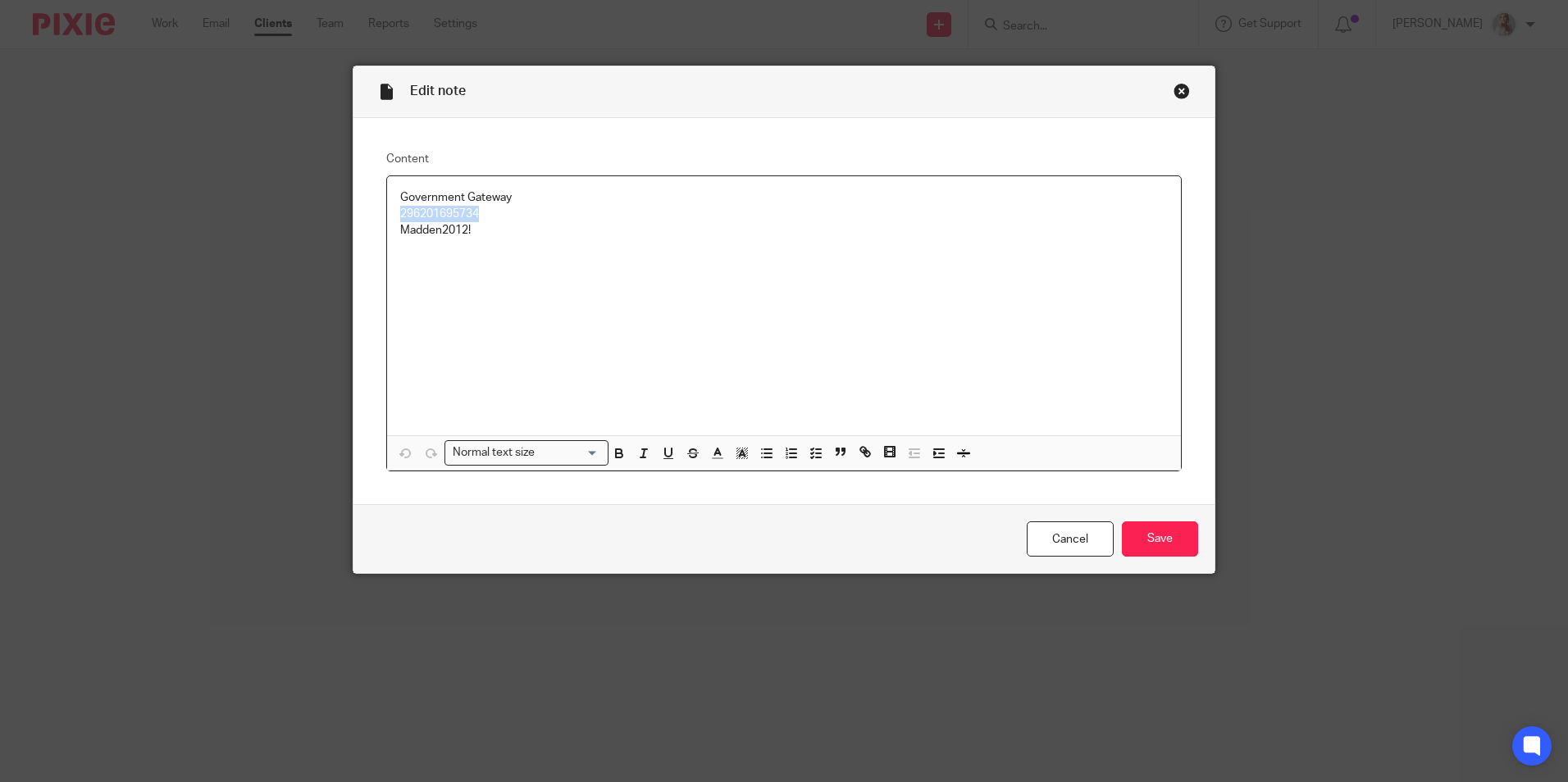 drag, startPoint x: 537, startPoint y: 211, endPoint x: 369, endPoint y: 213, distance: 168.0119 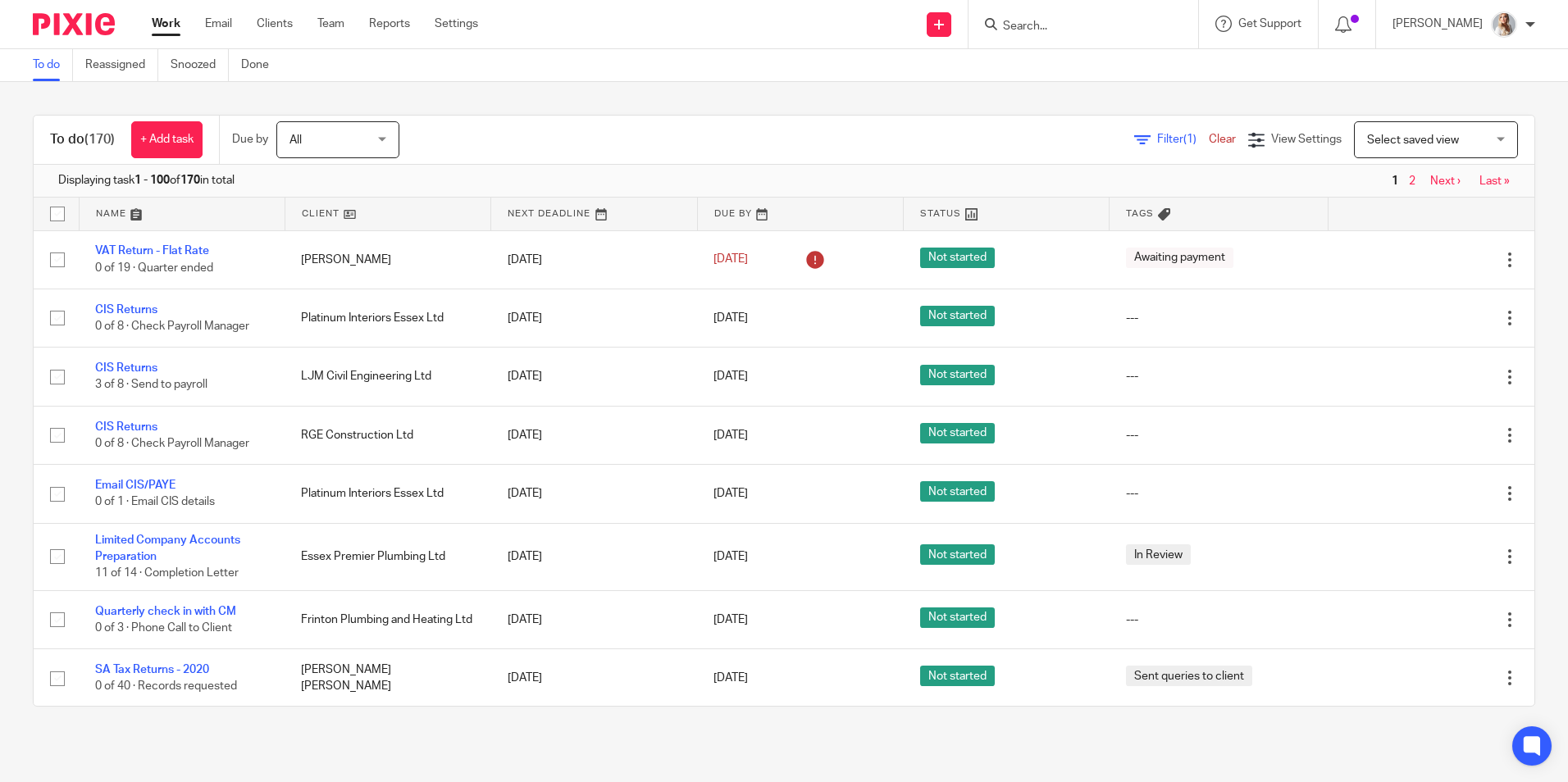 scroll, scrollTop: 0, scrollLeft: 0, axis: both 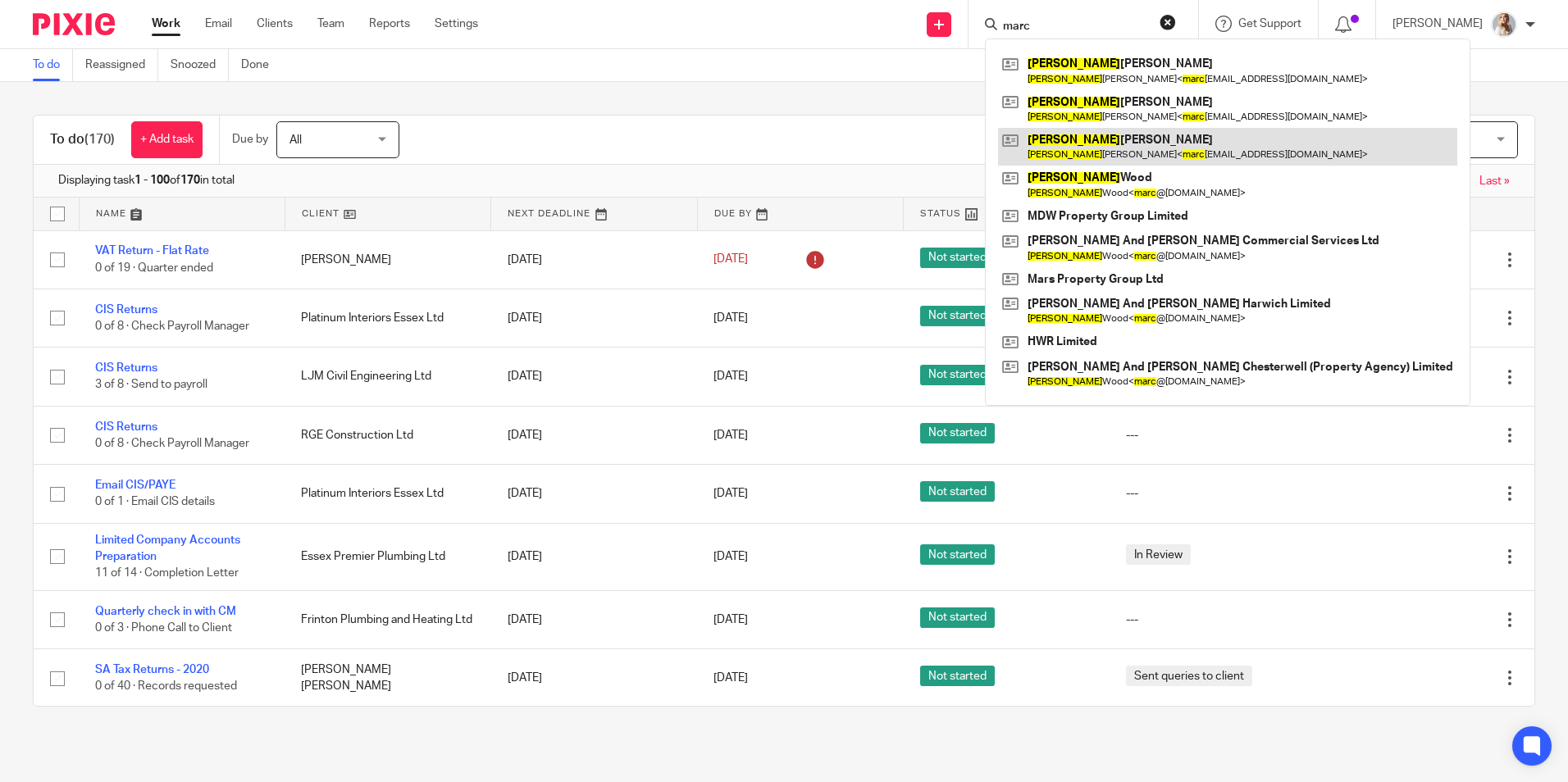 type on "marc" 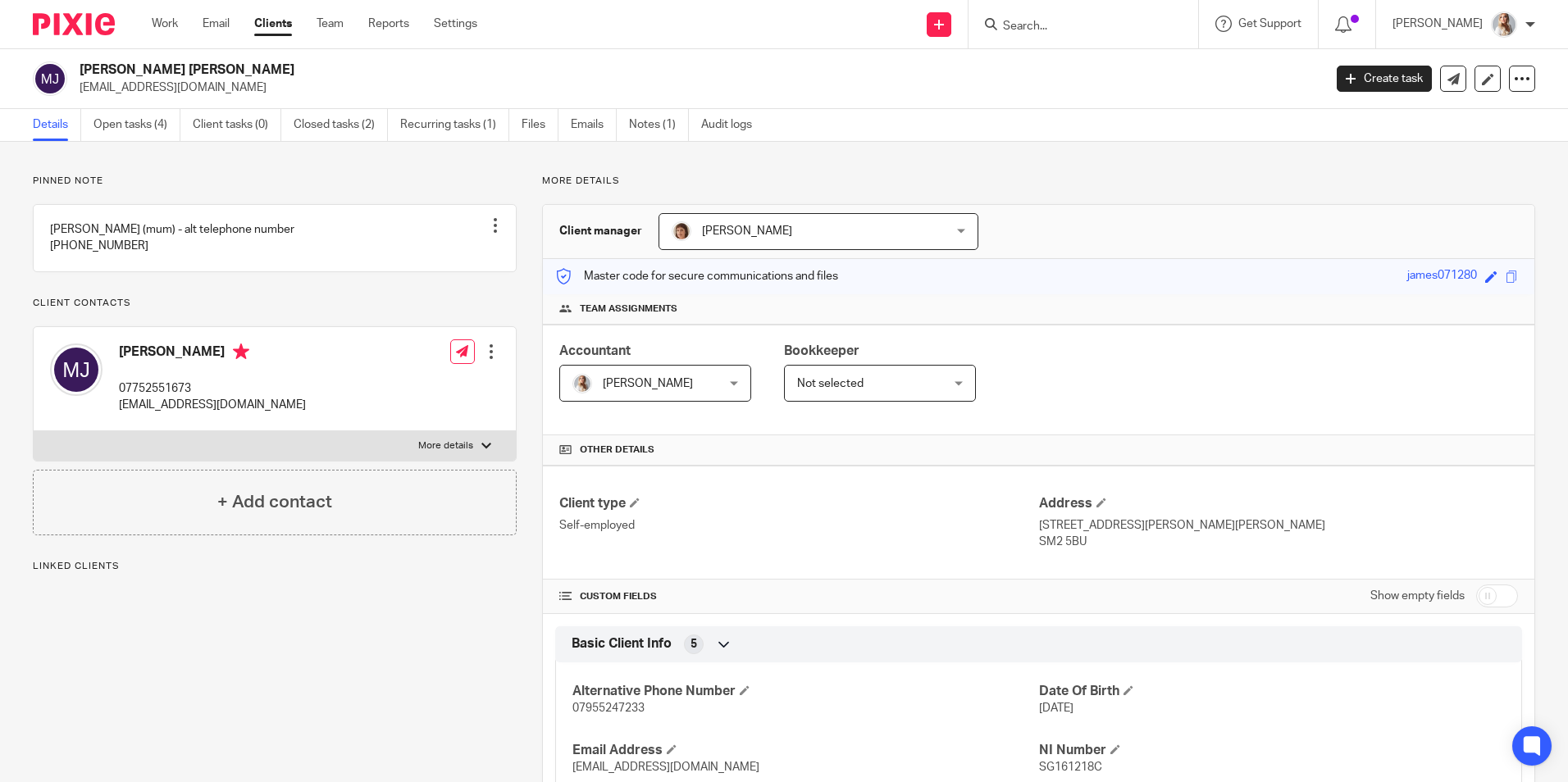 scroll, scrollTop: 0, scrollLeft: 0, axis: both 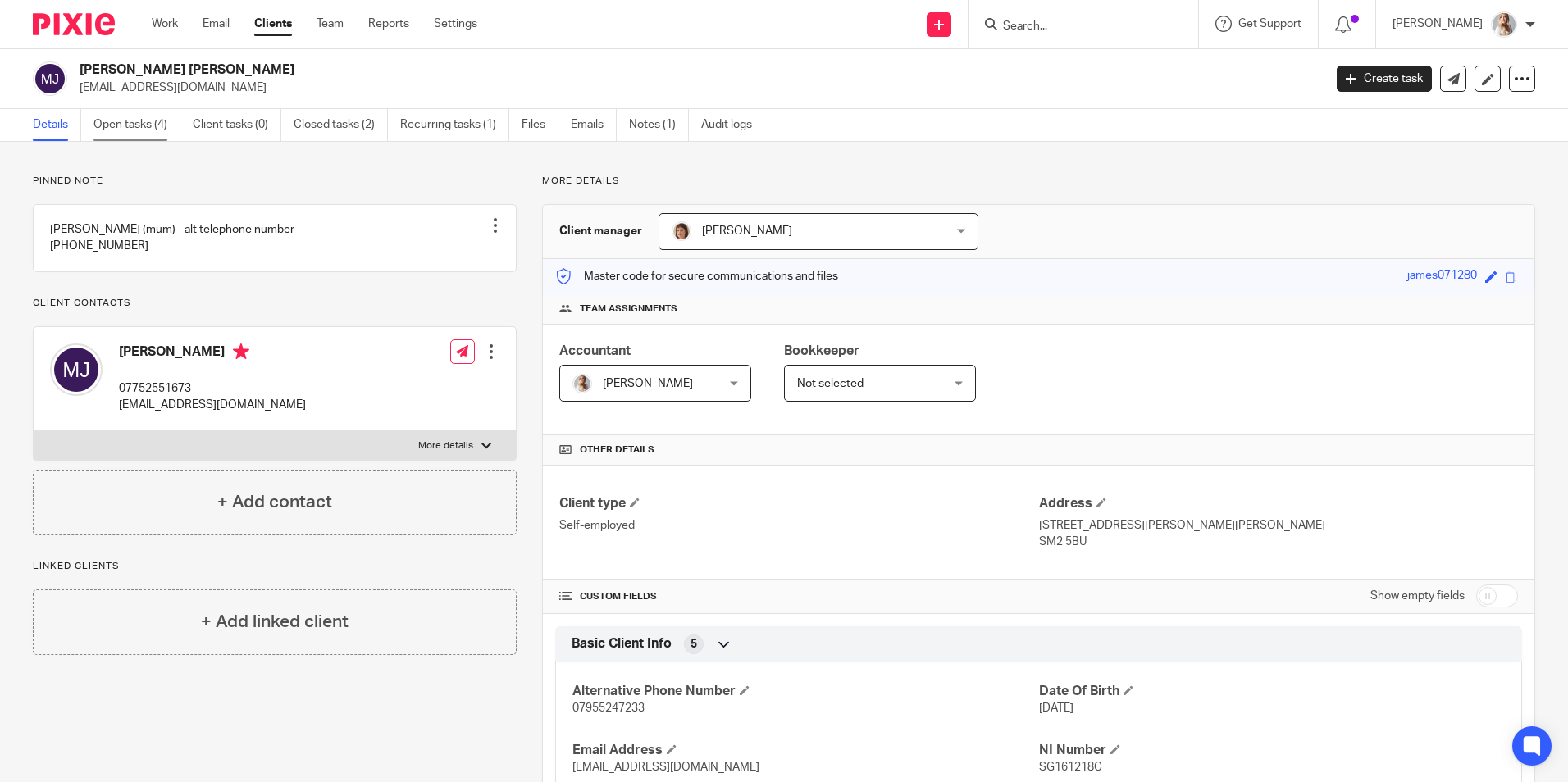 click on "Open tasks (4)" at bounding box center (137, 125) 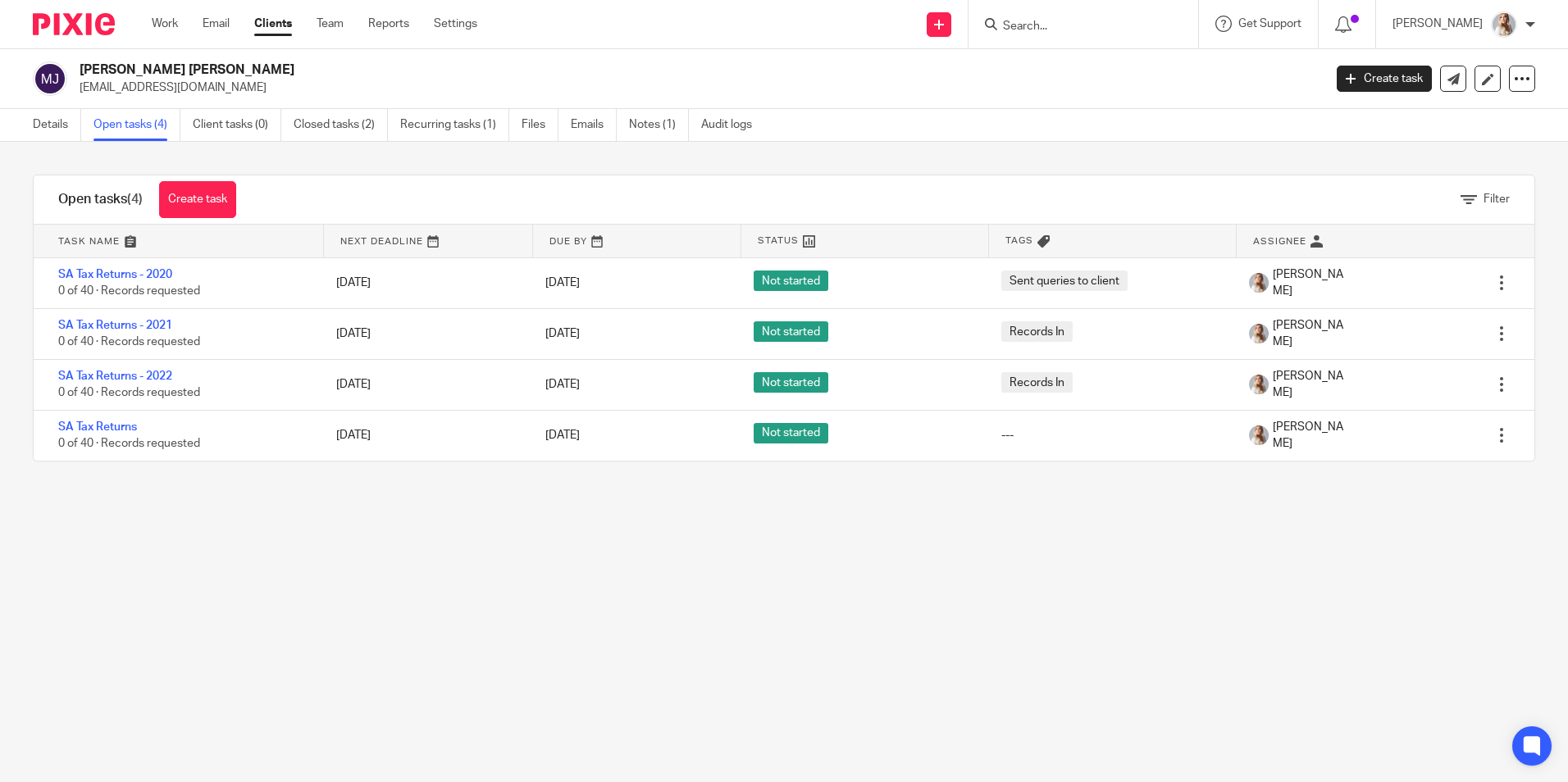 scroll, scrollTop: 0, scrollLeft: 0, axis: both 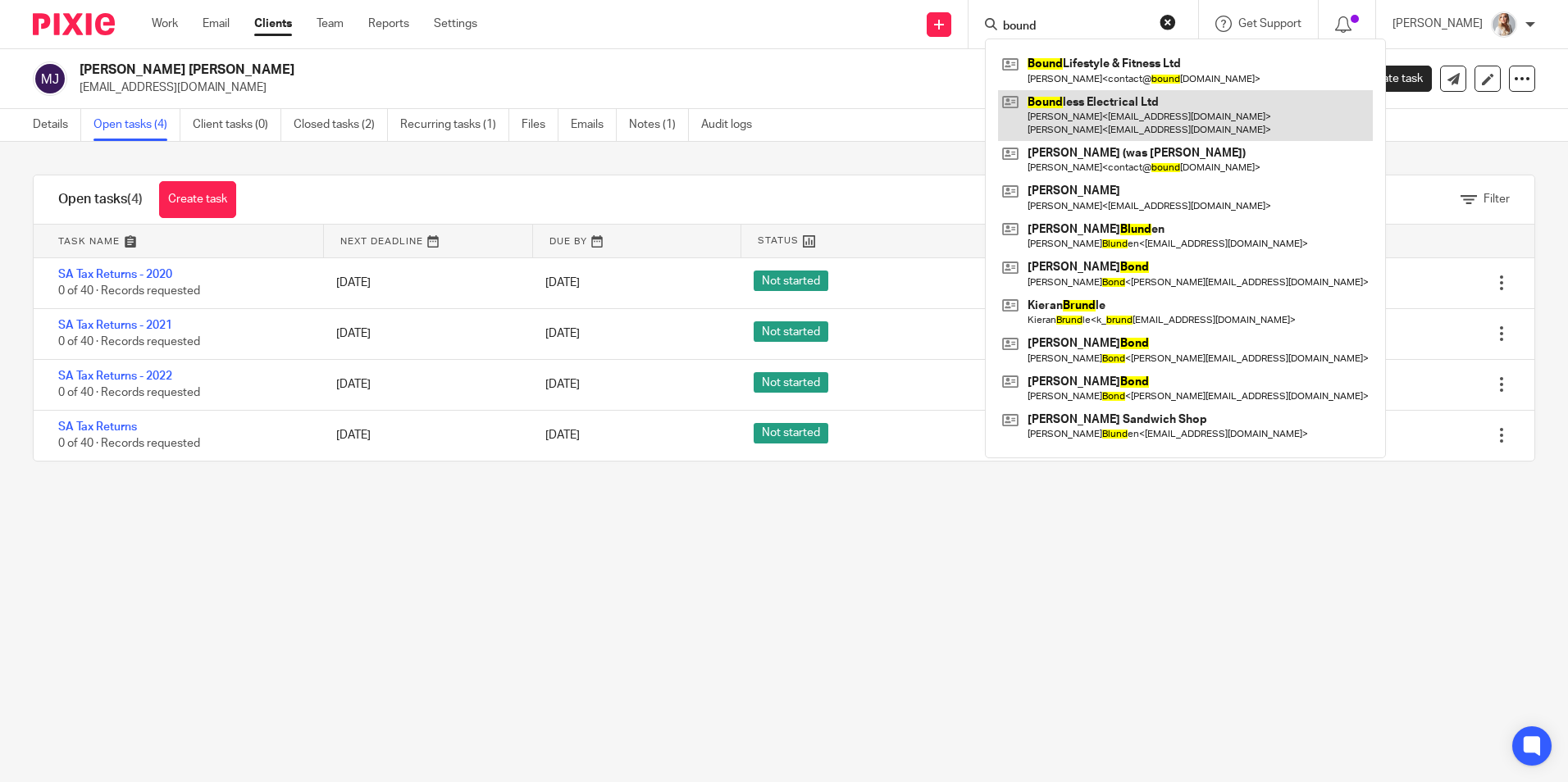 type on "bound" 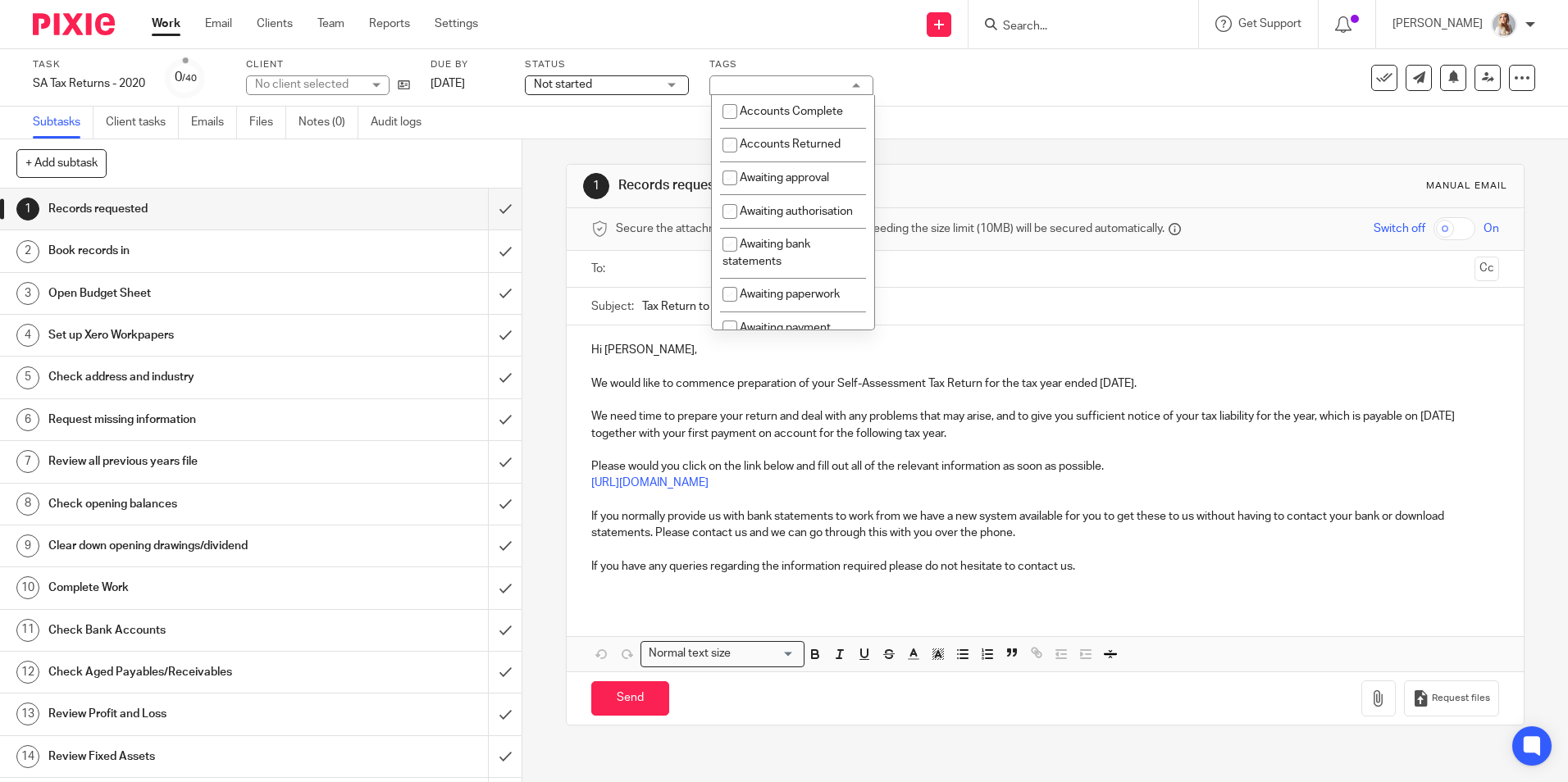 scroll, scrollTop: 0, scrollLeft: 0, axis: both 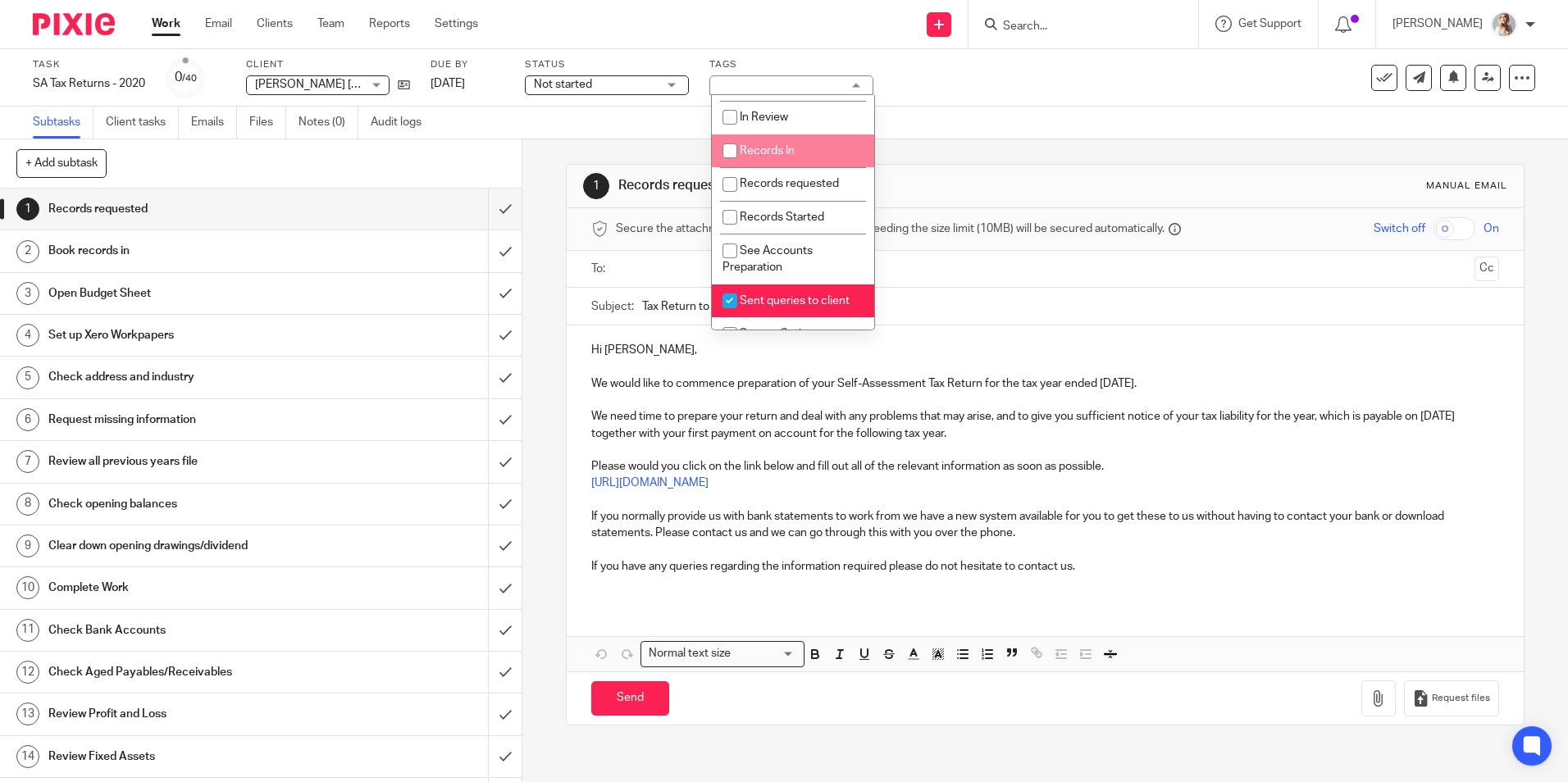 click on "Records In" at bounding box center (767, 151) 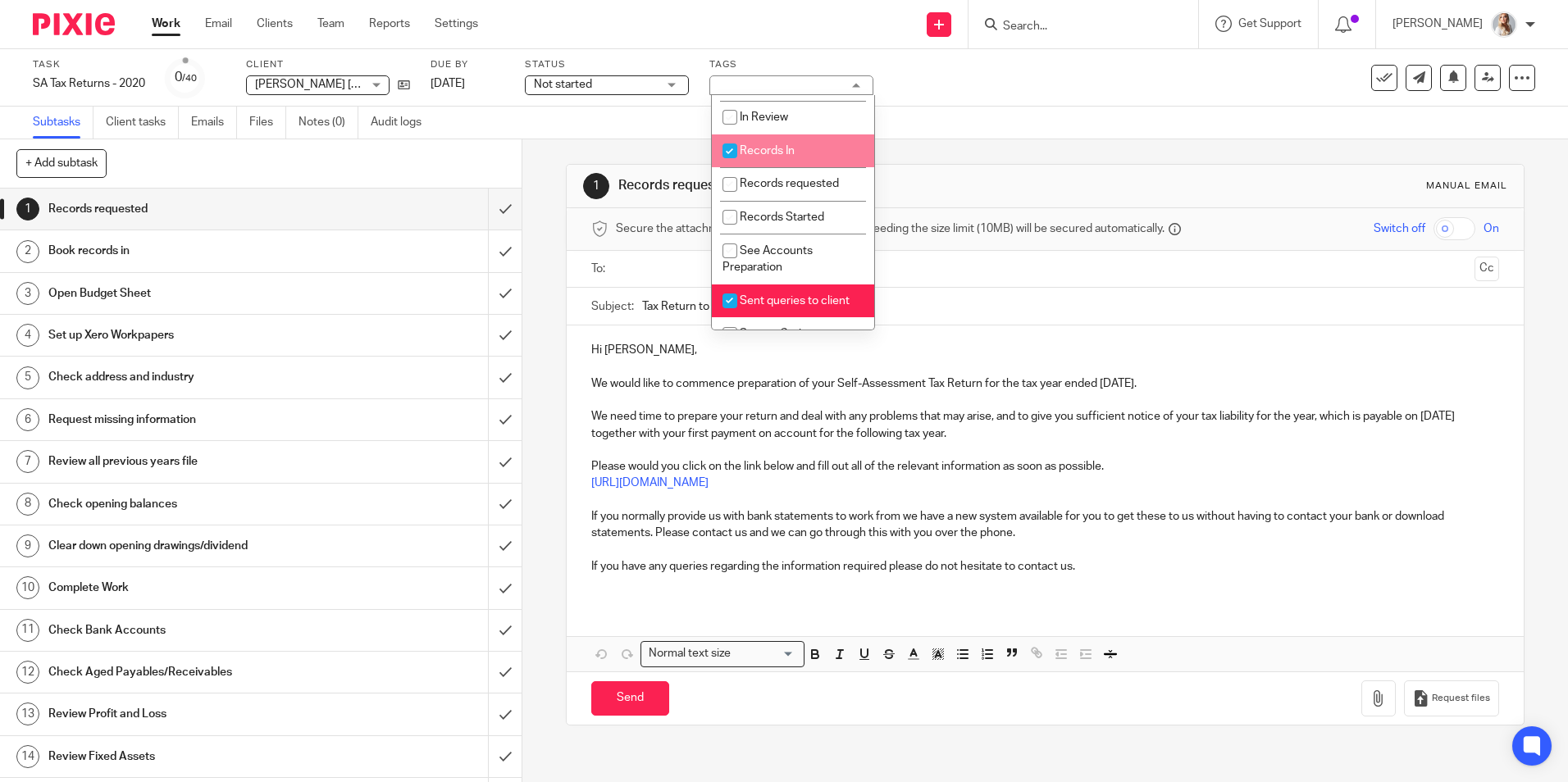 checkbox on "true" 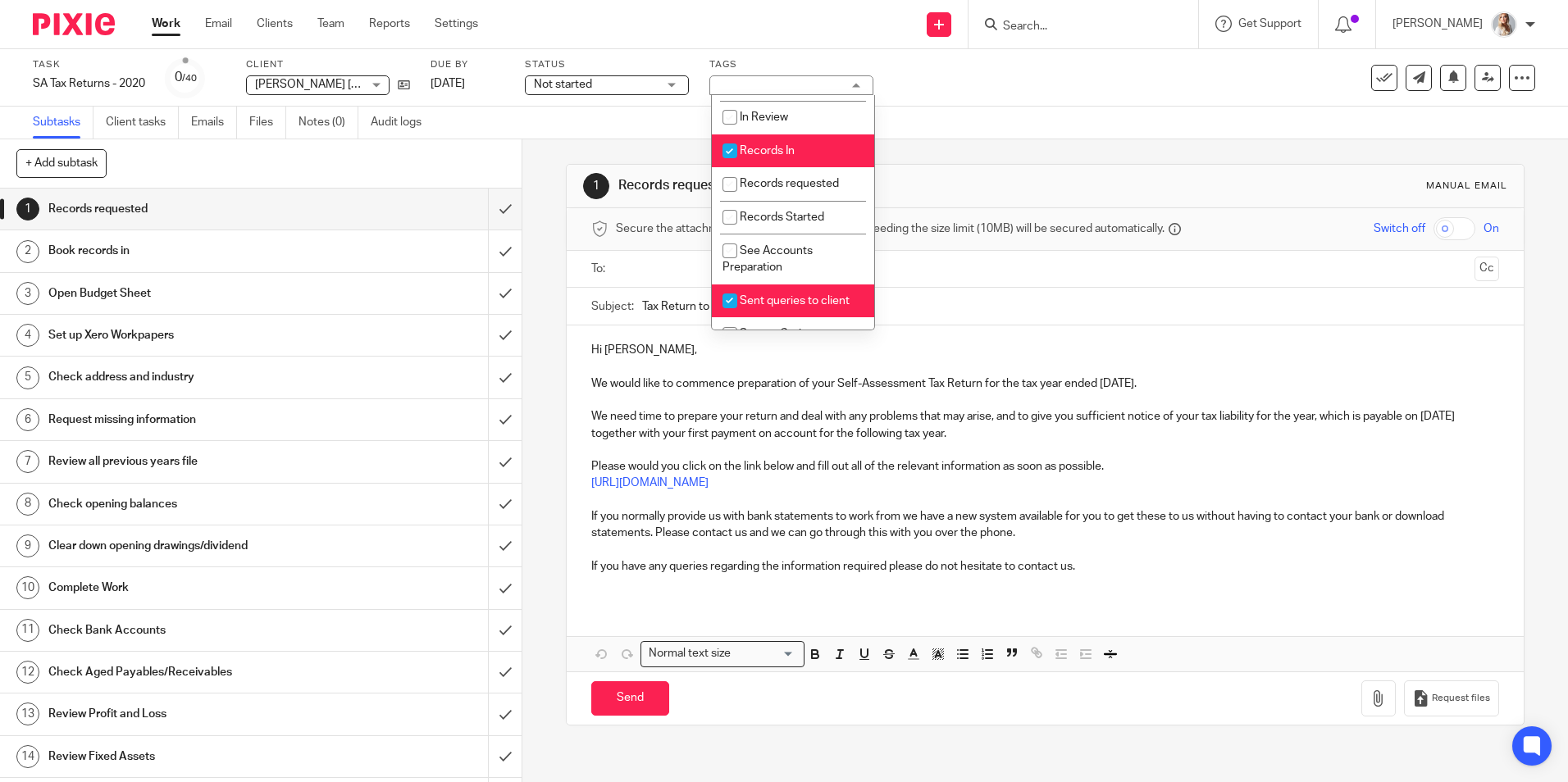 click at bounding box center [730, 301] 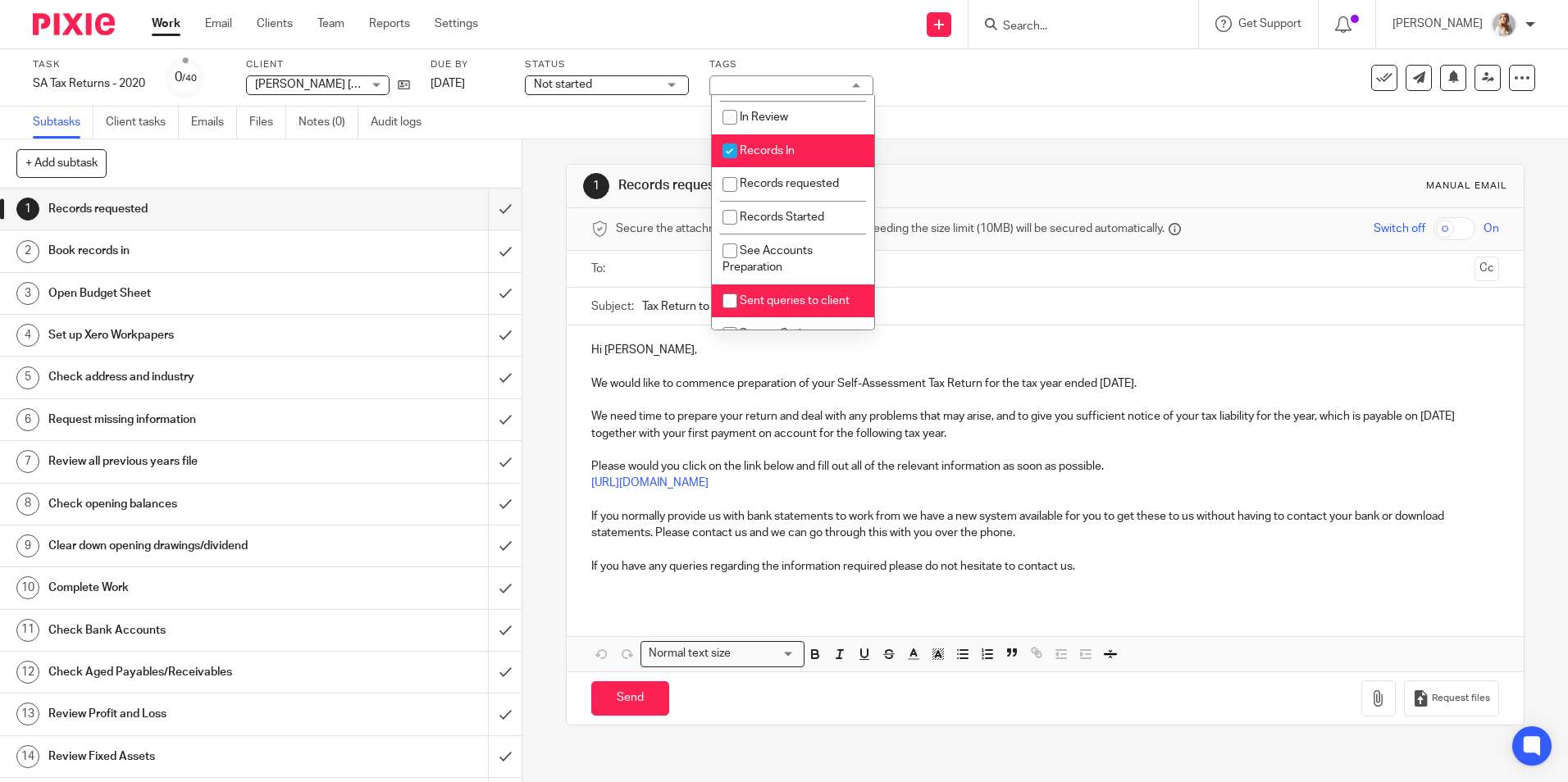 checkbox on "false" 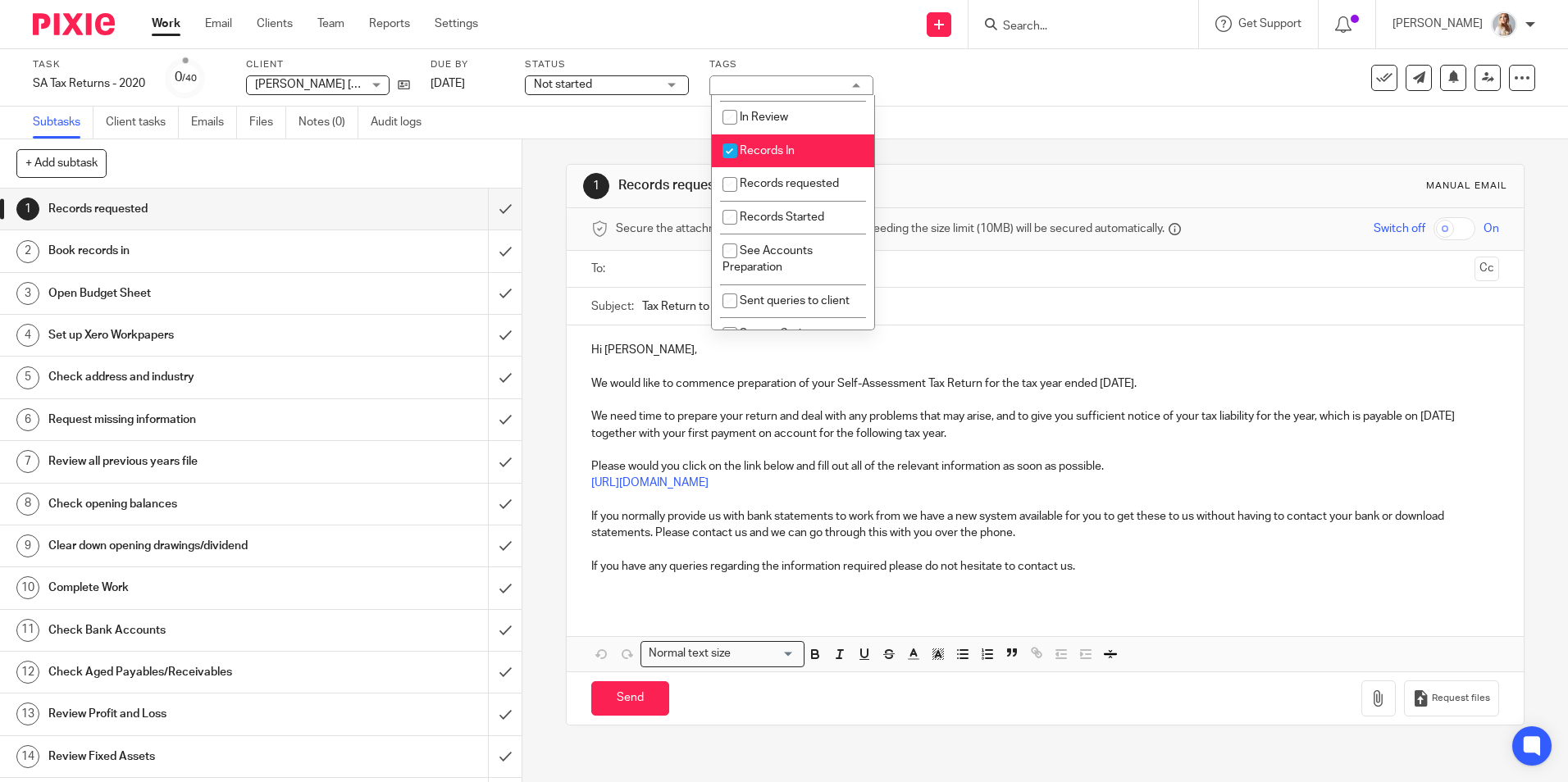 click at bounding box center [1083, 24] 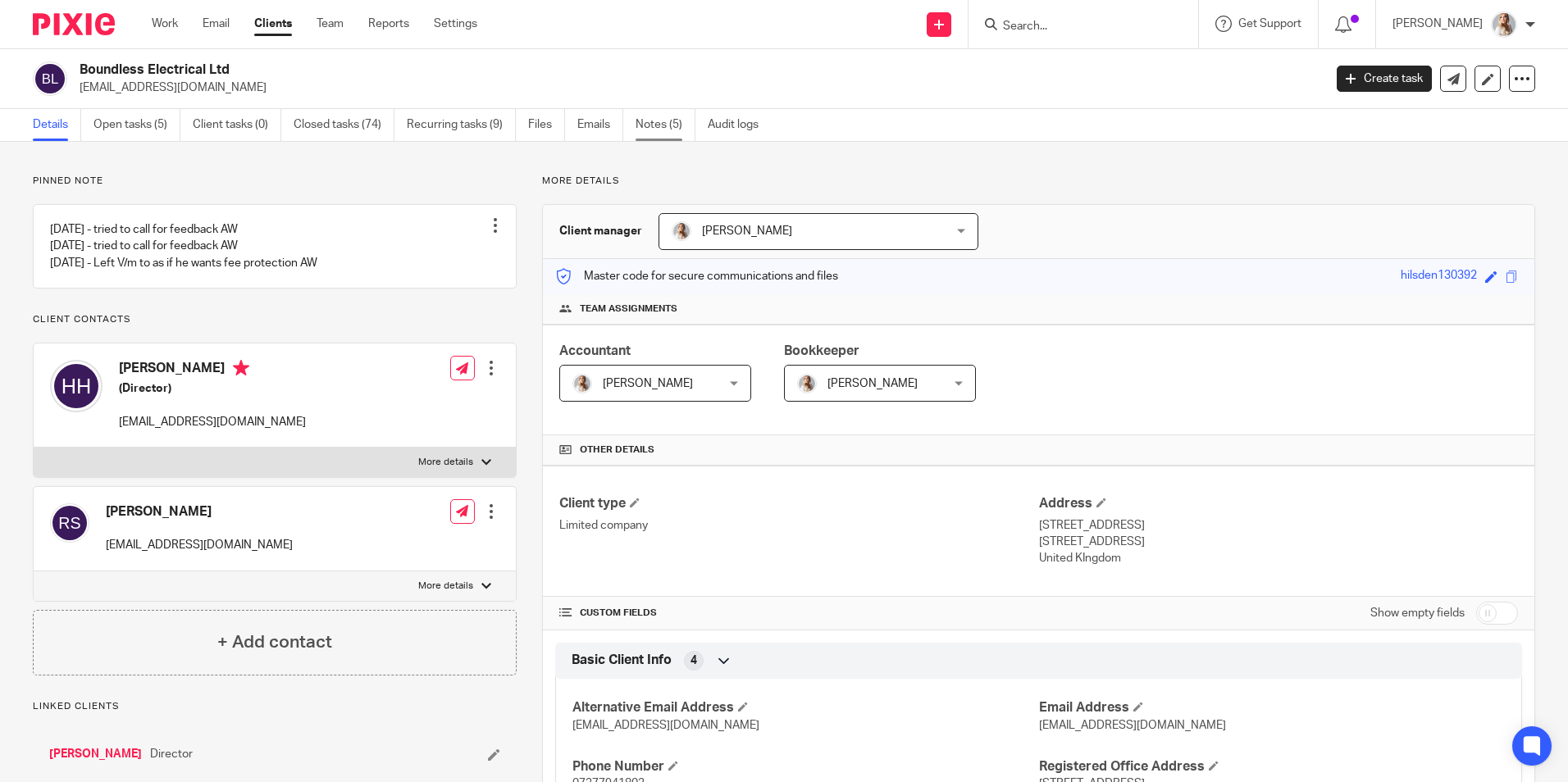 scroll, scrollTop: 0, scrollLeft: 0, axis: both 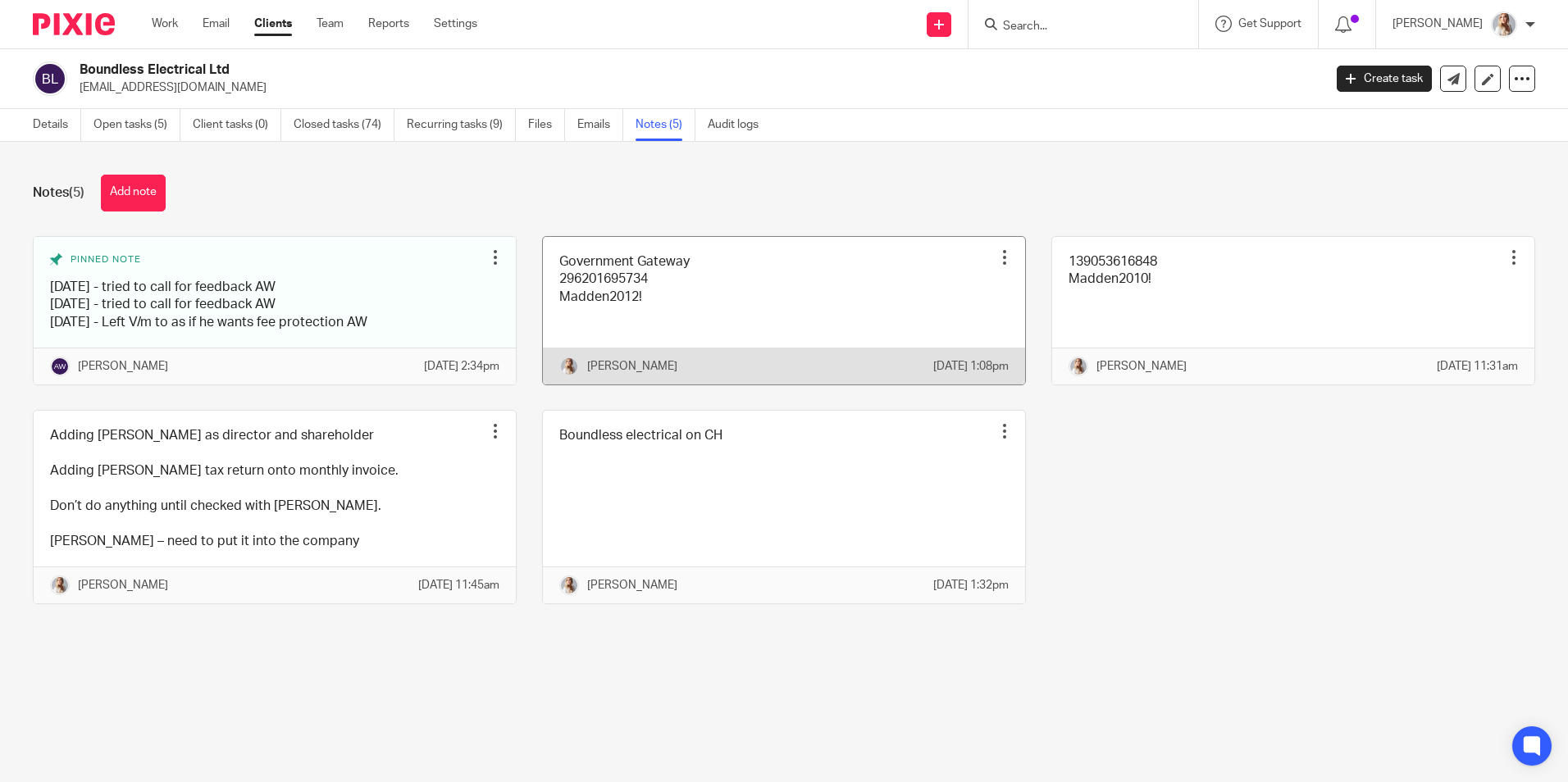 click at bounding box center (784, 311) 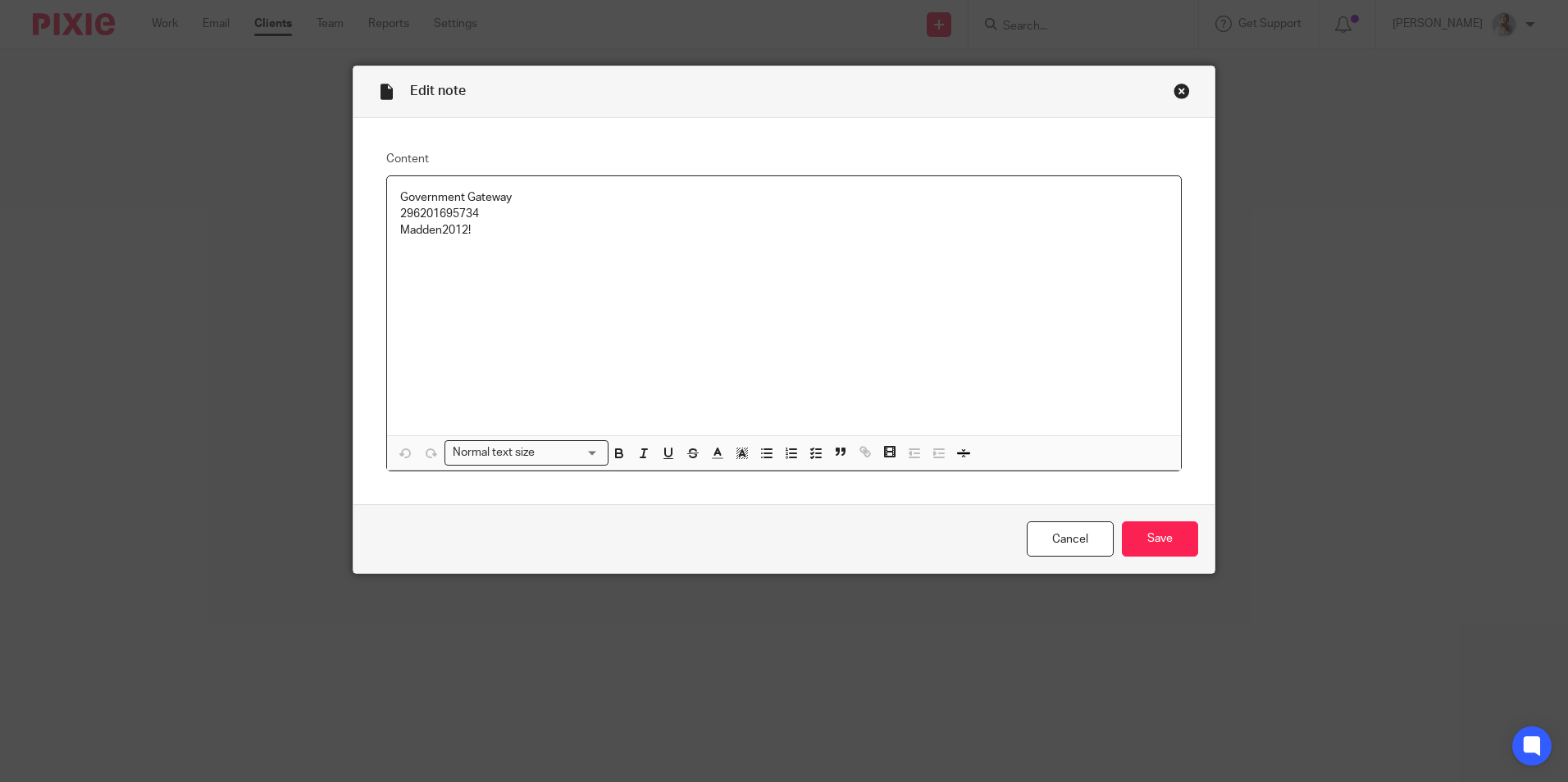 scroll, scrollTop: 0, scrollLeft: 0, axis: both 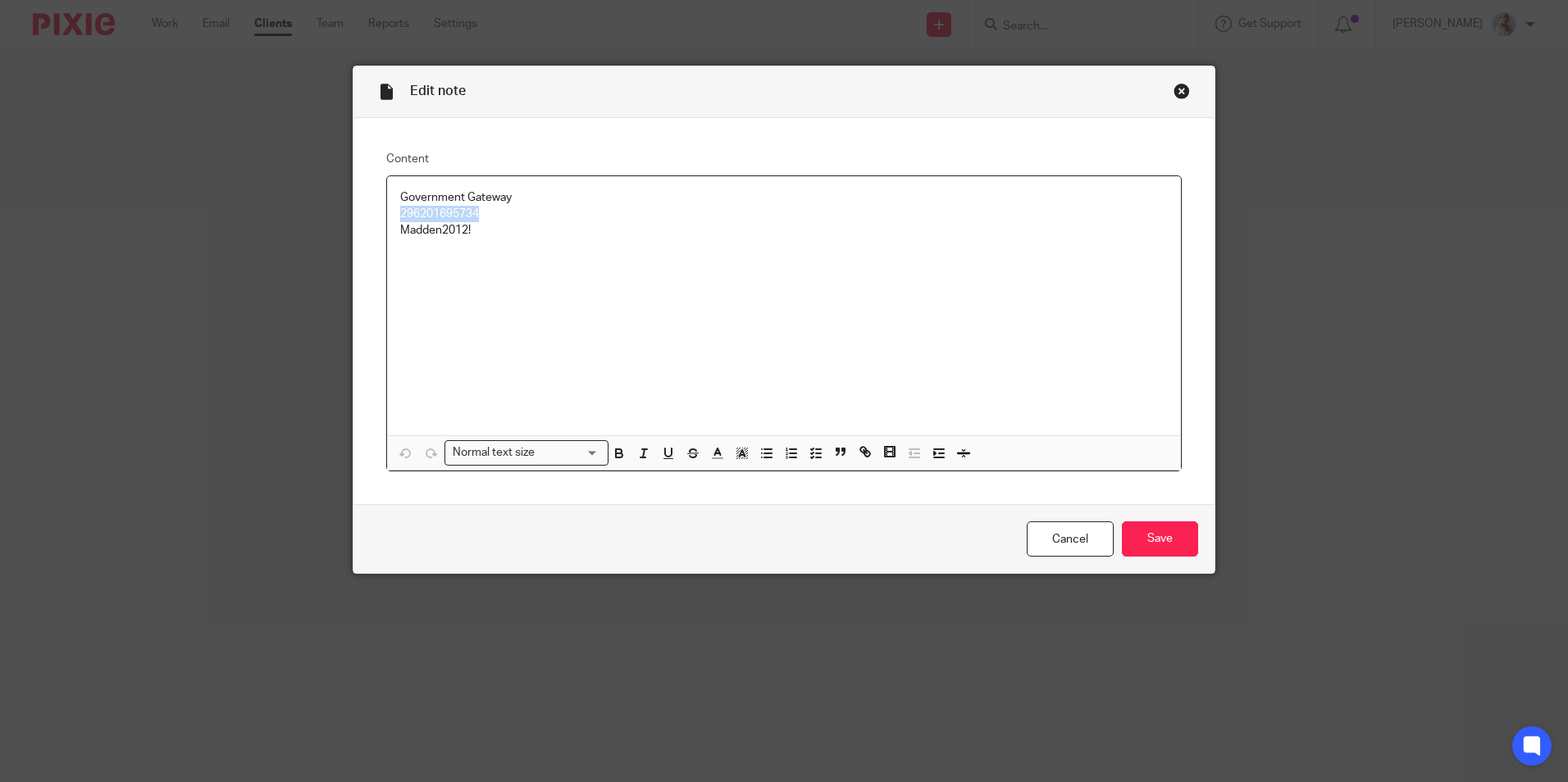 drag, startPoint x: 494, startPoint y: 221, endPoint x: 356, endPoint y: 211, distance: 138.36184 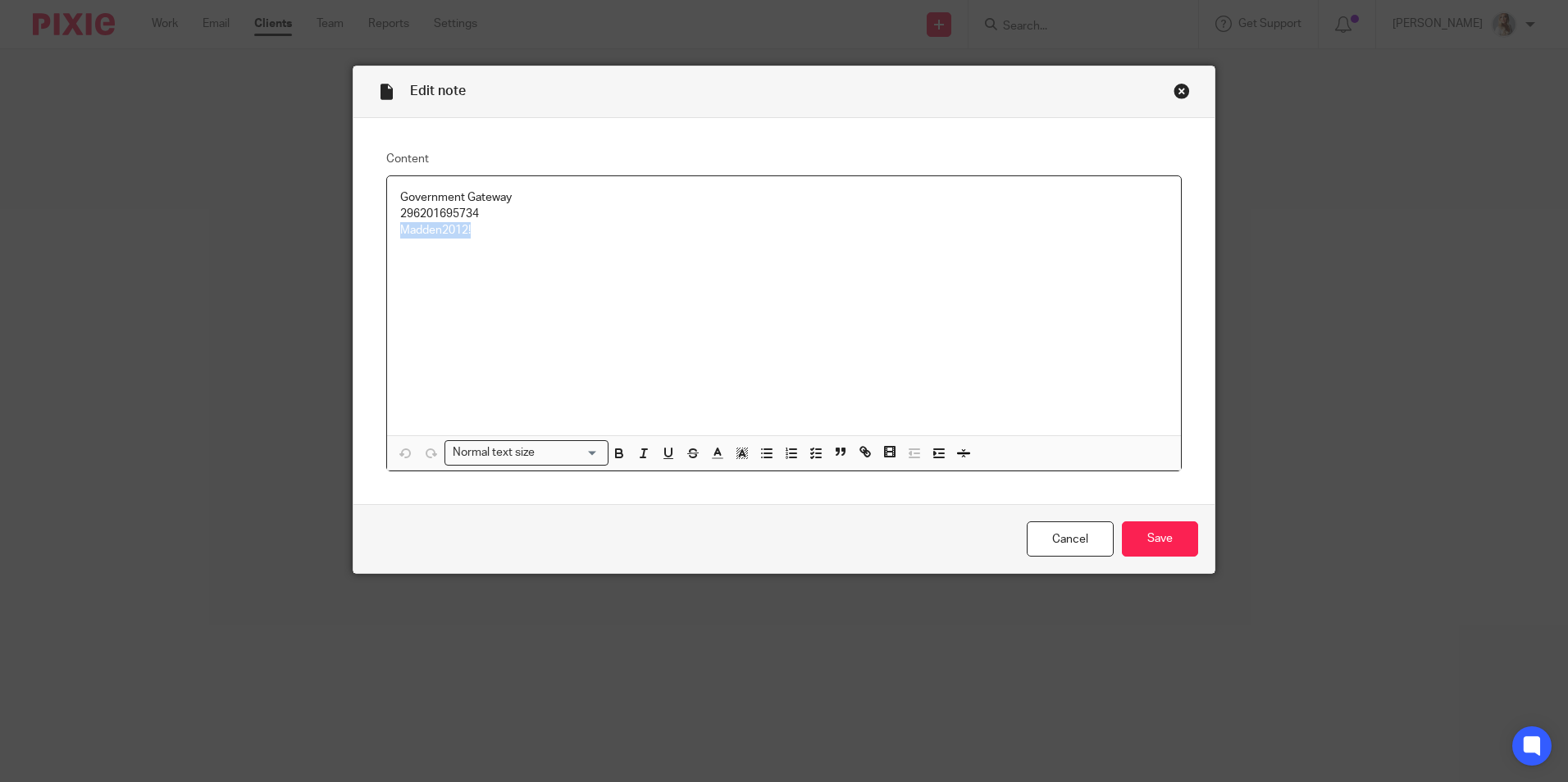drag, startPoint x: 491, startPoint y: 234, endPoint x: 374, endPoint y: 243, distance: 117.34564 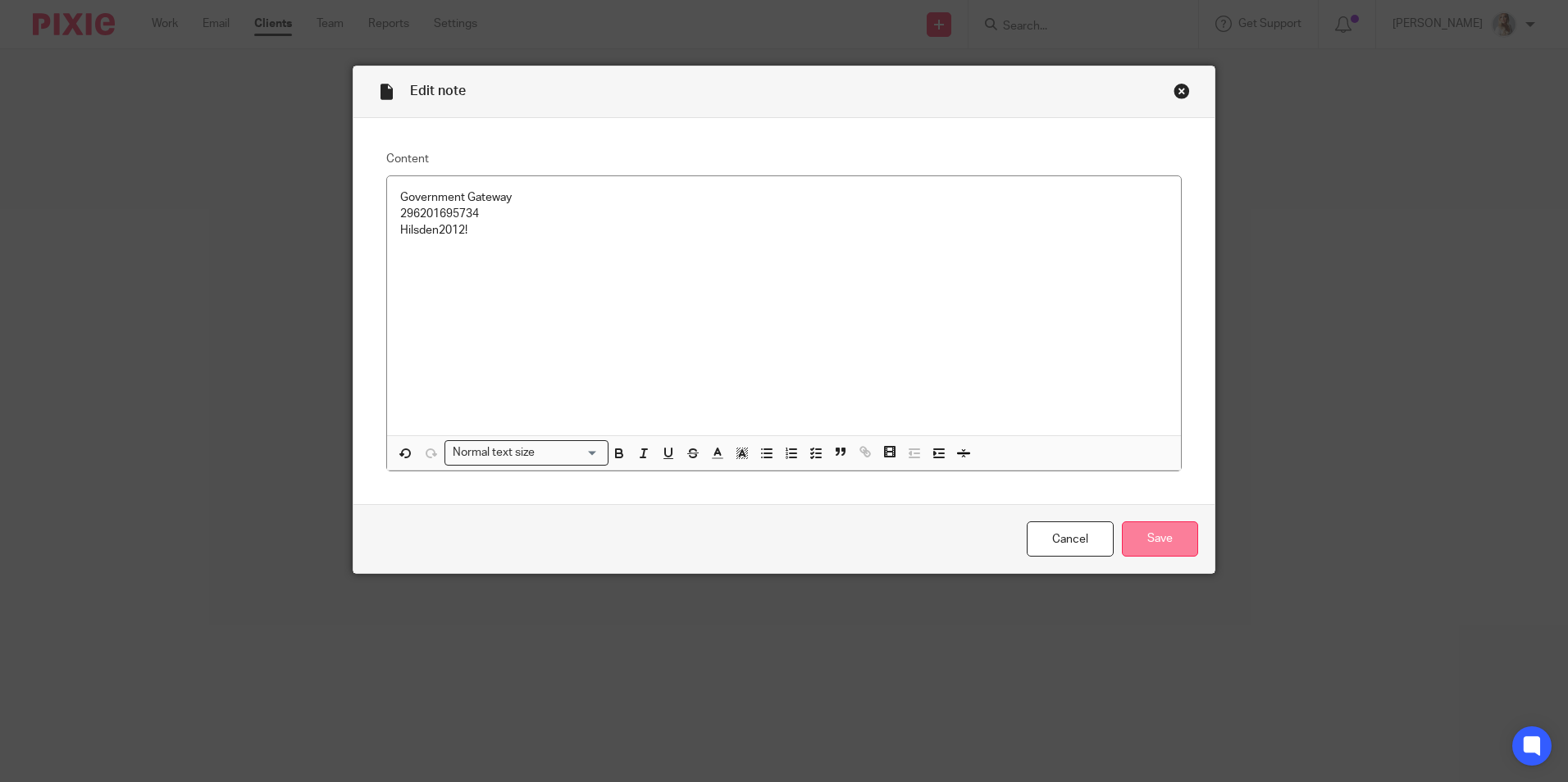 click on "Save" at bounding box center [1160, 539] 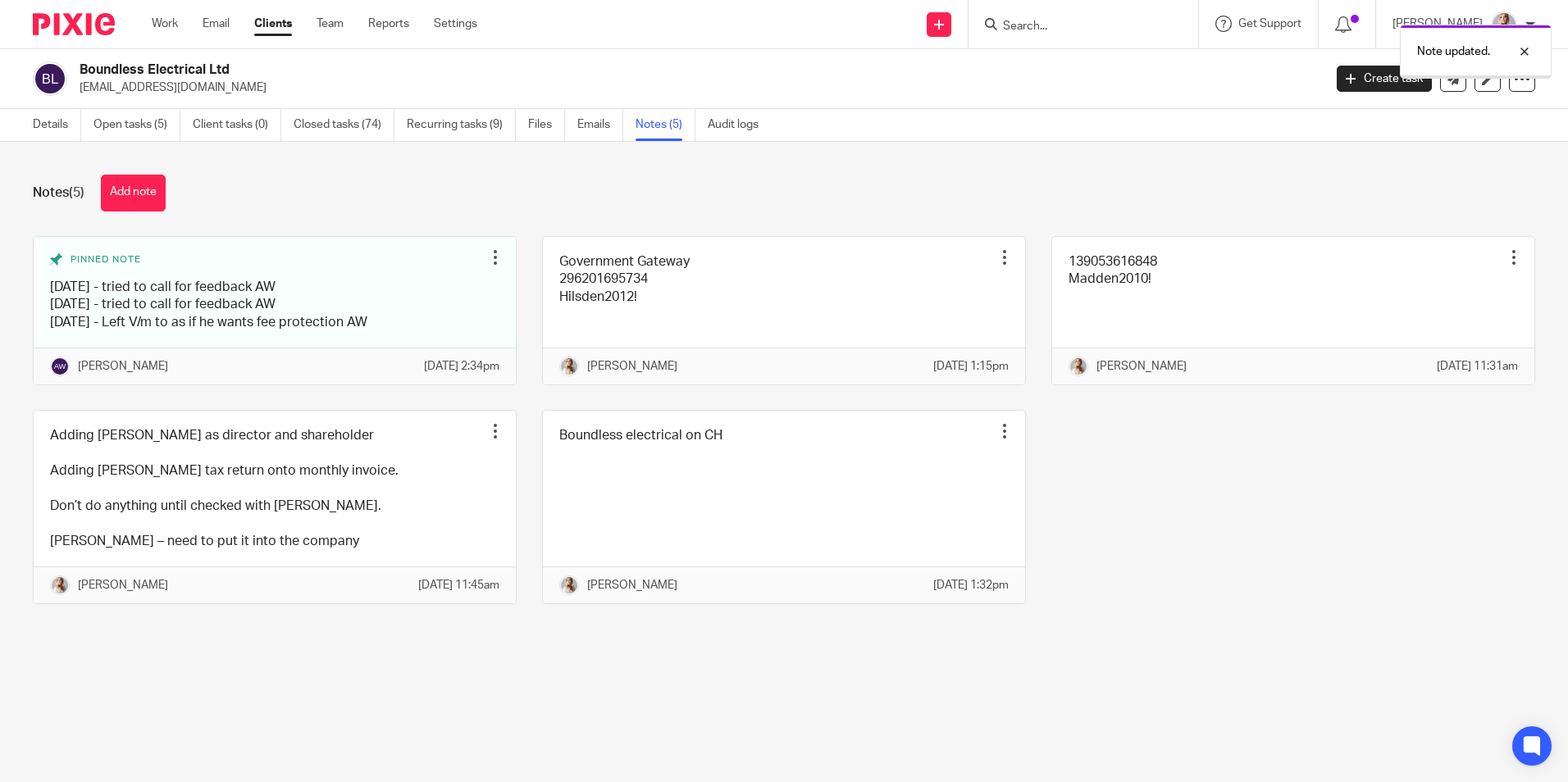 scroll, scrollTop: 0, scrollLeft: 0, axis: both 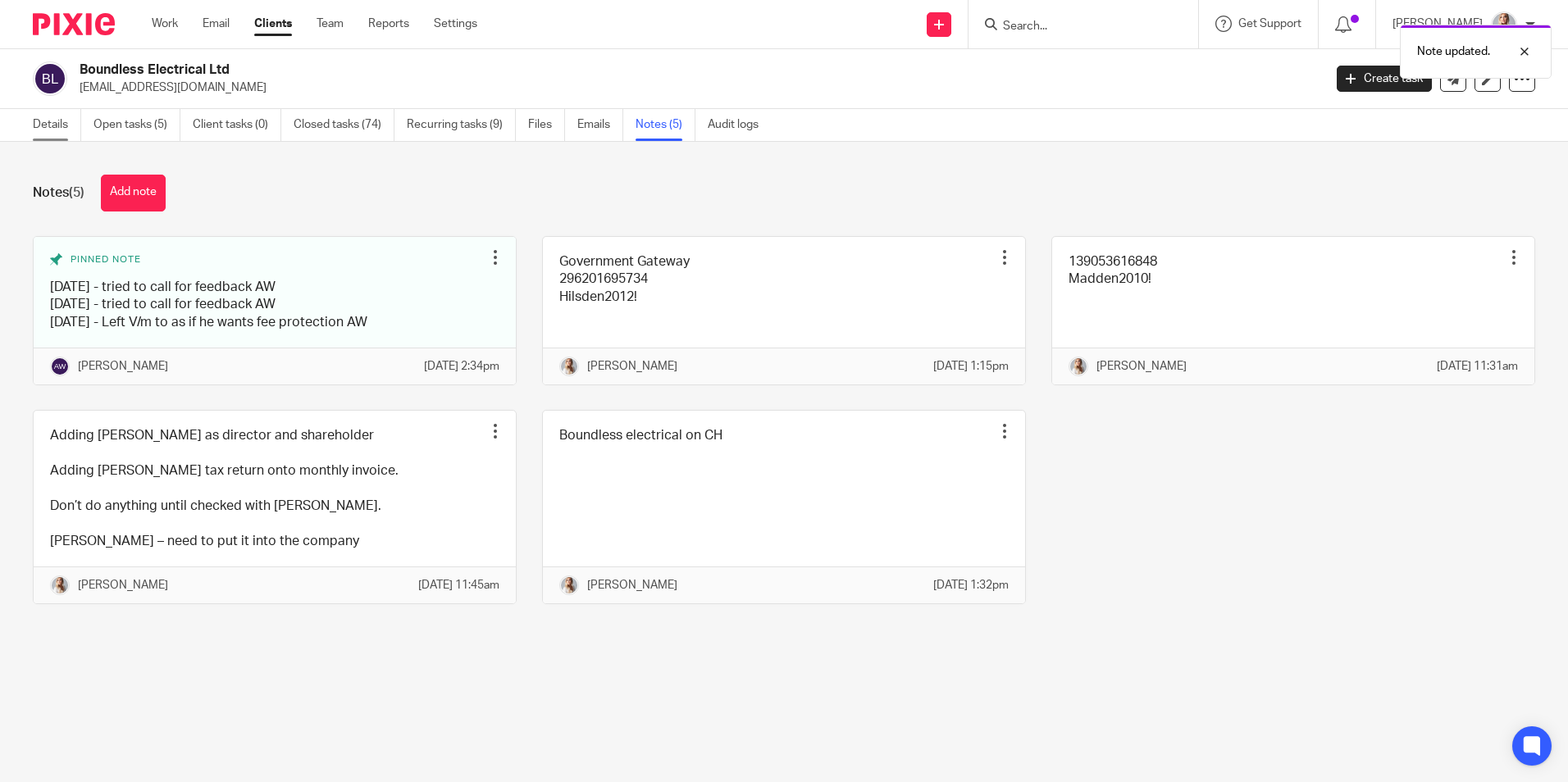 click on "Details" at bounding box center (57, 125) 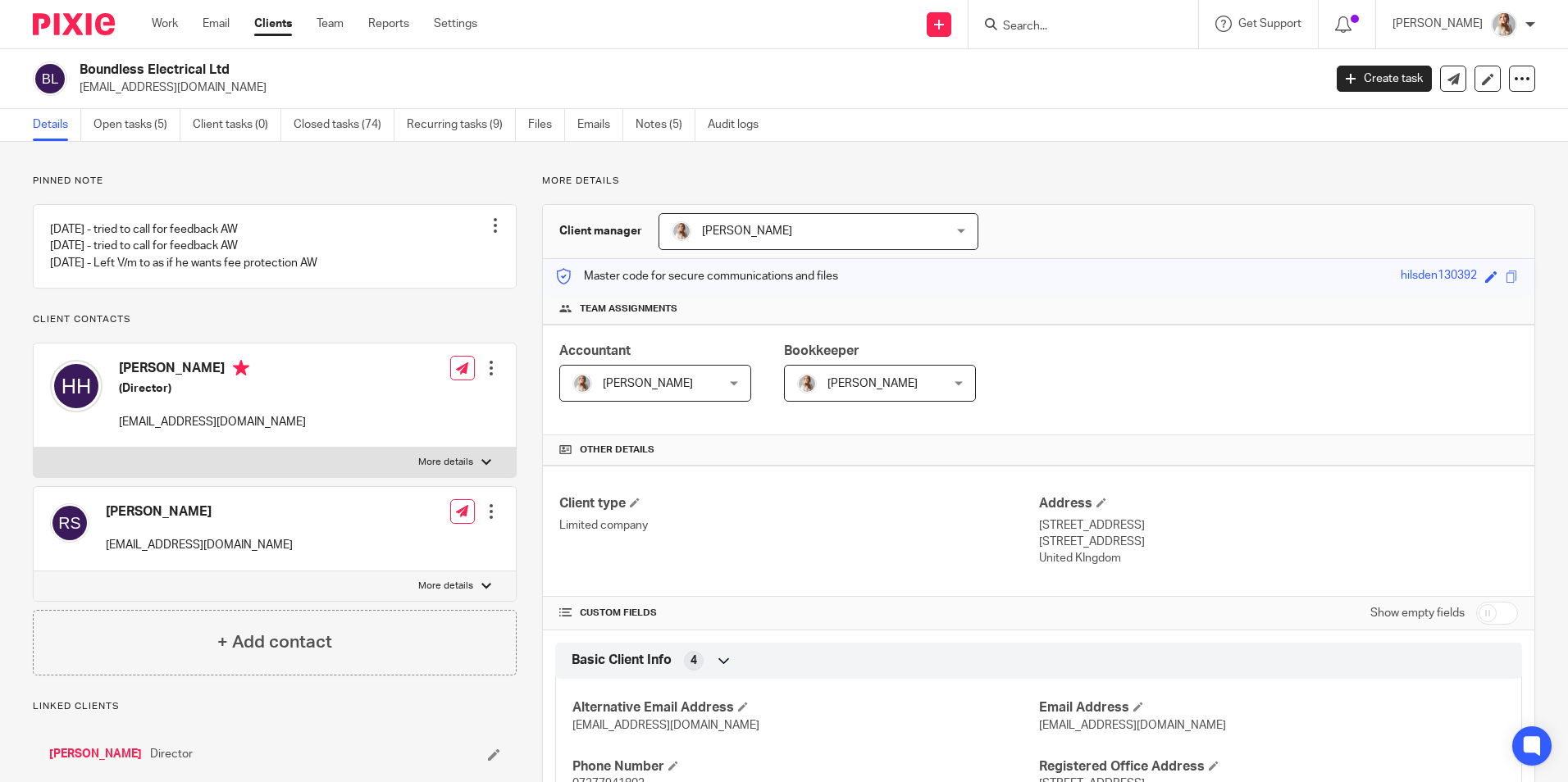 scroll, scrollTop: 0, scrollLeft: 0, axis: both 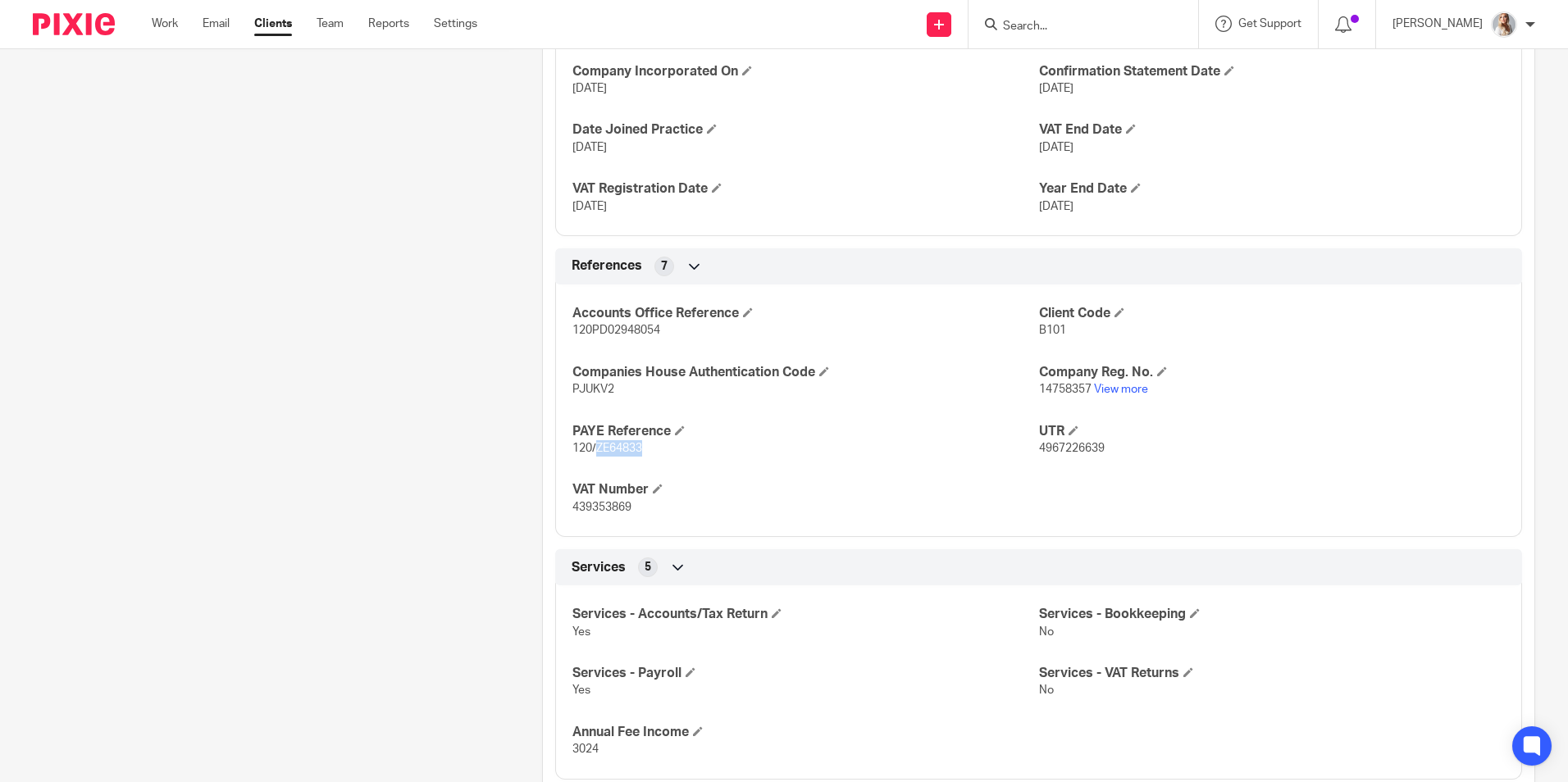 drag, startPoint x: 651, startPoint y: 456, endPoint x: 592, endPoint y: 453, distance: 59.07622 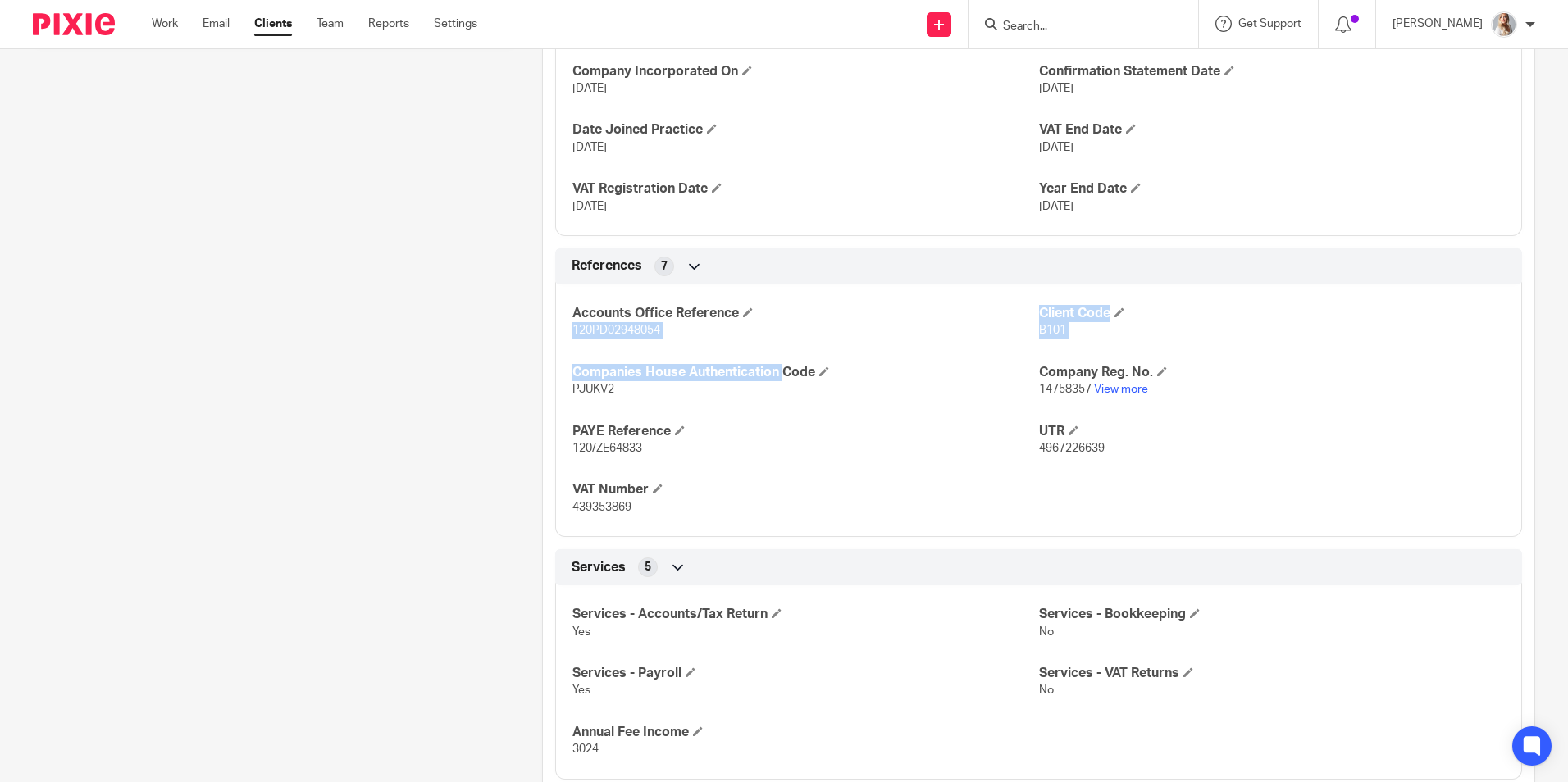 drag, startPoint x: 672, startPoint y: 355, endPoint x: 553, endPoint y: 347, distance: 119.2686 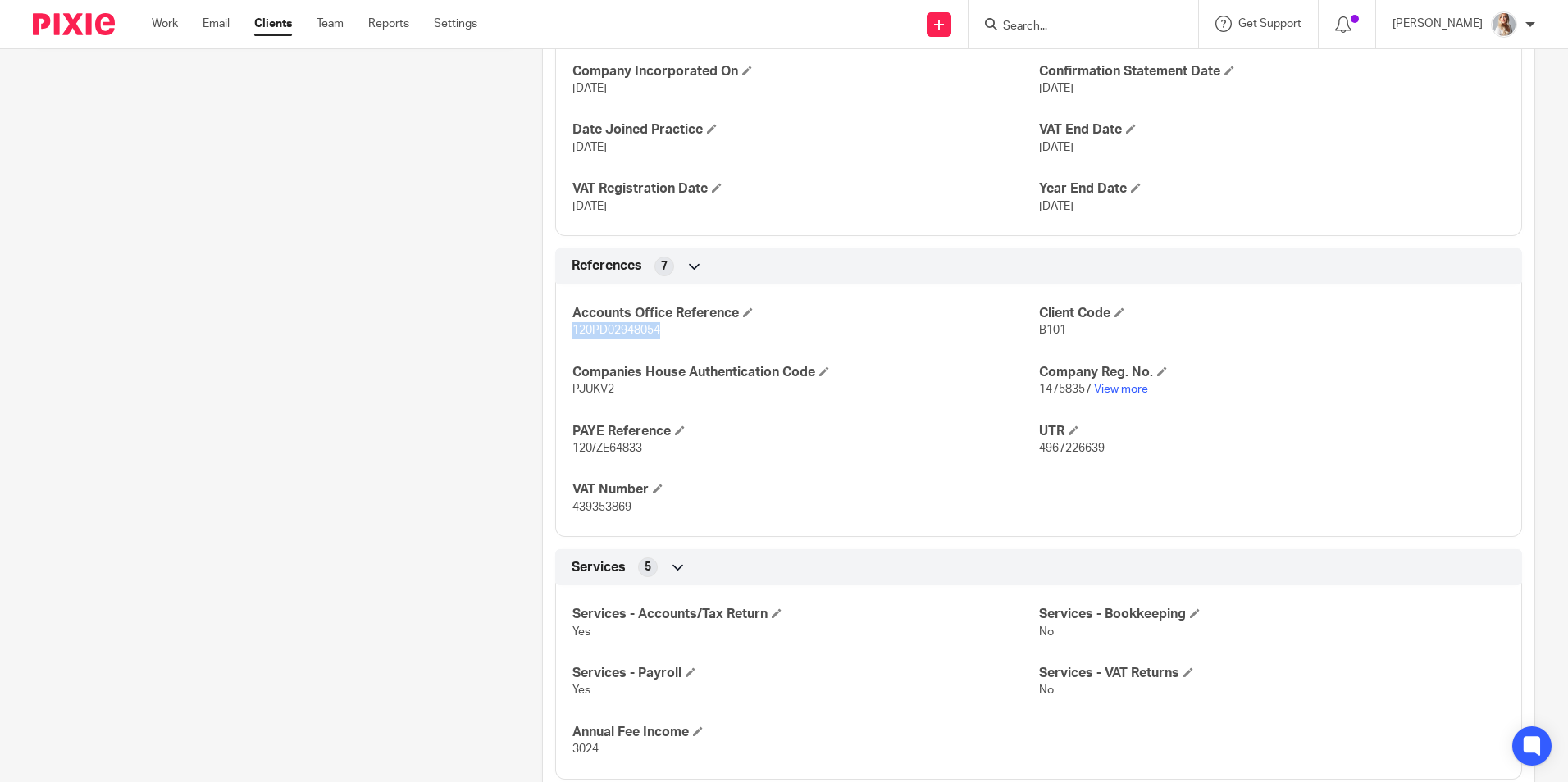 drag, startPoint x: 680, startPoint y: 335, endPoint x: 554, endPoint y: 334, distance: 126.00397 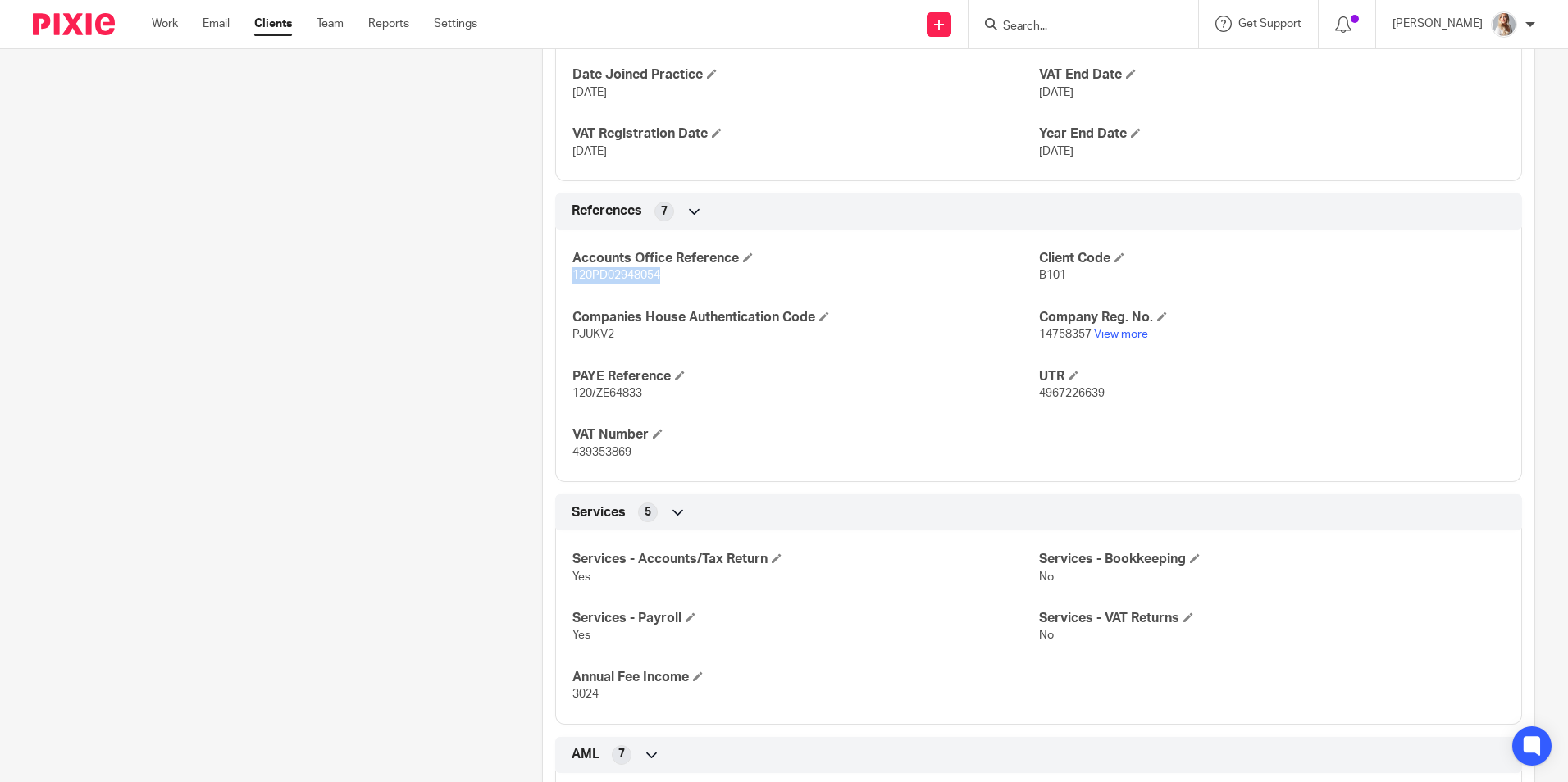scroll, scrollTop: 902, scrollLeft: 0, axis: vertical 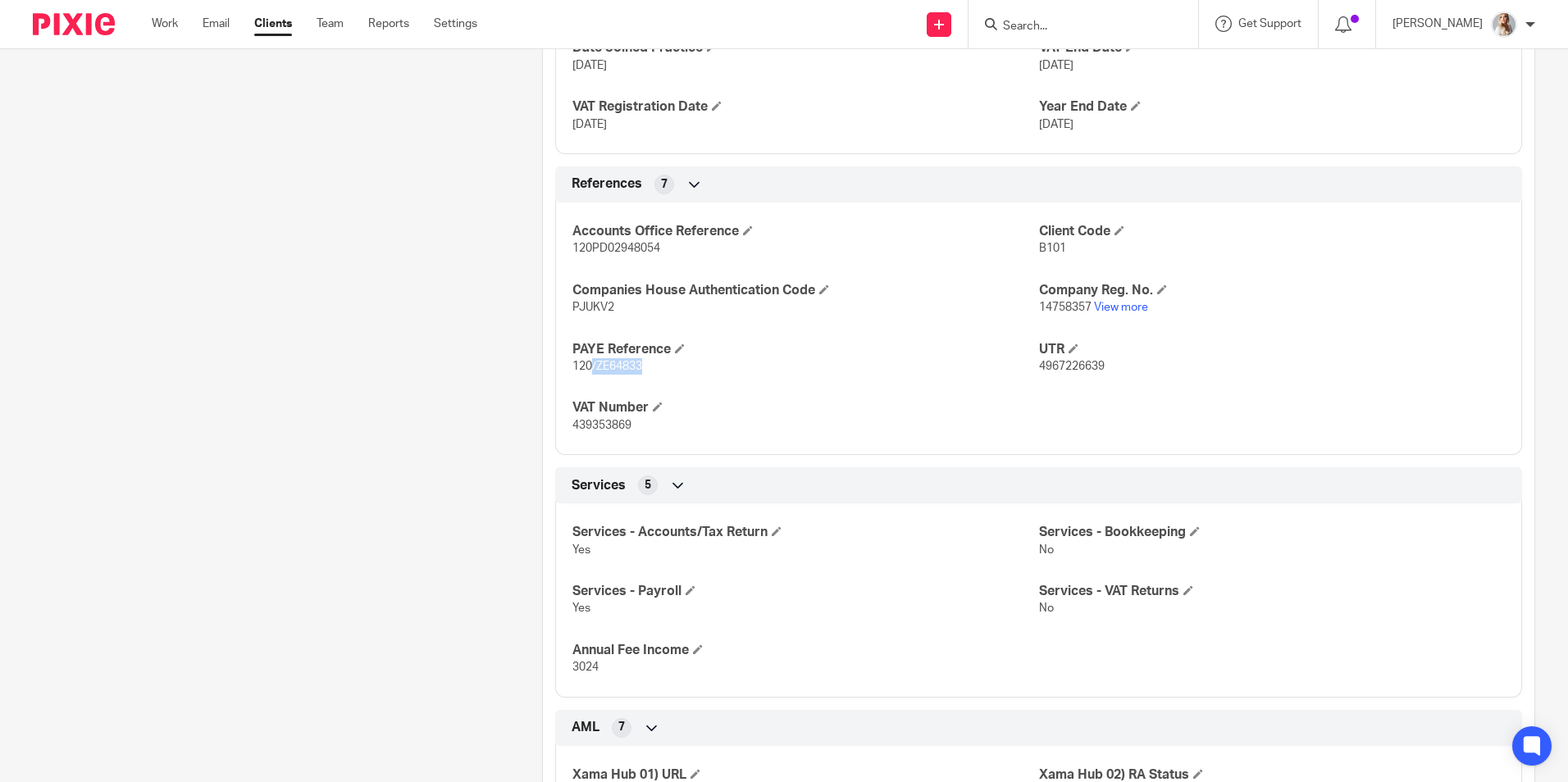drag, startPoint x: 640, startPoint y: 372, endPoint x: 590, endPoint y: 374, distance: 50.03998 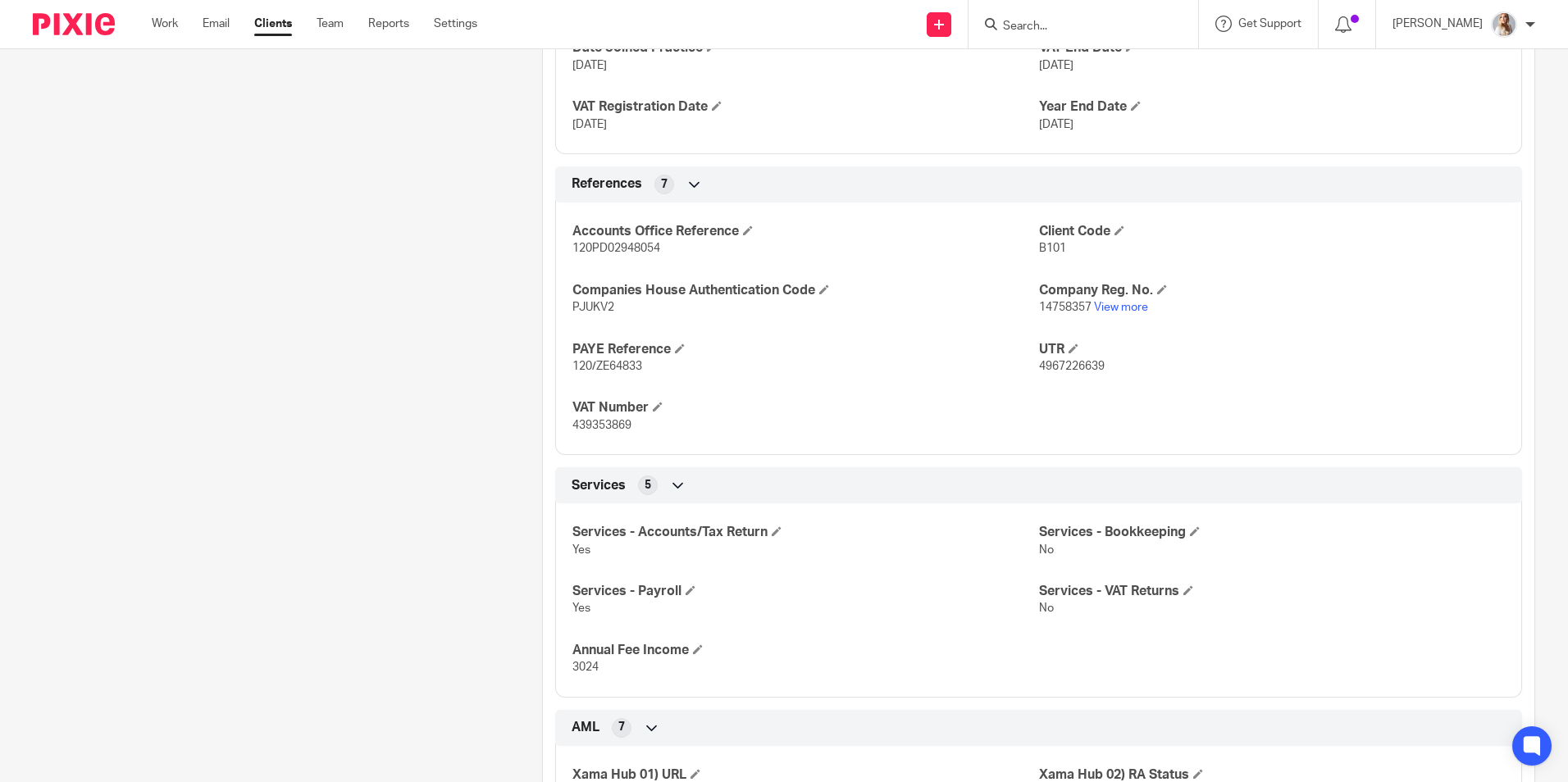 click on "120/ZE64833" at bounding box center (805, 366) 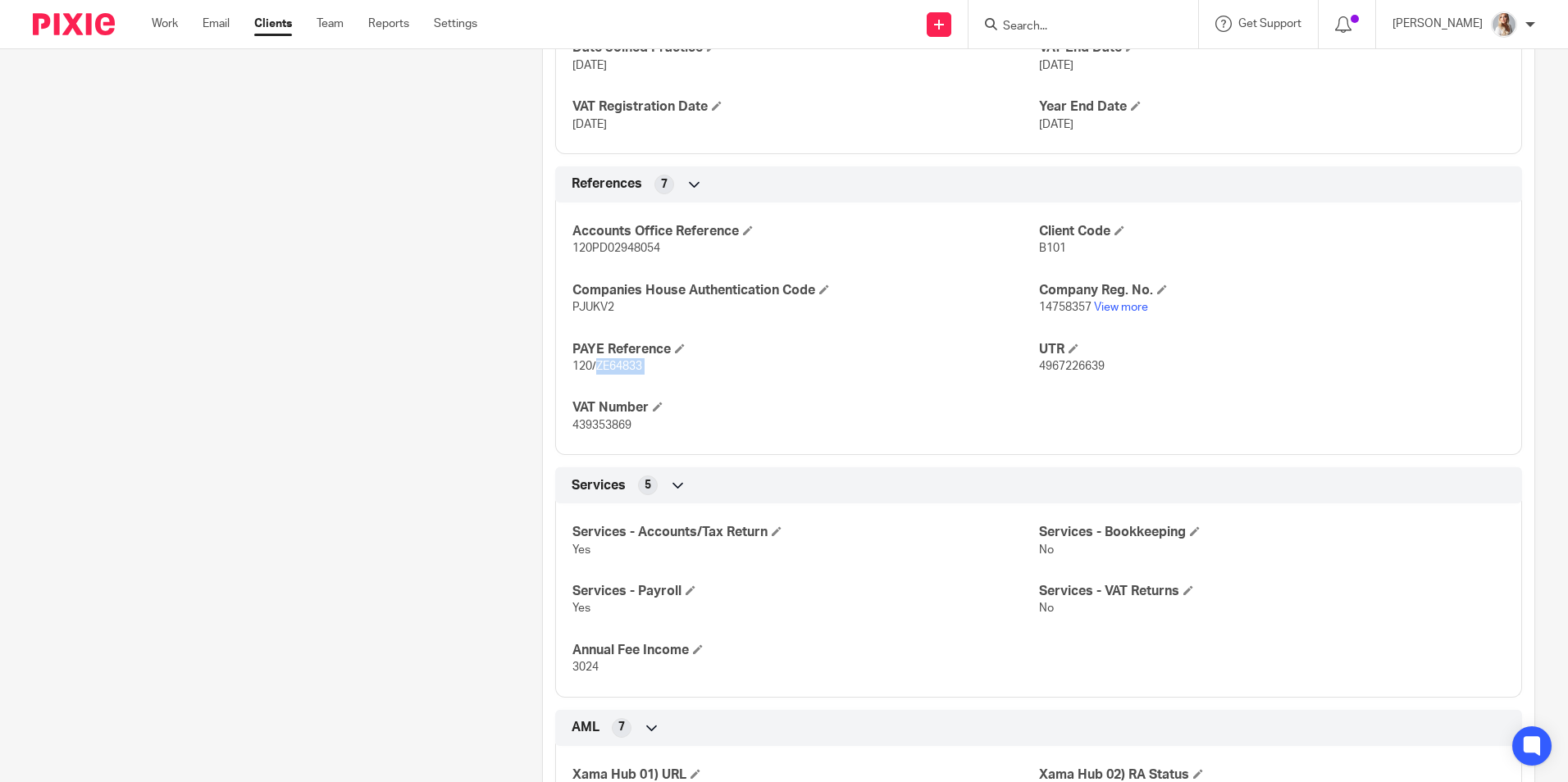 drag, startPoint x: 654, startPoint y: 371, endPoint x: 599, endPoint y: 372, distance: 55.00909 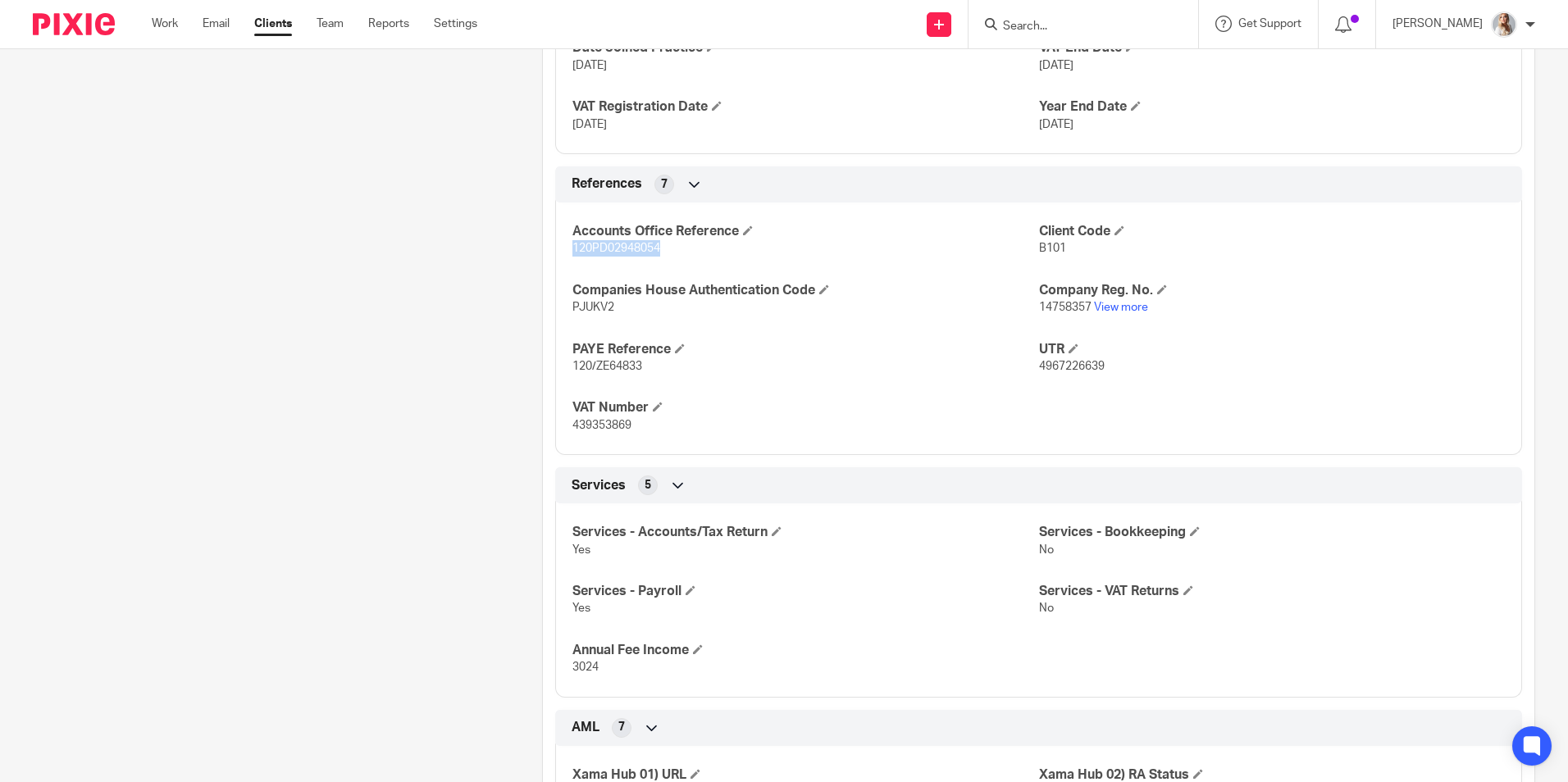 drag, startPoint x: 696, startPoint y: 253, endPoint x: 549, endPoint y: 256, distance: 147.031 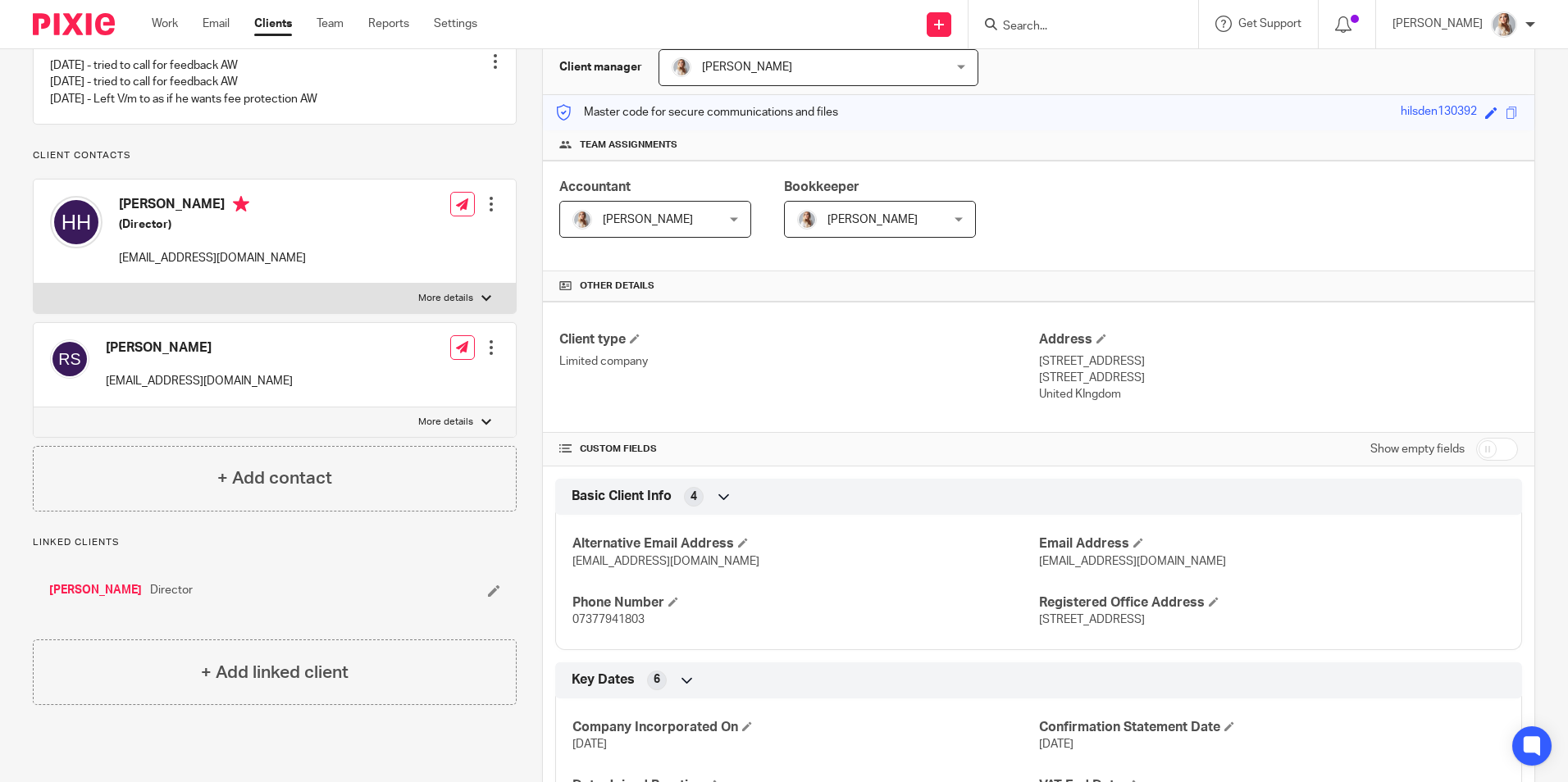 scroll, scrollTop: 0, scrollLeft: 0, axis: both 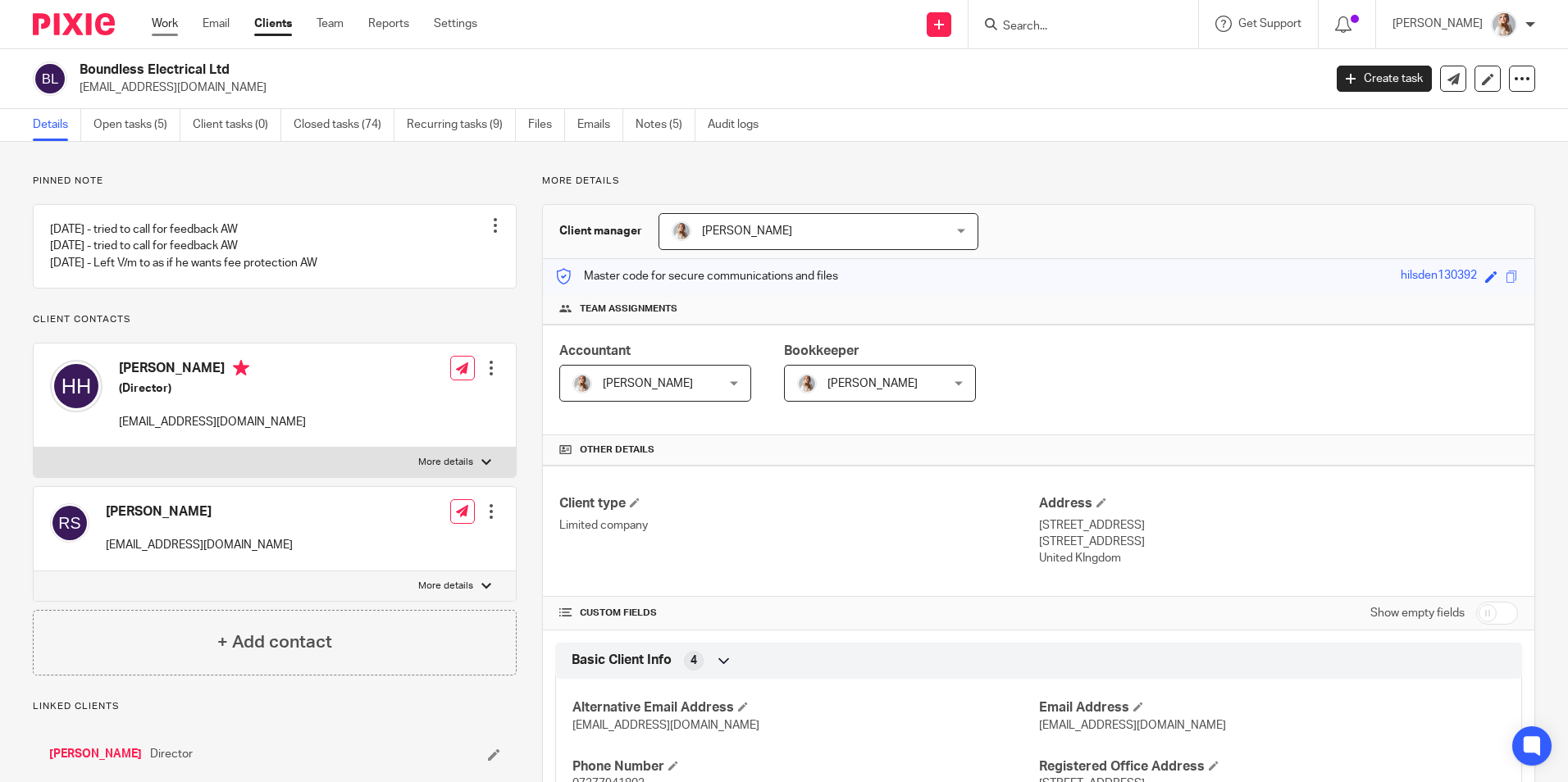 click on "Work" at bounding box center (165, 24) 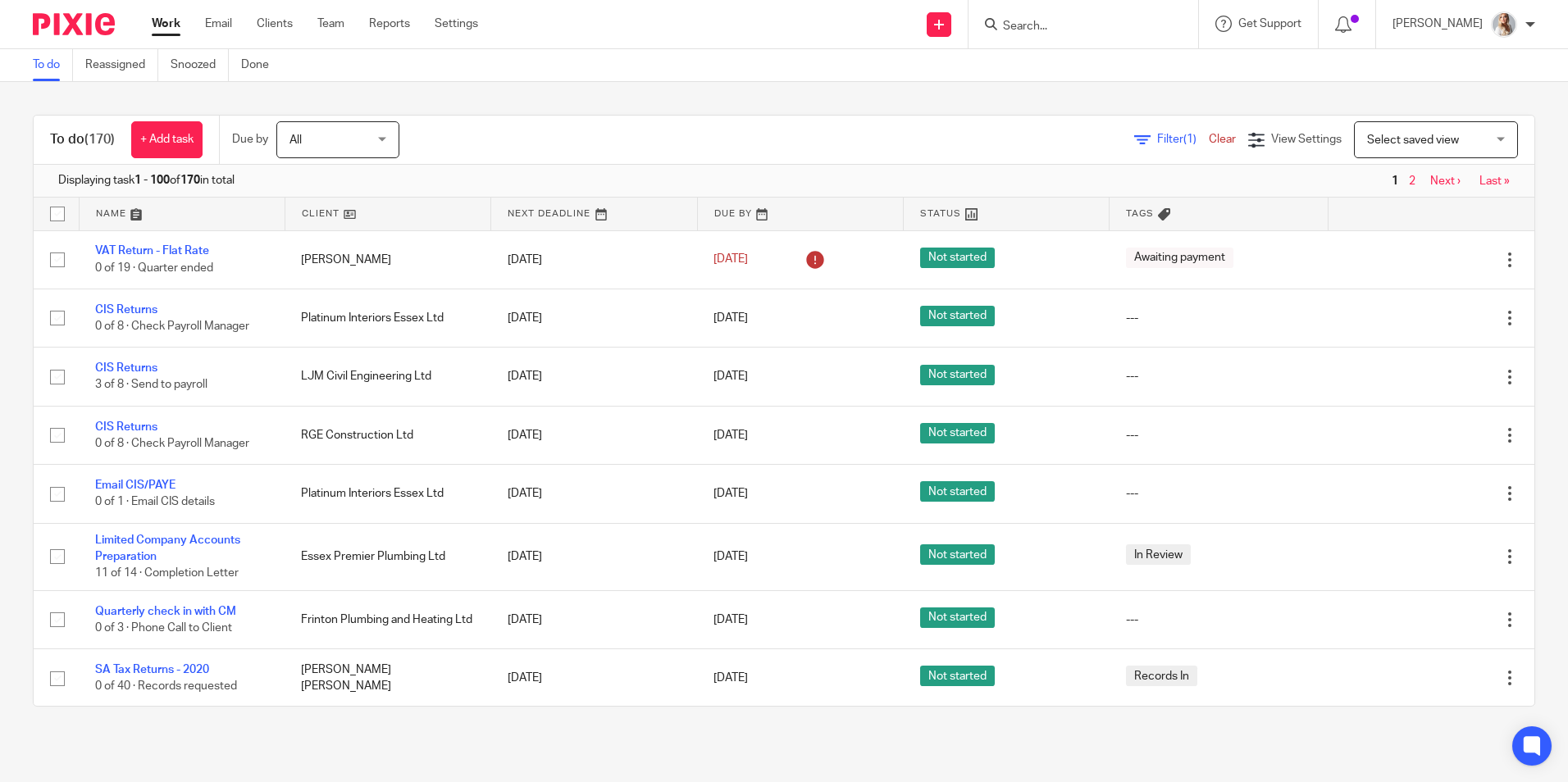 scroll, scrollTop: 0, scrollLeft: 0, axis: both 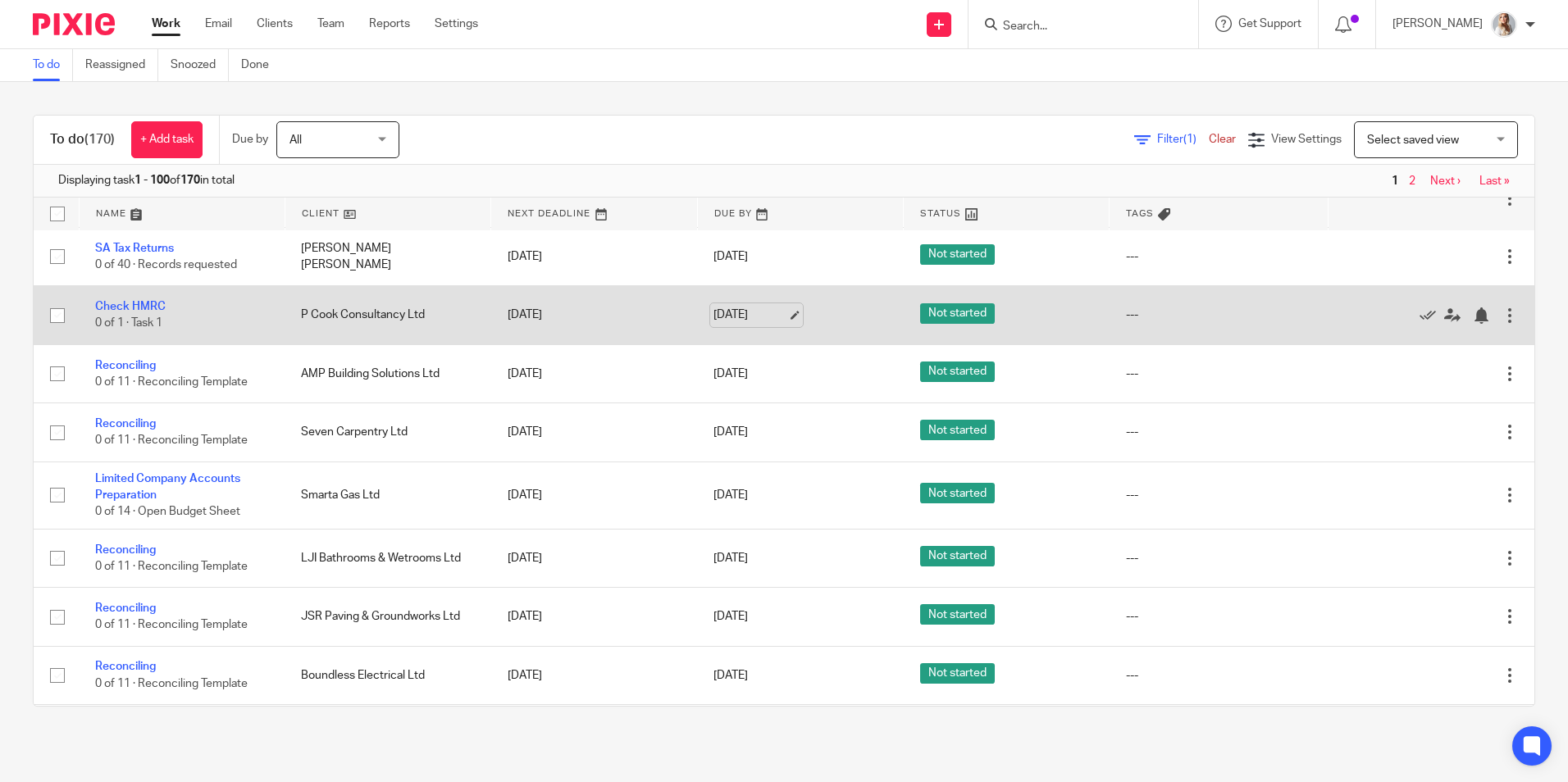 click on "18 Jul 2025" at bounding box center (750, 315) 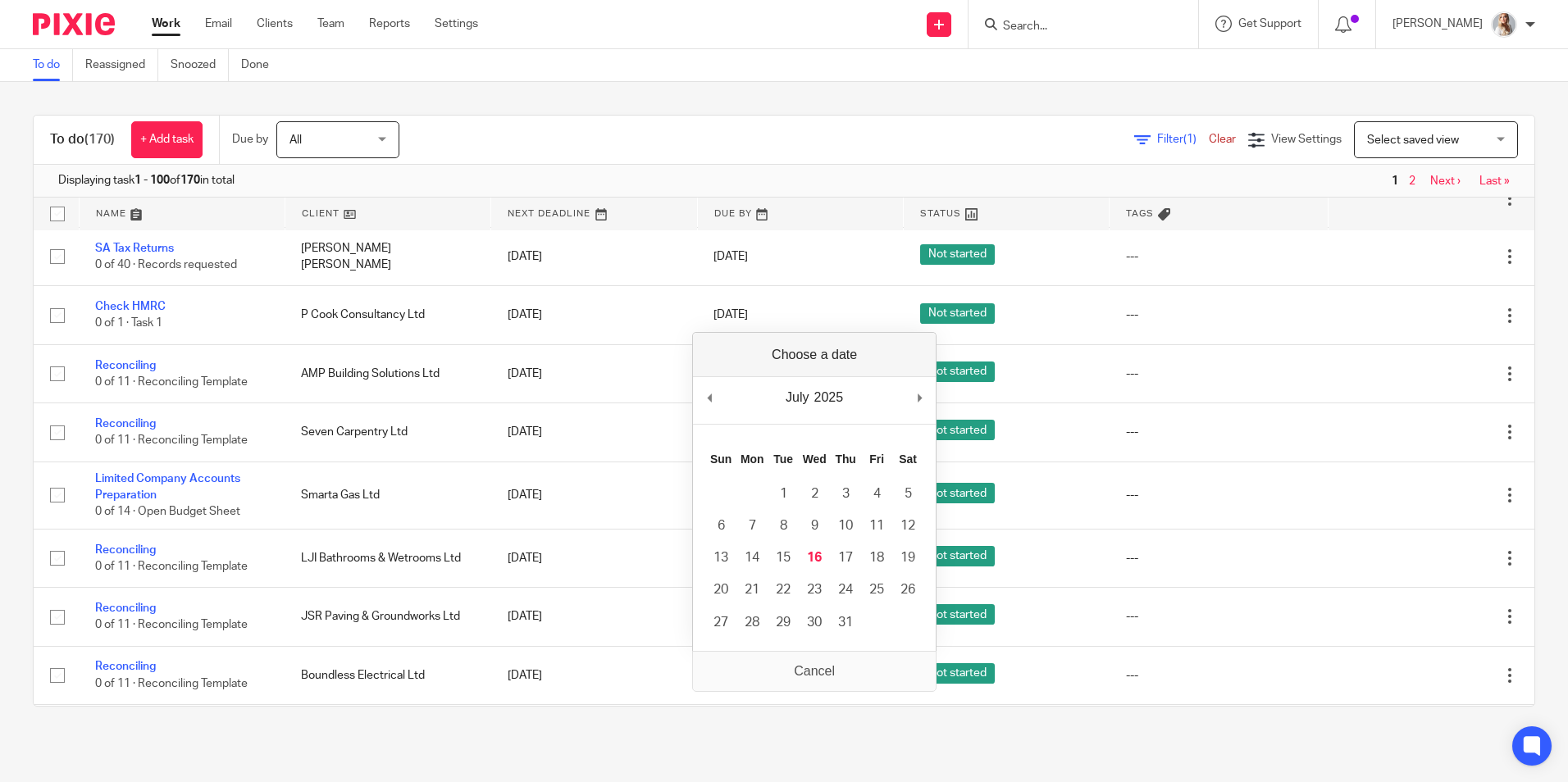click on "July January February March April May June July August September October November December 2025 2015 2016 2017 2018 2019 2020 2021 2022 2023 2024 2025 2026 2027 2028 2029 2030 2031 2032 2033 2034 2035 Previous Month Next Month" at bounding box center (814, 400) 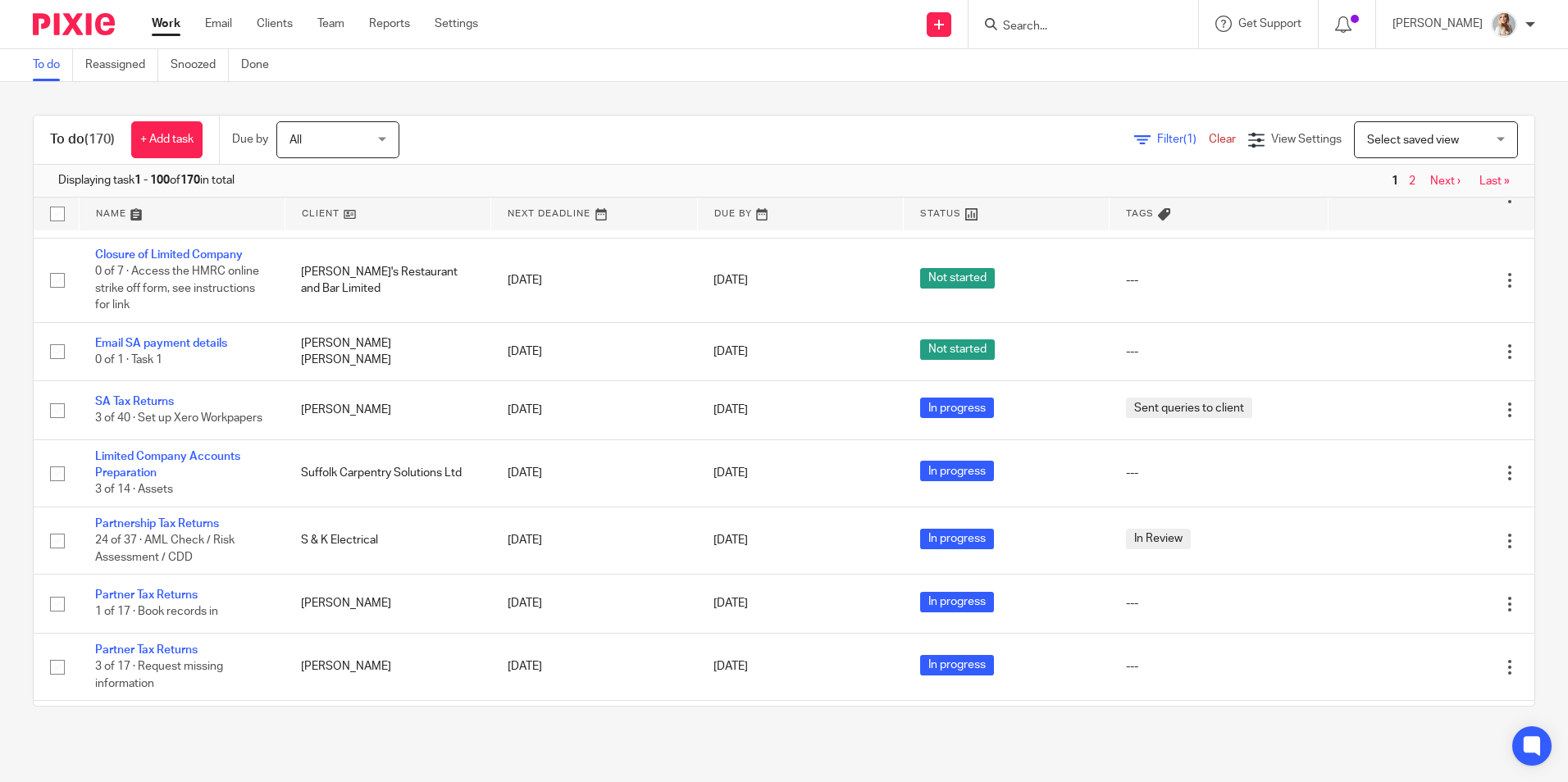 scroll, scrollTop: 1557, scrollLeft: 0, axis: vertical 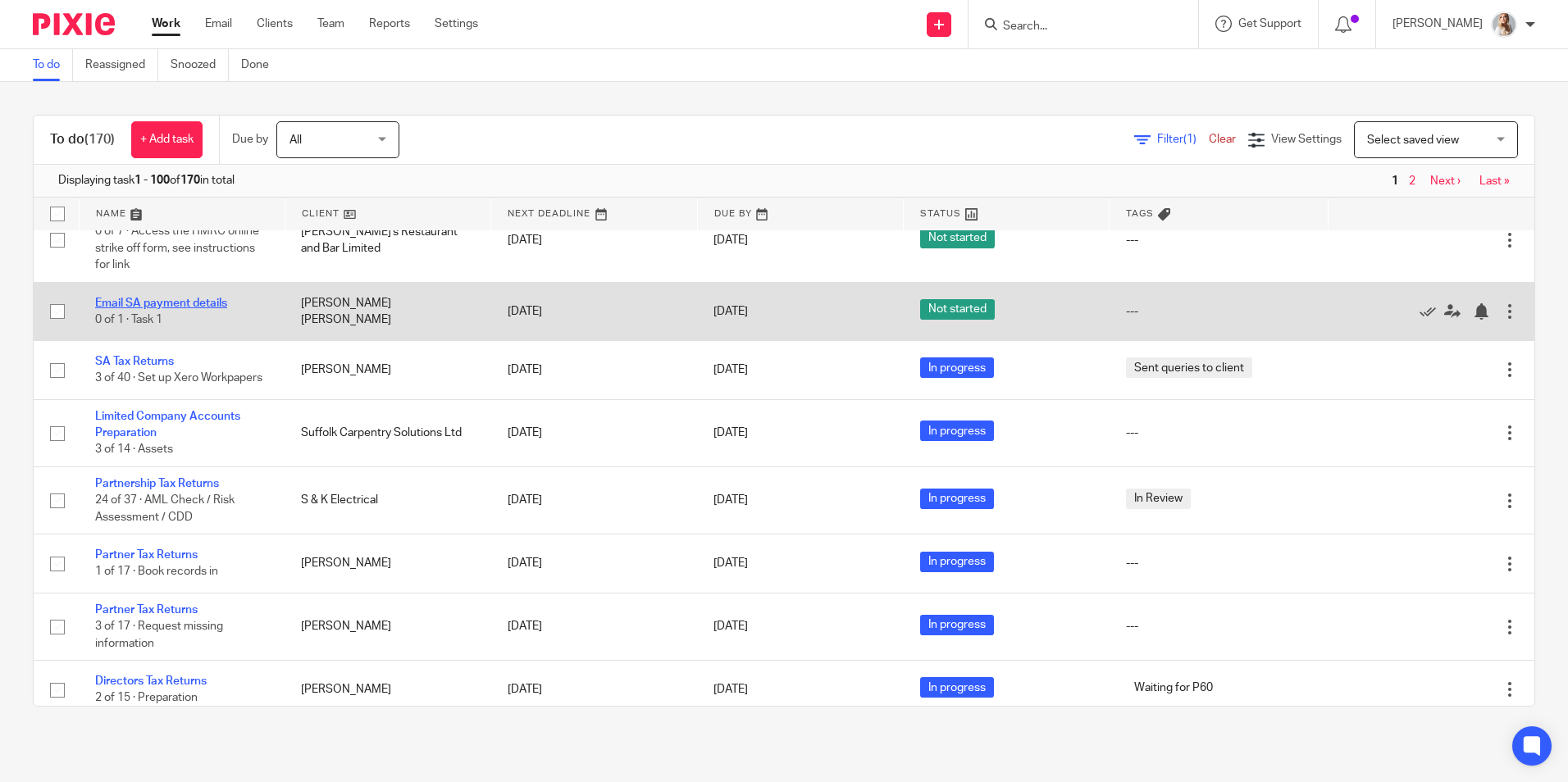 click on "Email SA payment details" at bounding box center [161, 303] 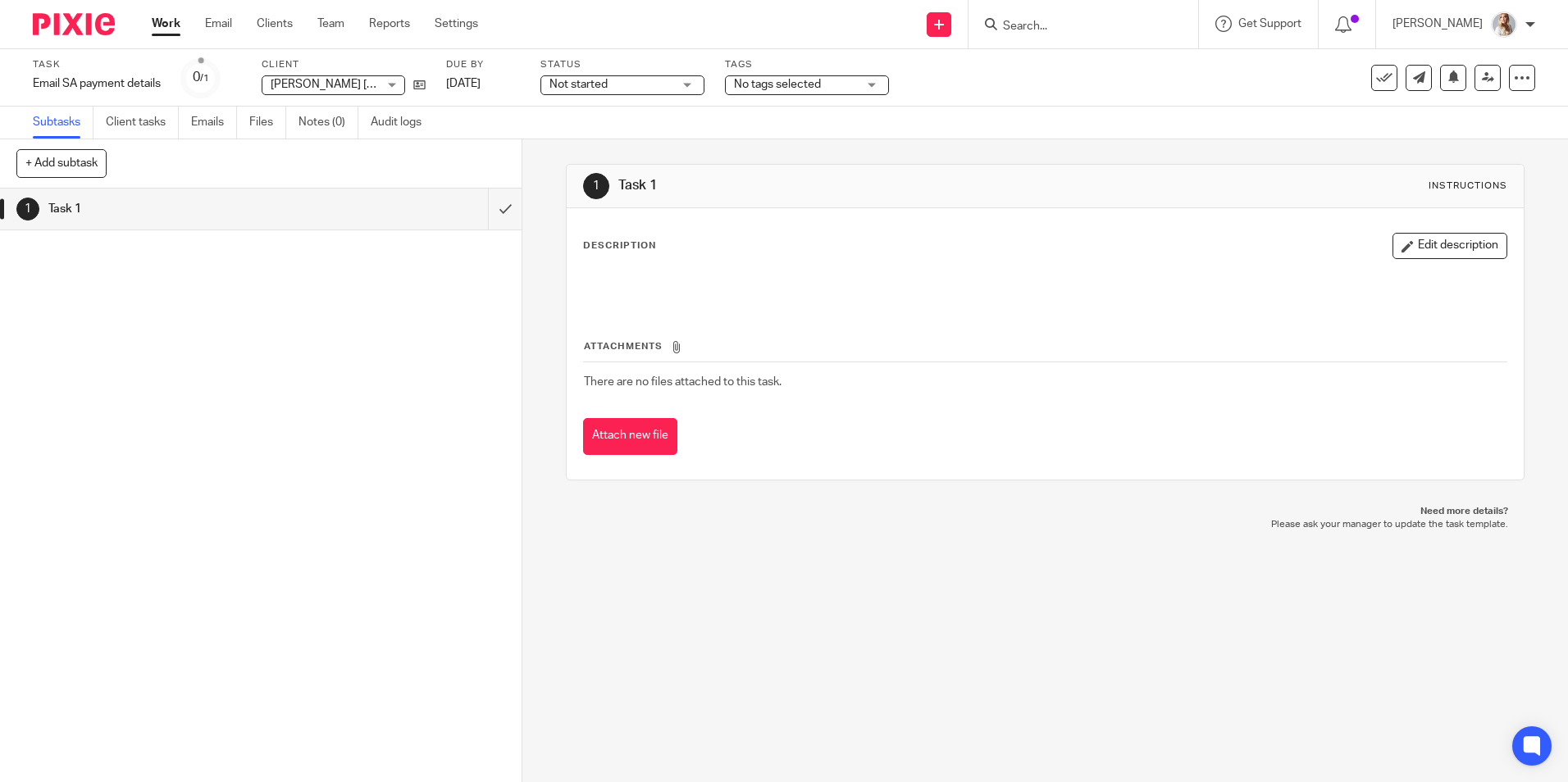 scroll, scrollTop: 0, scrollLeft: 0, axis: both 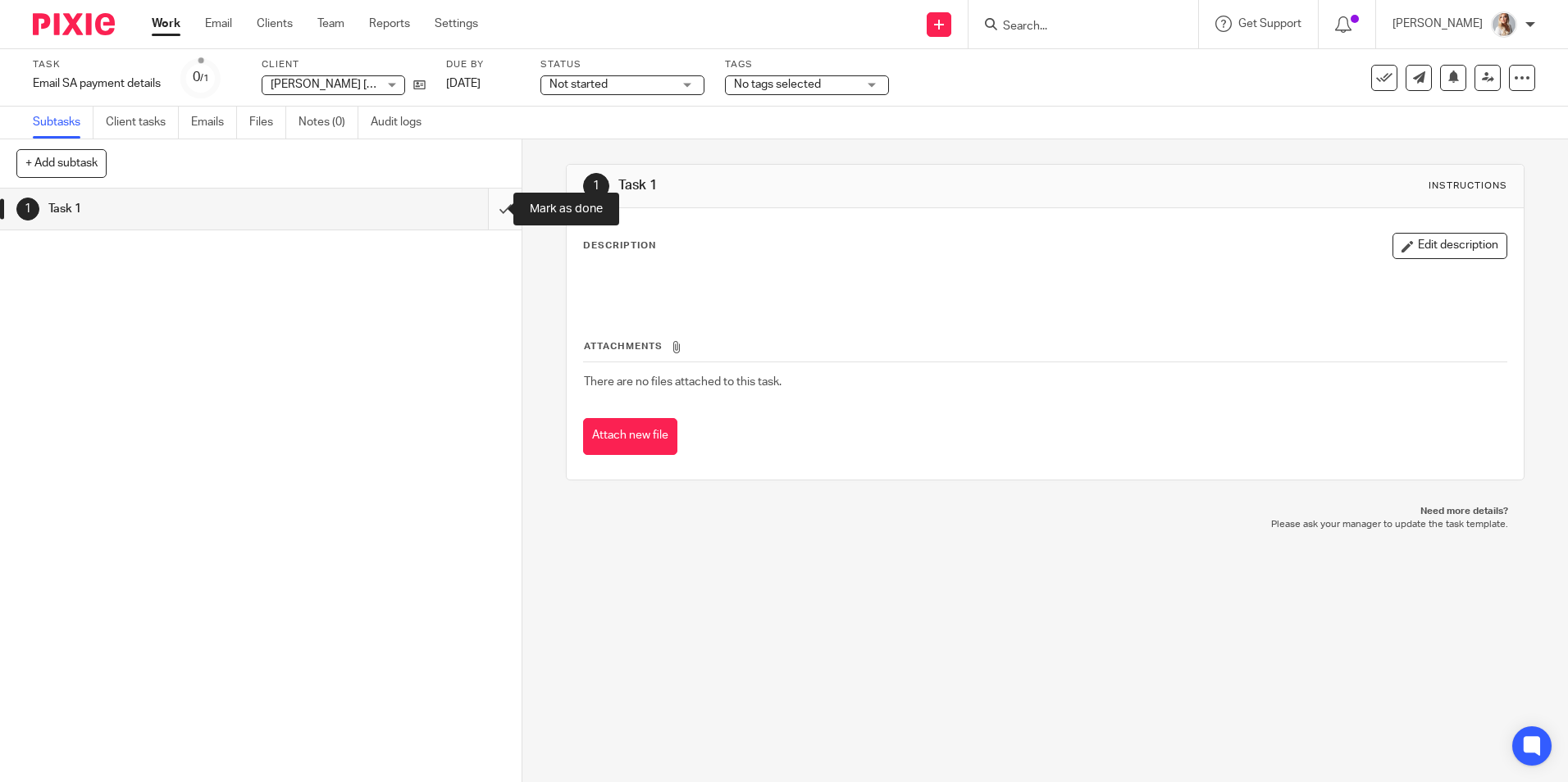 click at bounding box center [261, 209] 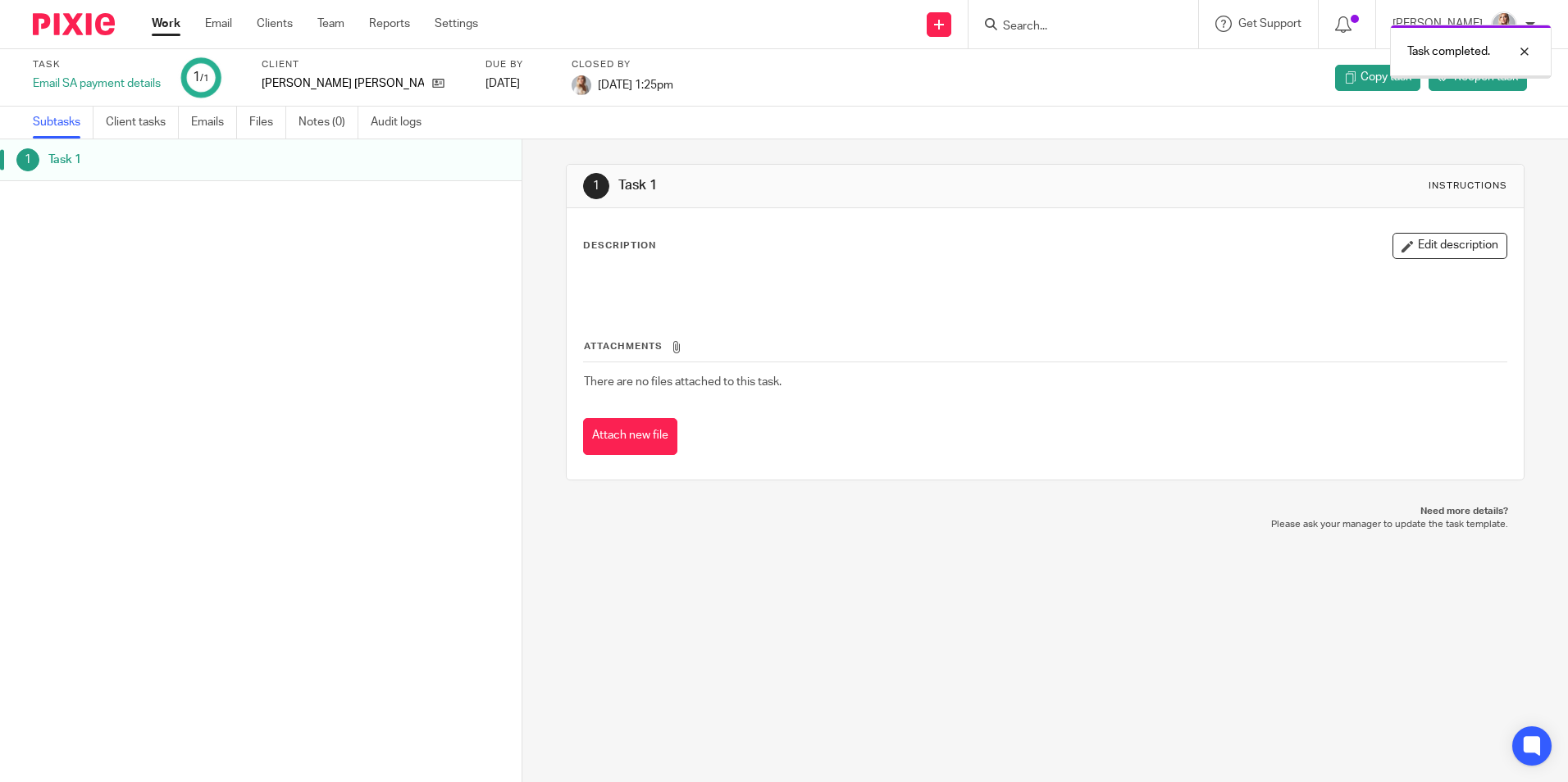 click on "Work" at bounding box center (166, 24) 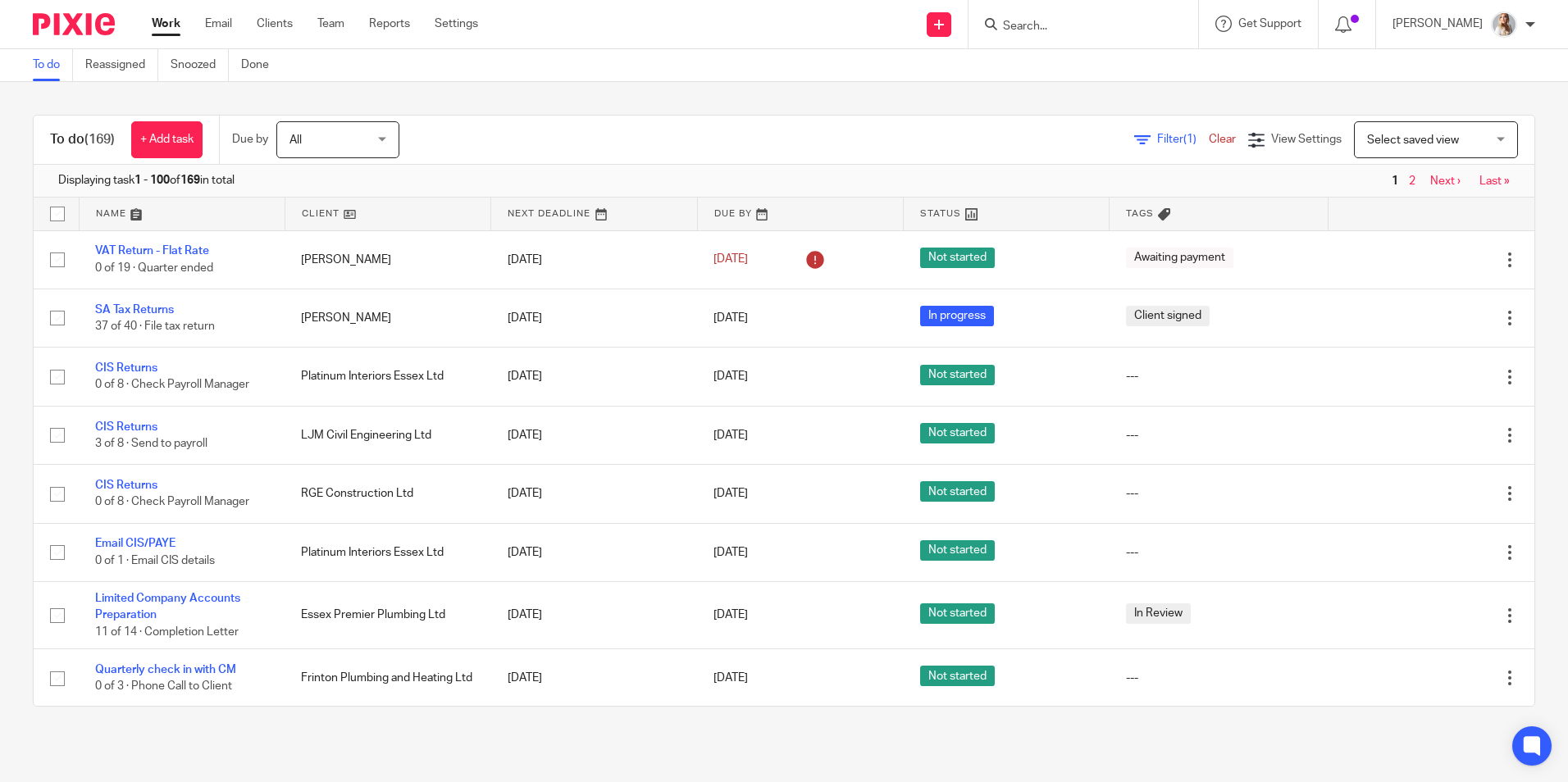 scroll, scrollTop: 0, scrollLeft: 0, axis: both 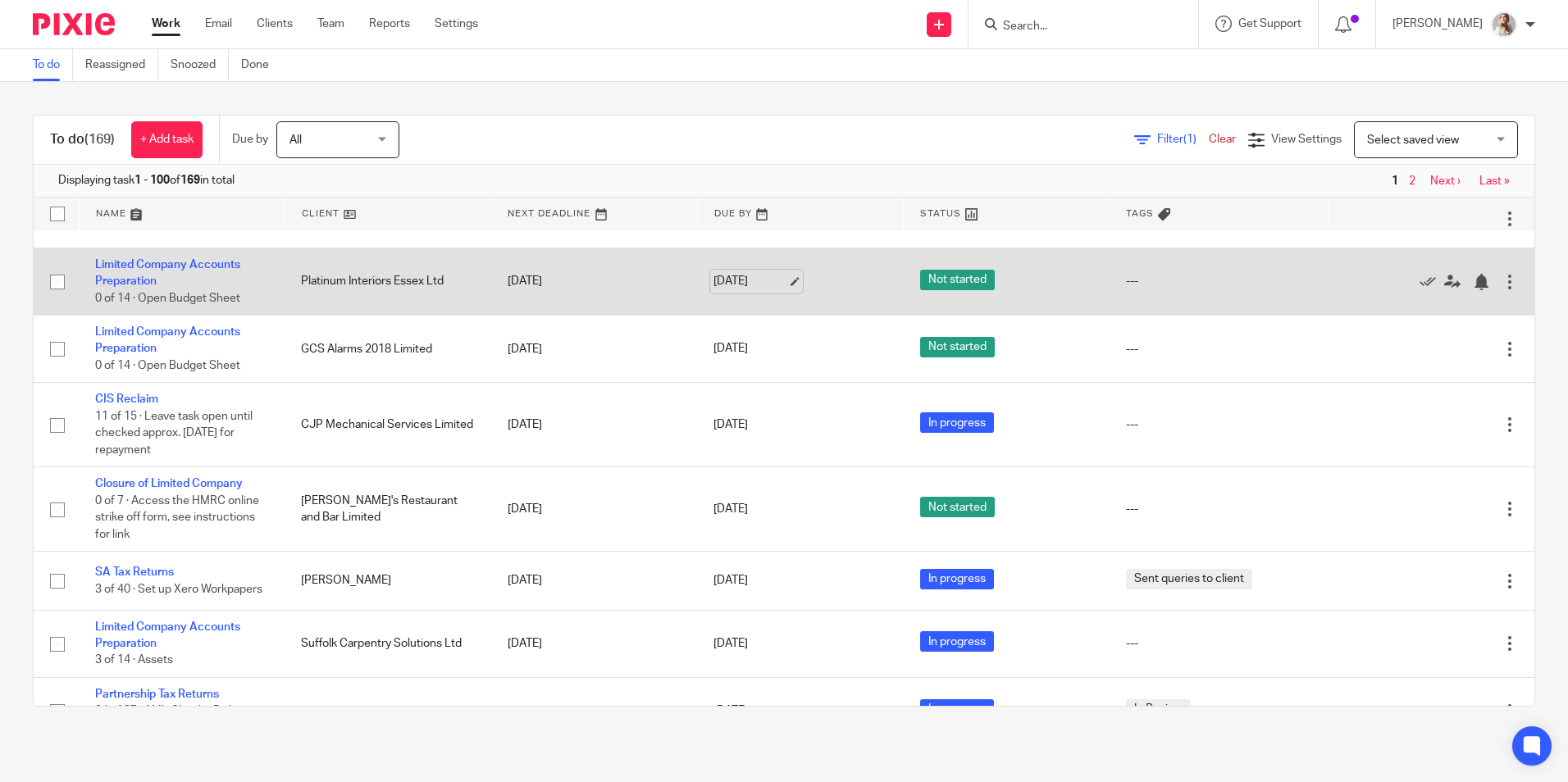 click on "21 Jul 2025" at bounding box center [750, 281] 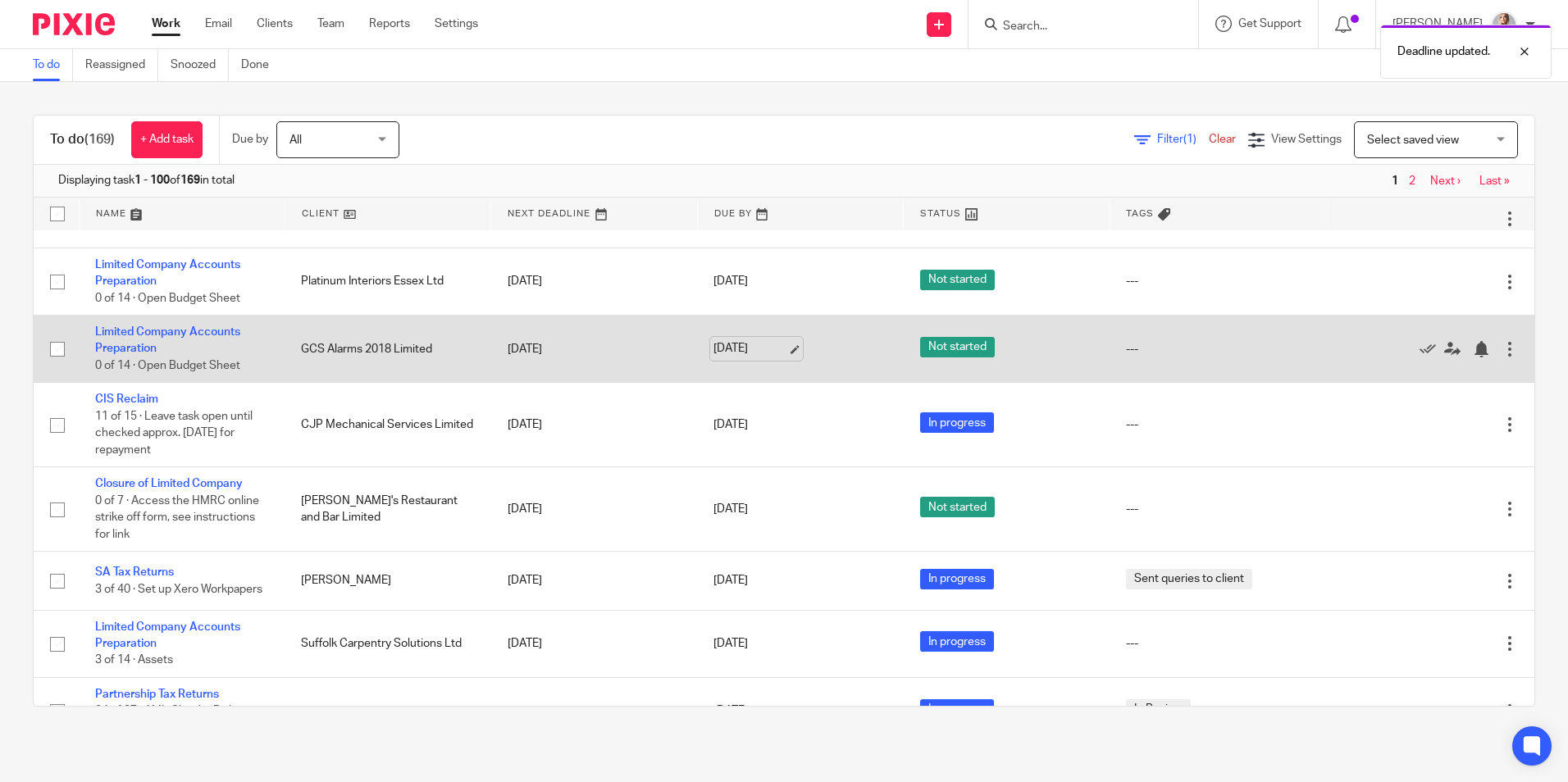 click on "21 Jul 2025" at bounding box center [750, 348] 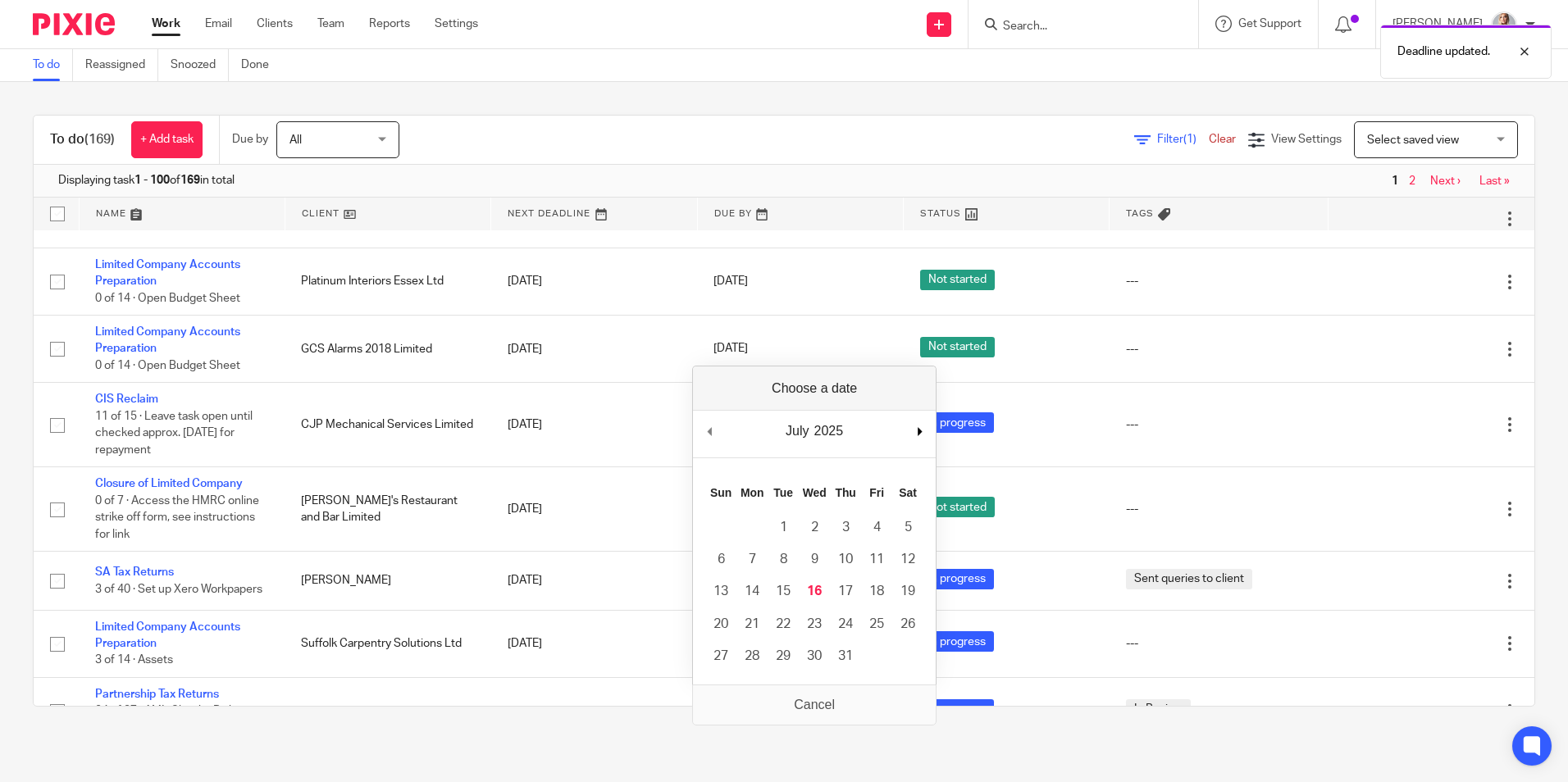 click on "July January February March April May June July August September October November December 2025 2015 2016 2017 2018 2019 2020 2021 2022 2023 2024 2025 2026 2027 2028 2029 2030 2031 2032 2033 2034 2035 Previous Month Next Month" at bounding box center (814, 434) 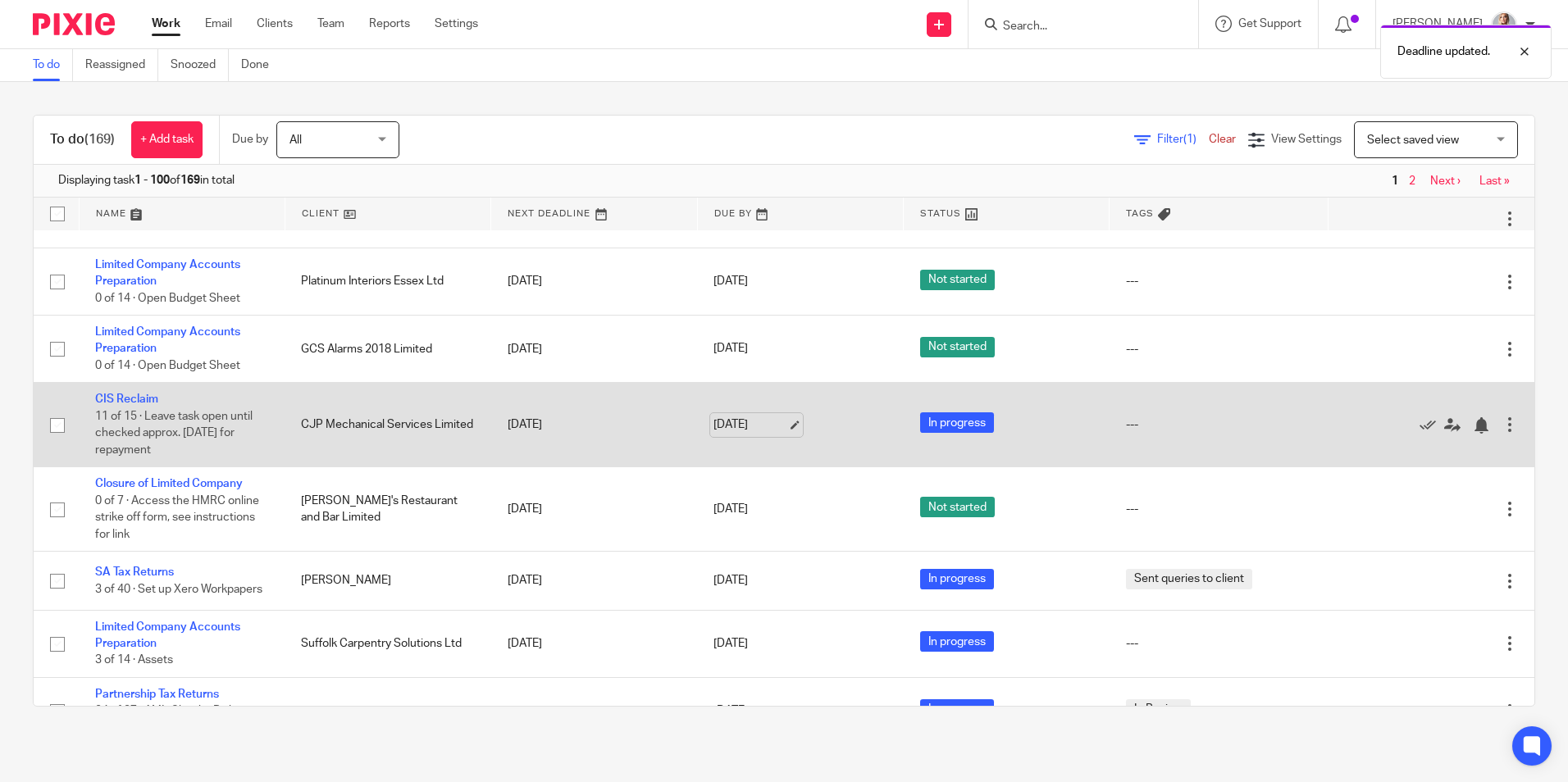 click on "23 Jul 2025" at bounding box center [750, 425] 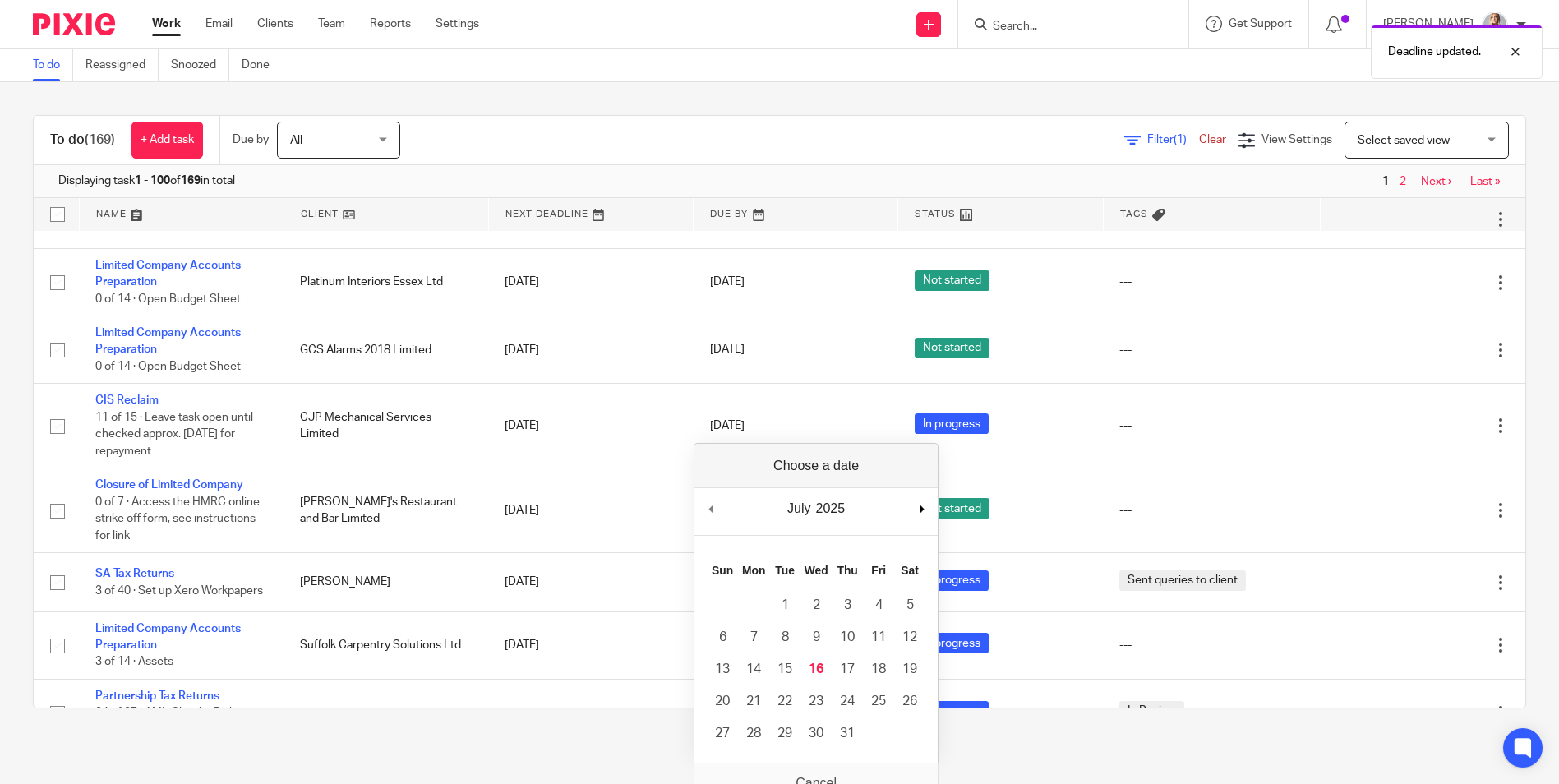 click on "July January February March April May June July August September October November December 2025 2015 2016 2017 2018 2019 2020 2021 2022 2023 2024 2025 2026 2027 2028 2029 2030 2031 2032 2033 2034 2035 Previous Month Next Month" at bounding box center [816, 511] 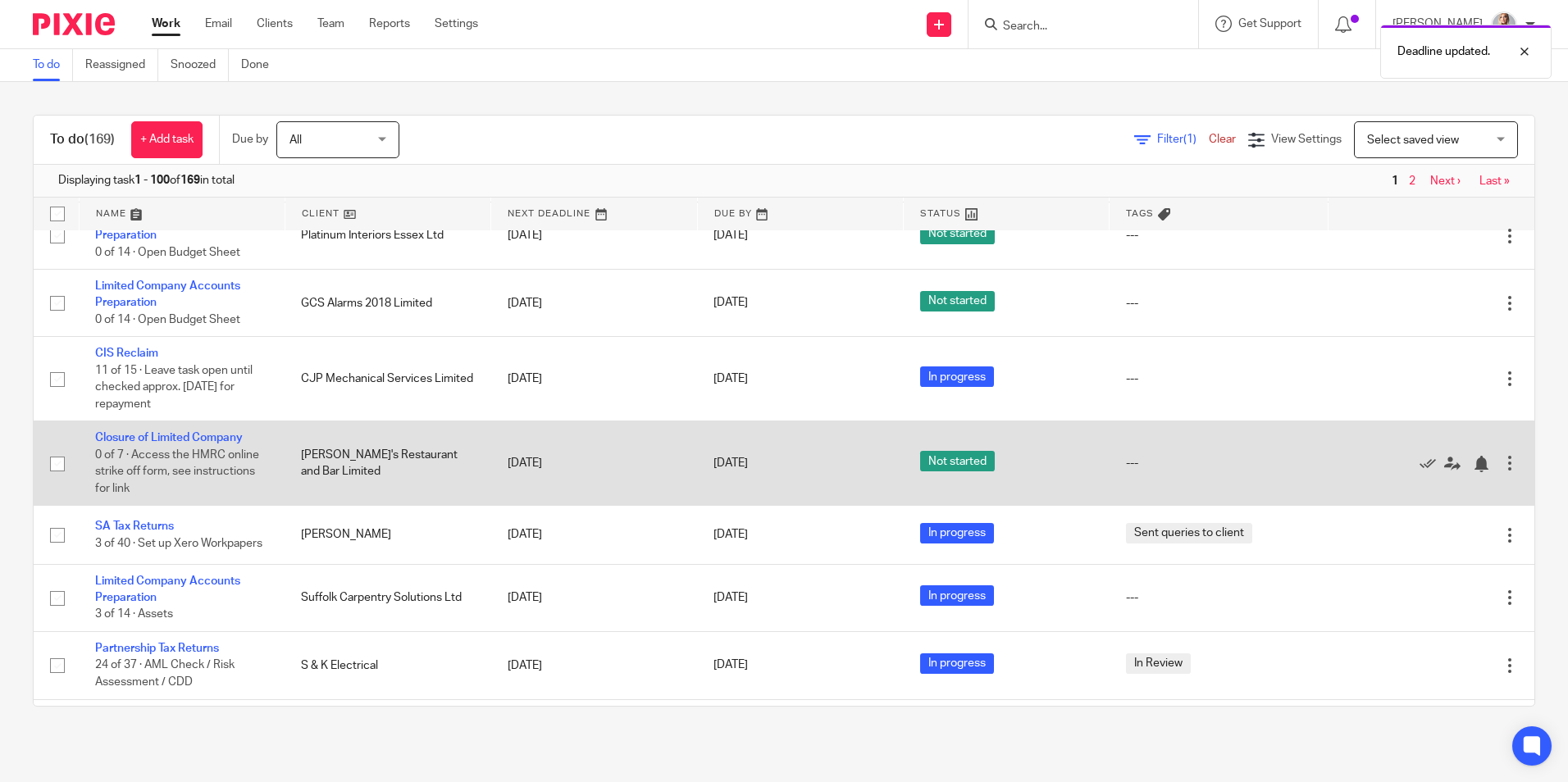 scroll, scrollTop: 1312, scrollLeft: 0, axis: vertical 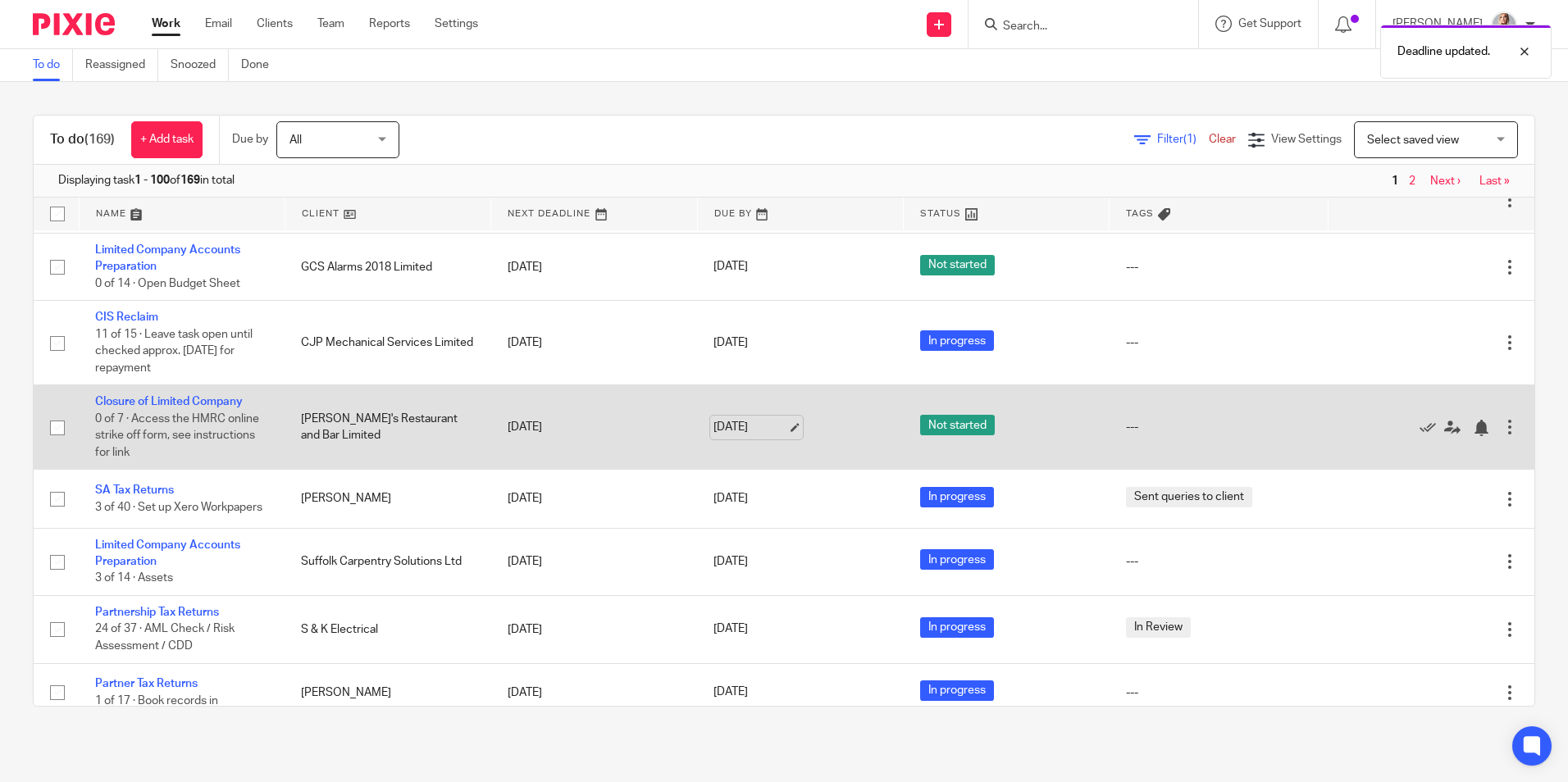 click on "24 Jul 2025" at bounding box center [750, 427] 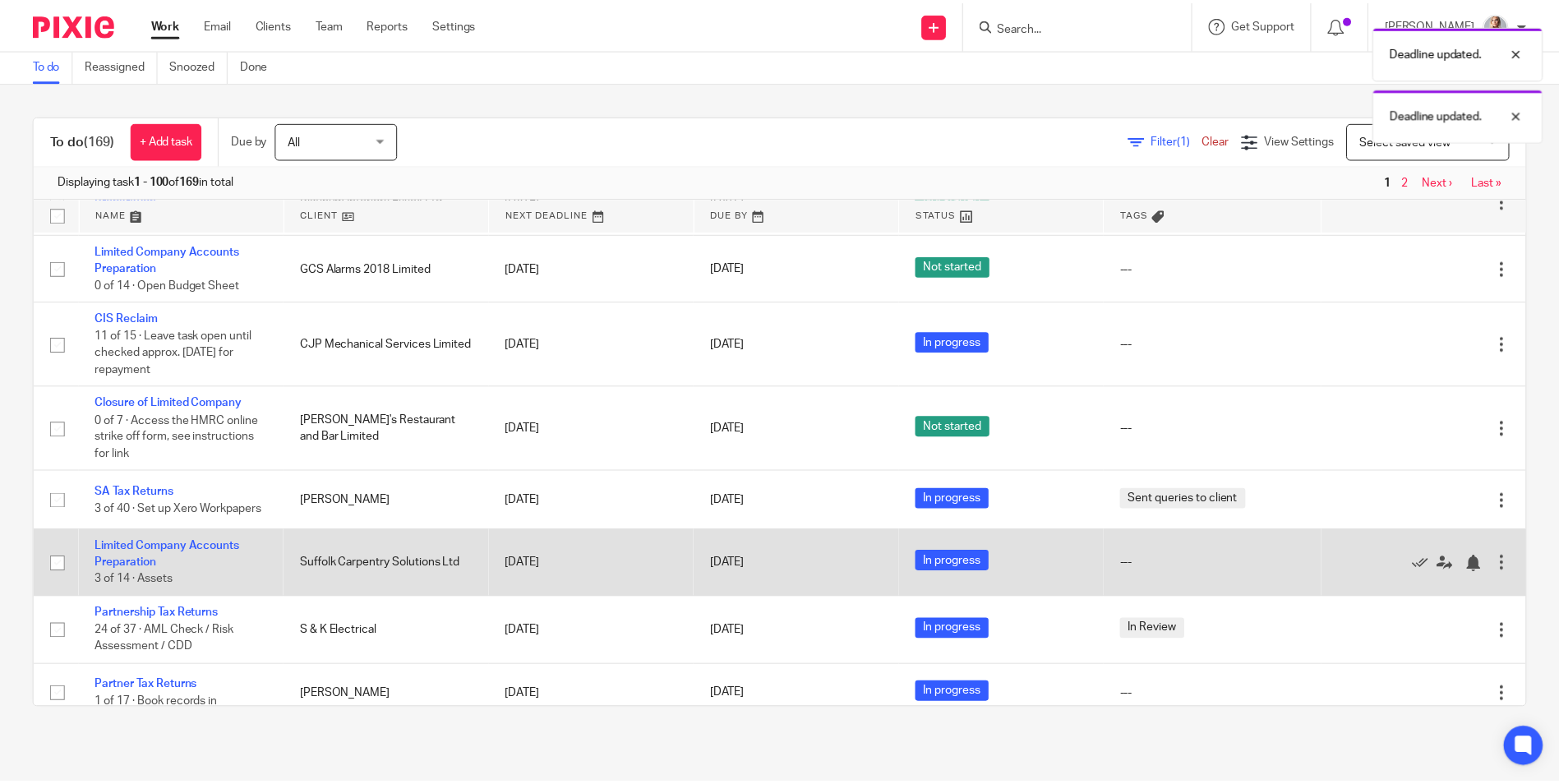scroll, scrollTop: 1397, scrollLeft: 0, axis: vertical 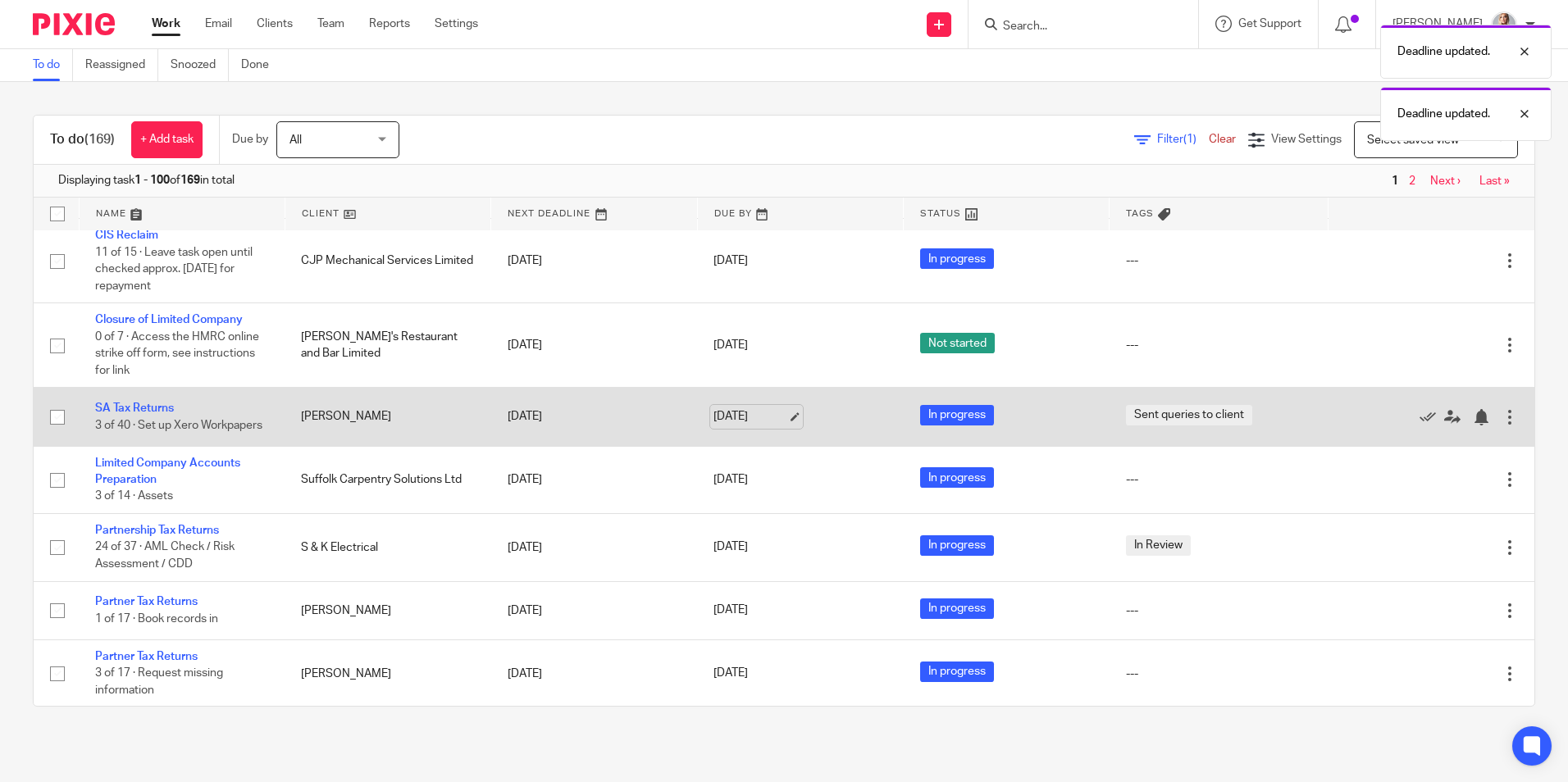 click on "25 Jul 2025" at bounding box center (750, 416) 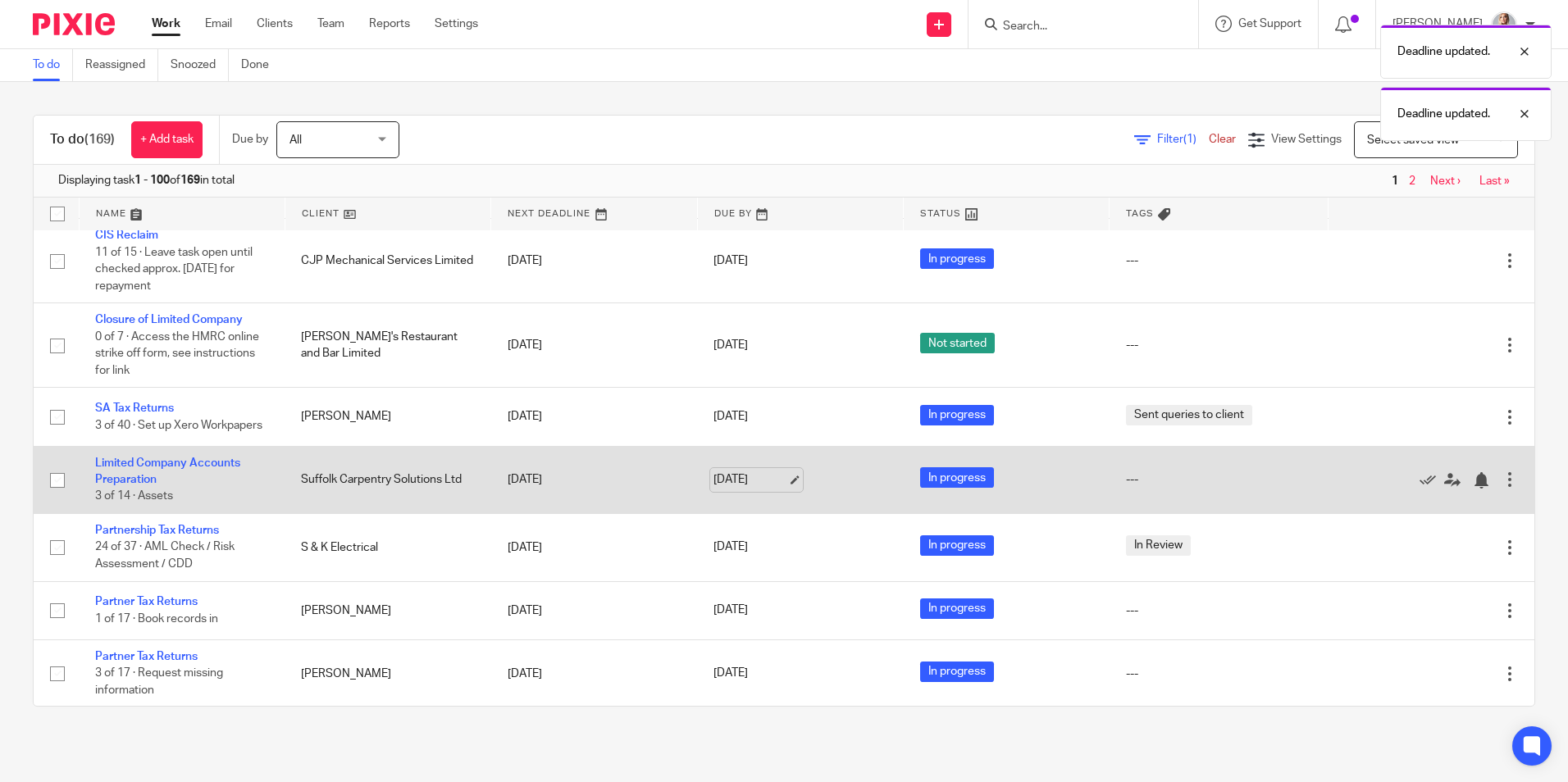 click on "25 Jul 2025" at bounding box center (750, 480) 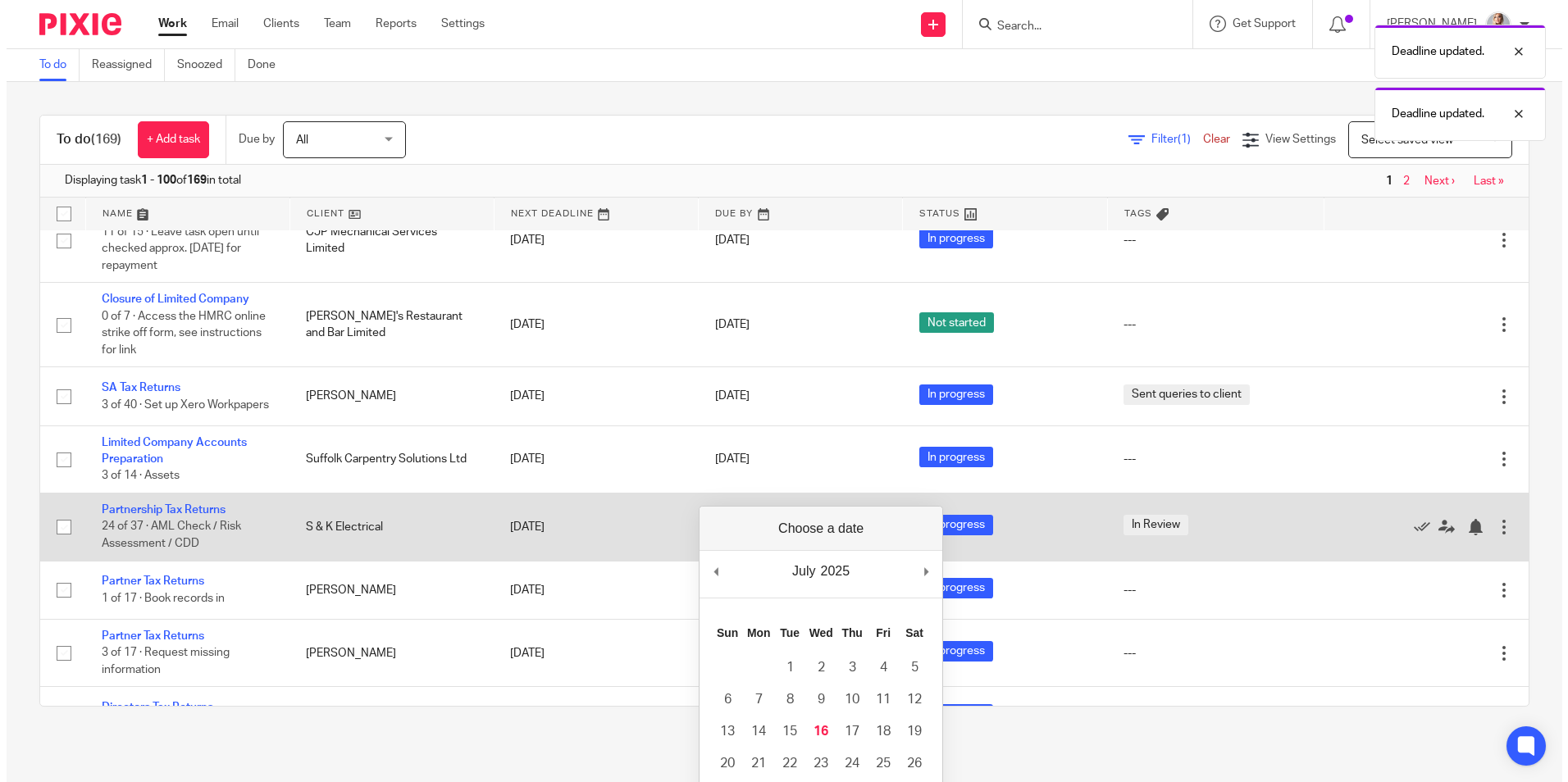 scroll, scrollTop: 1475, scrollLeft: 0, axis: vertical 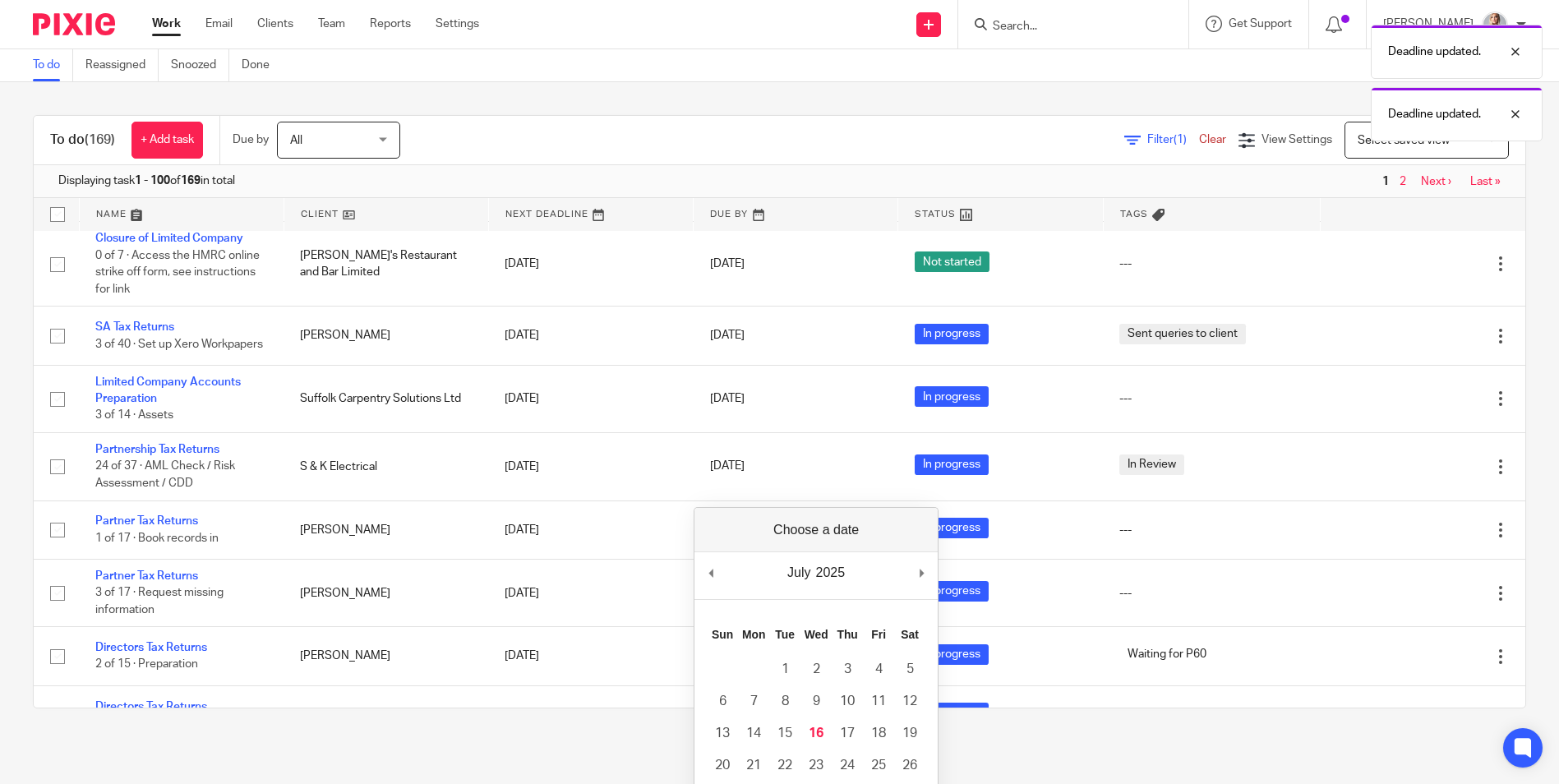 click on "To do
(169)   + Add task    Due by
All
All
Today
Tomorrow
This week
Next week
This month
Next month
All
all     Filter
(1) Clear     View Settings   View Settings     (1) Filters   Clear   Save     Manage saved views
Select saved view
Select saved view
Select saved view
Displaying task  1 - 100  of  169  in total
1
2   Next ›   Last »       Name     Client     Next Deadline     Due By     Status   Tags       VAT Return - Flat Rate
0
of
19 ·
Quarter ended
Robert De'Ath
7 Jun 2025
7 Jun 2025
Not started
Awaiting payment             Edit task         SA Tax Returns" at bounding box center (779, 412) 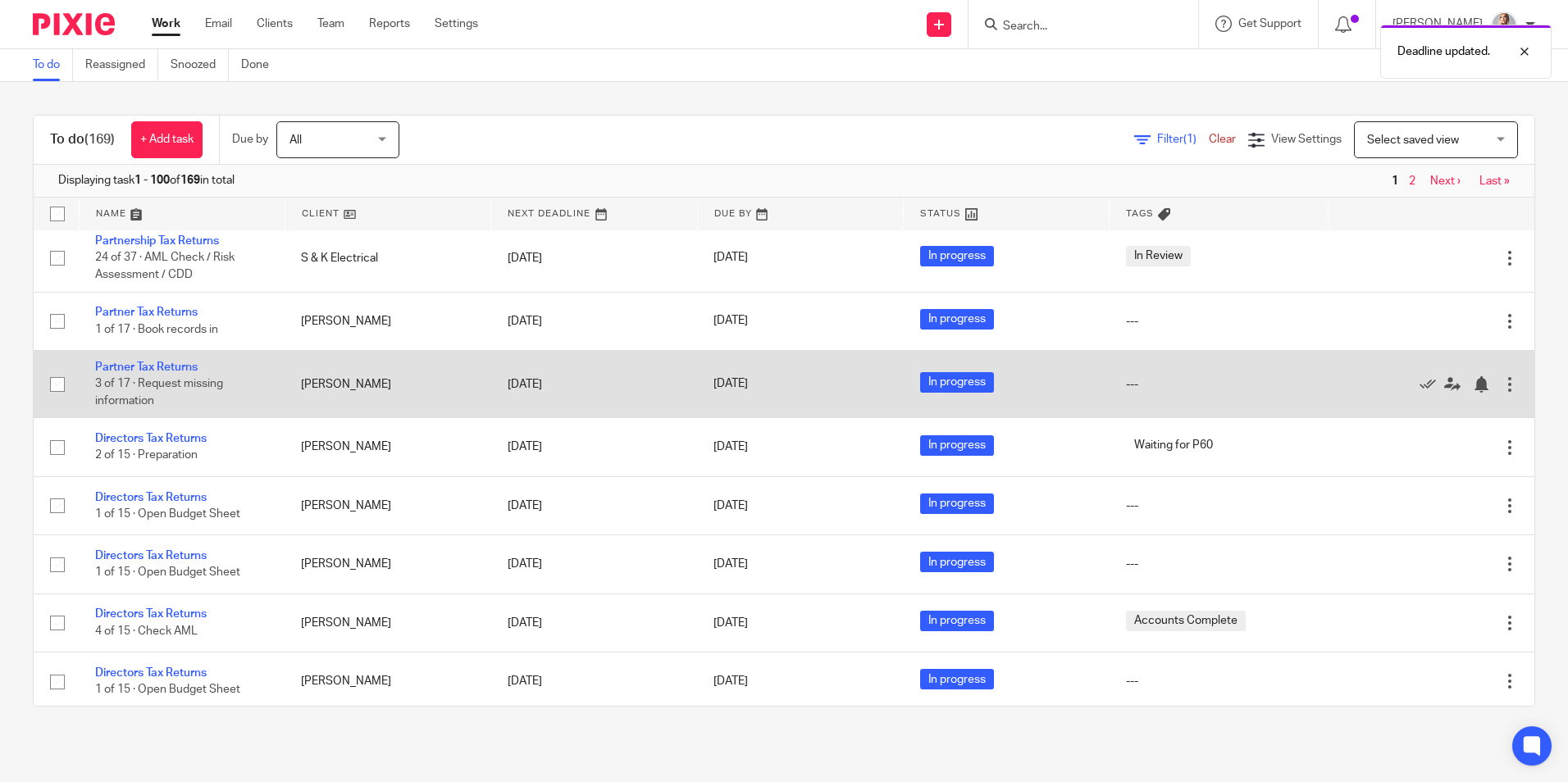 scroll, scrollTop: 1721, scrollLeft: 0, axis: vertical 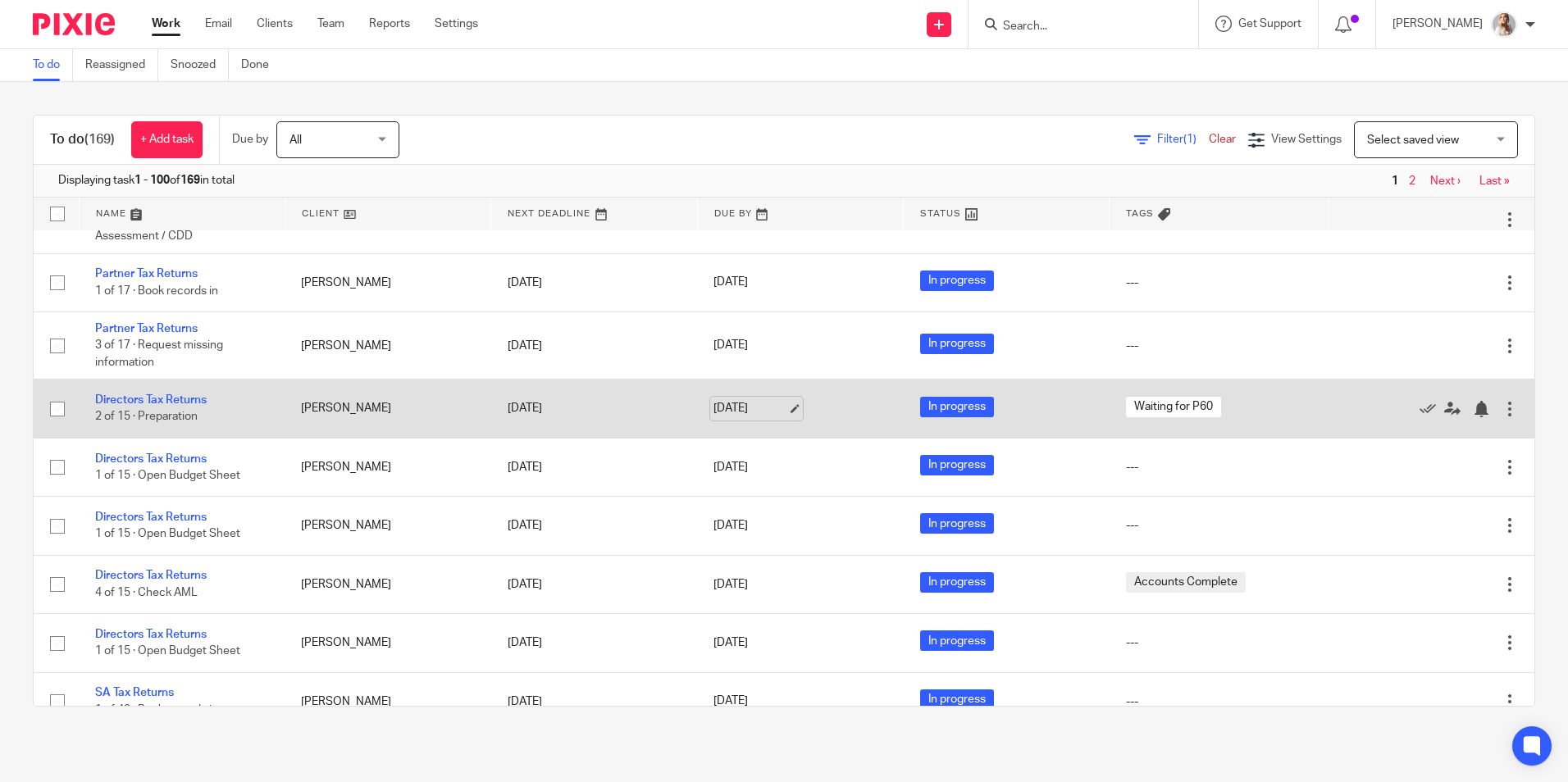click on "31 Jul 2025" at bounding box center (750, 408) 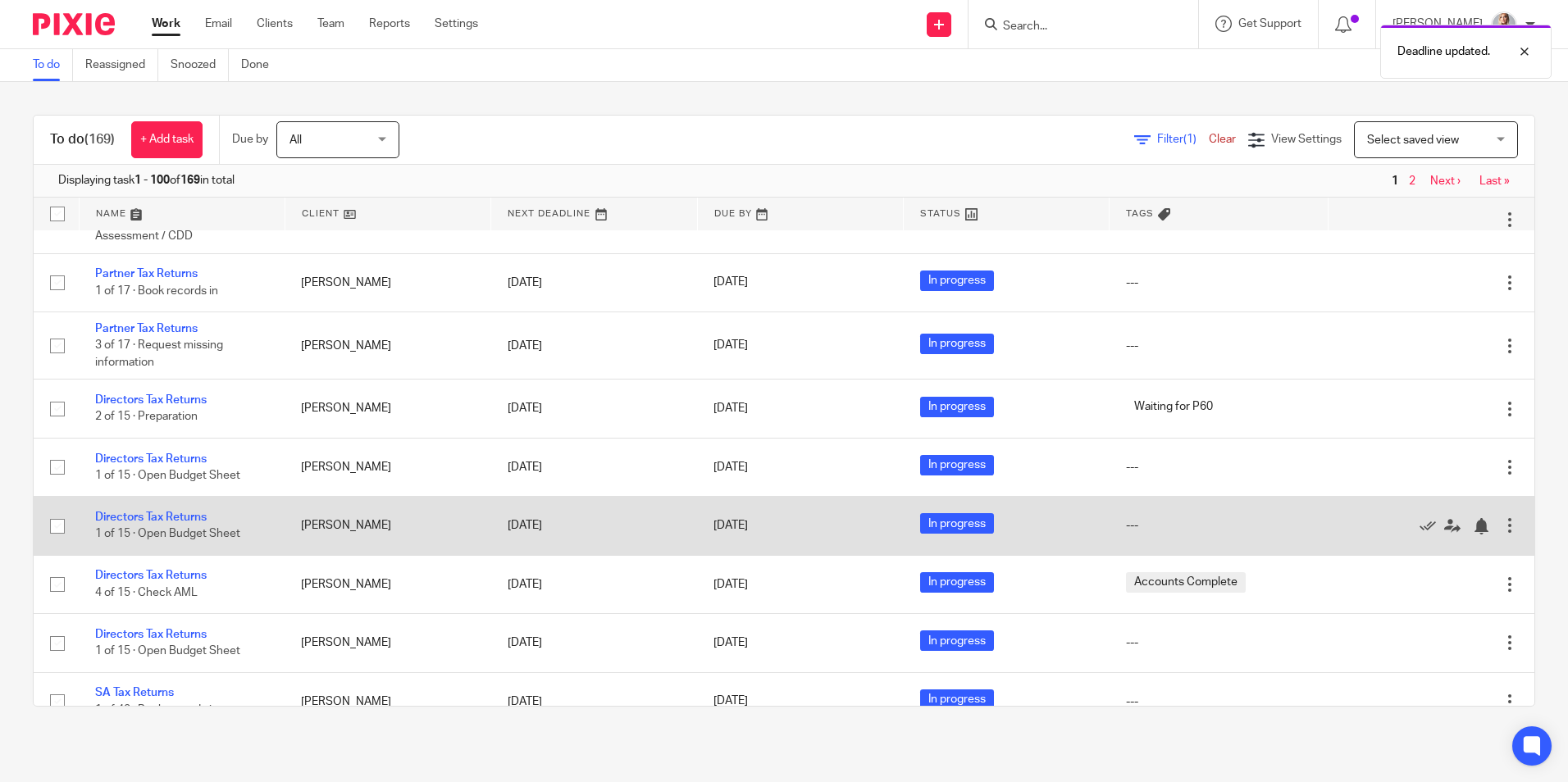 scroll, scrollTop: 1803, scrollLeft: 0, axis: vertical 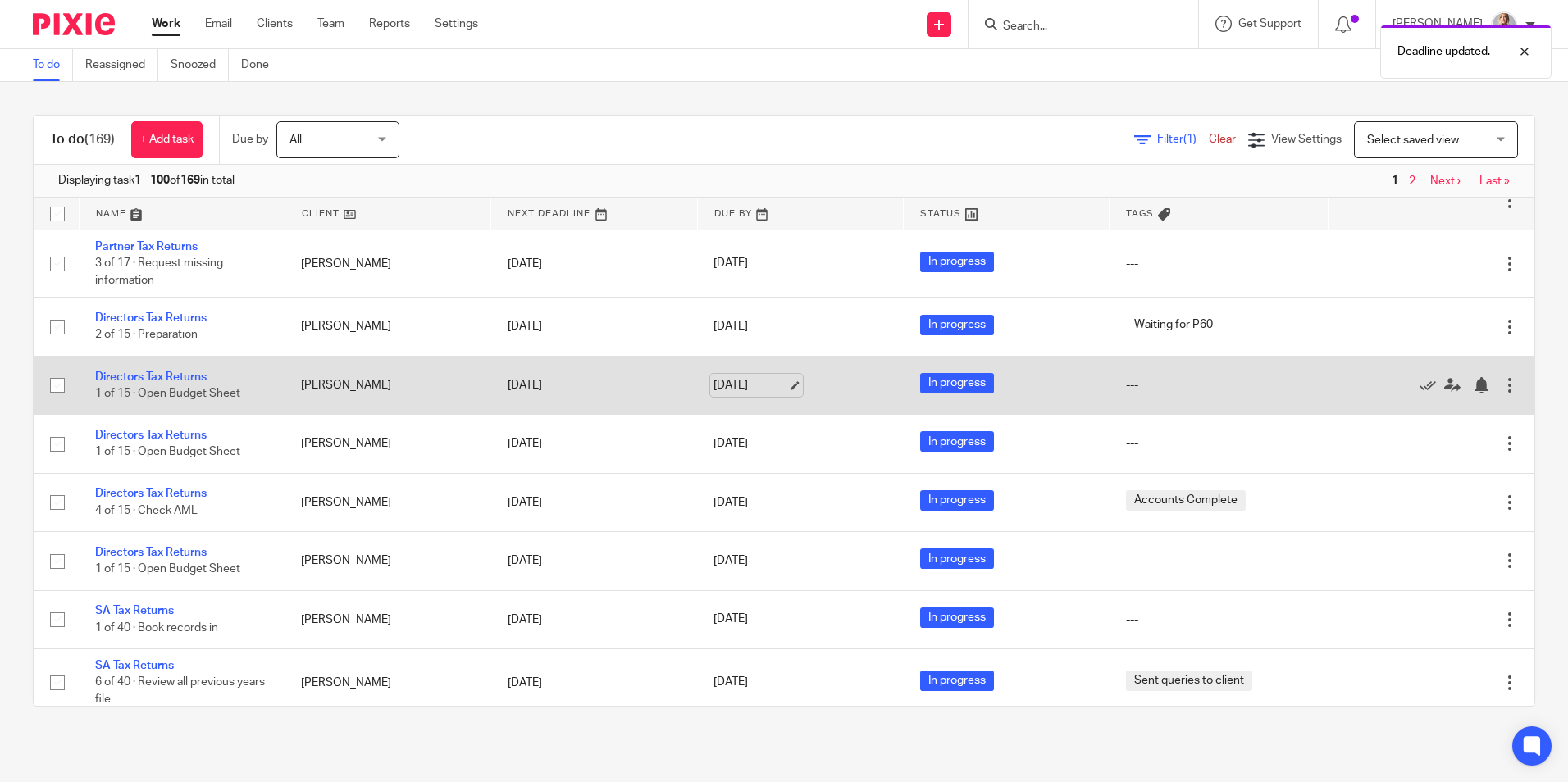 click on "31 Jul 2025" at bounding box center [750, 385] 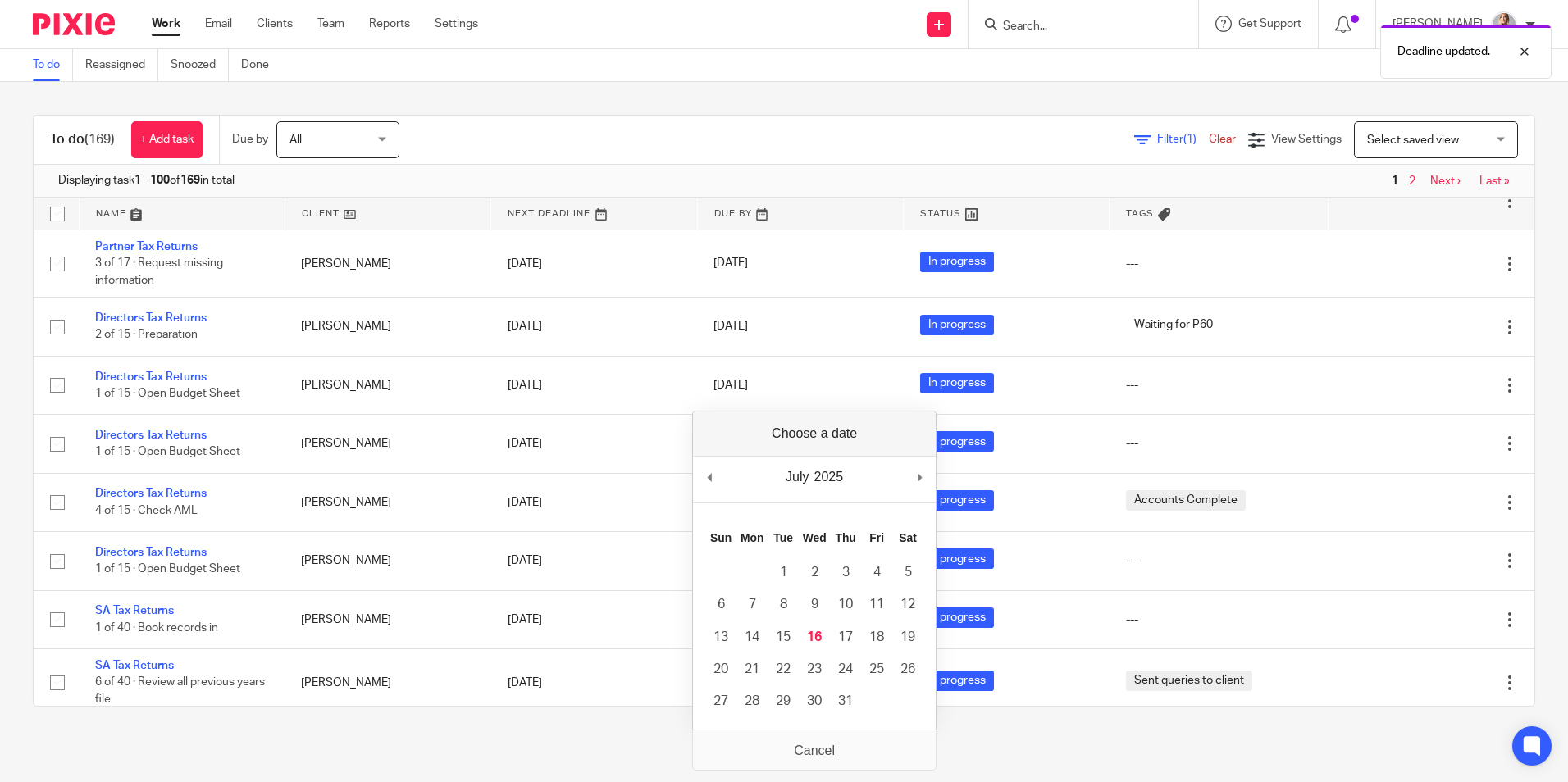 click on "July January February March April May June July August September October November December 2025 2015 2016 2017 2018 2019 2020 2021 2022 2023 2024 2025 2026 2027 2028 2029 2030 2031 2032 2033 2034 2035 Previous Month Next Month" at bounding box center [814, 480] 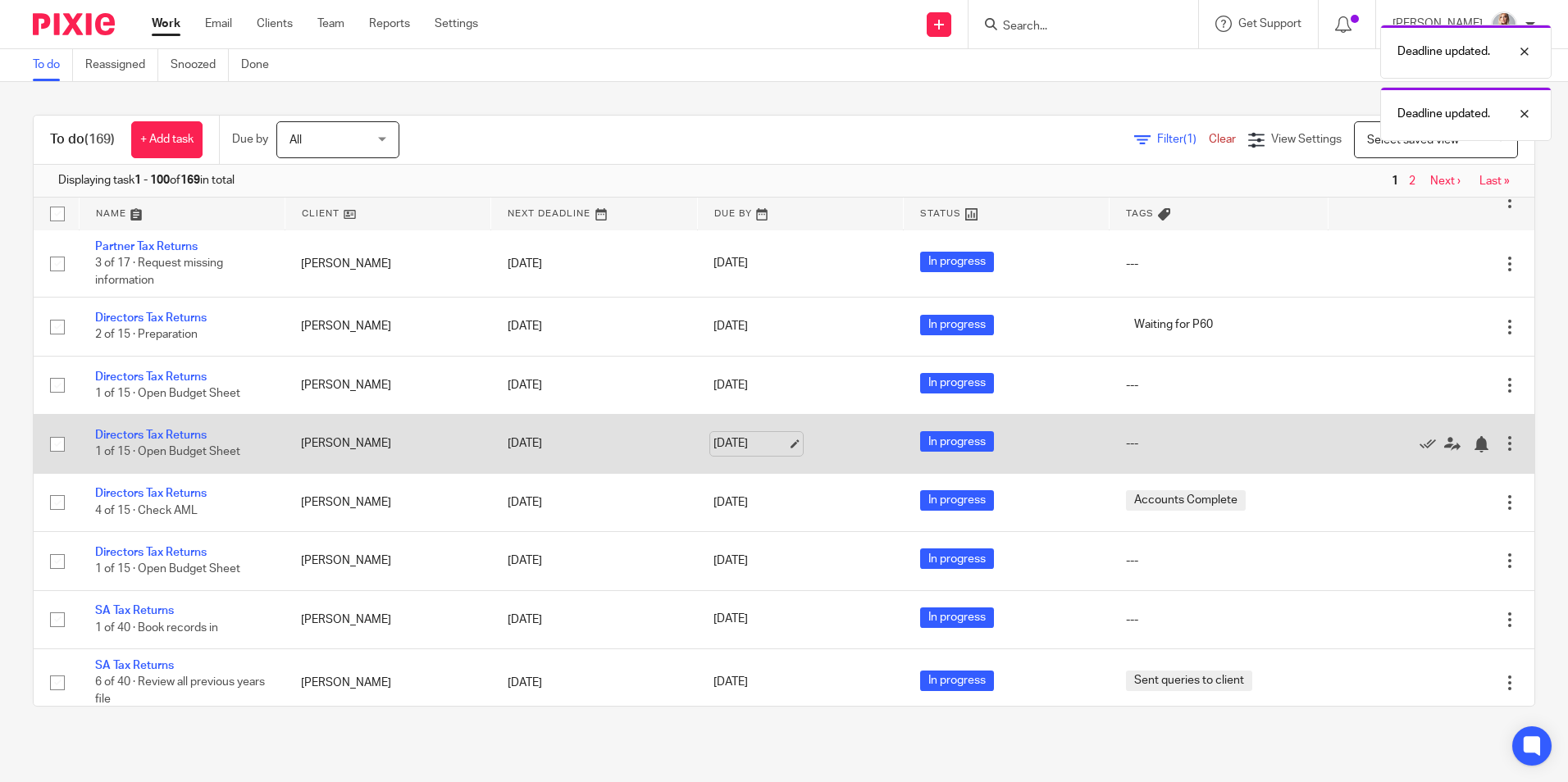 click on "31 Jul 2025" at bounding box center [750, 443] 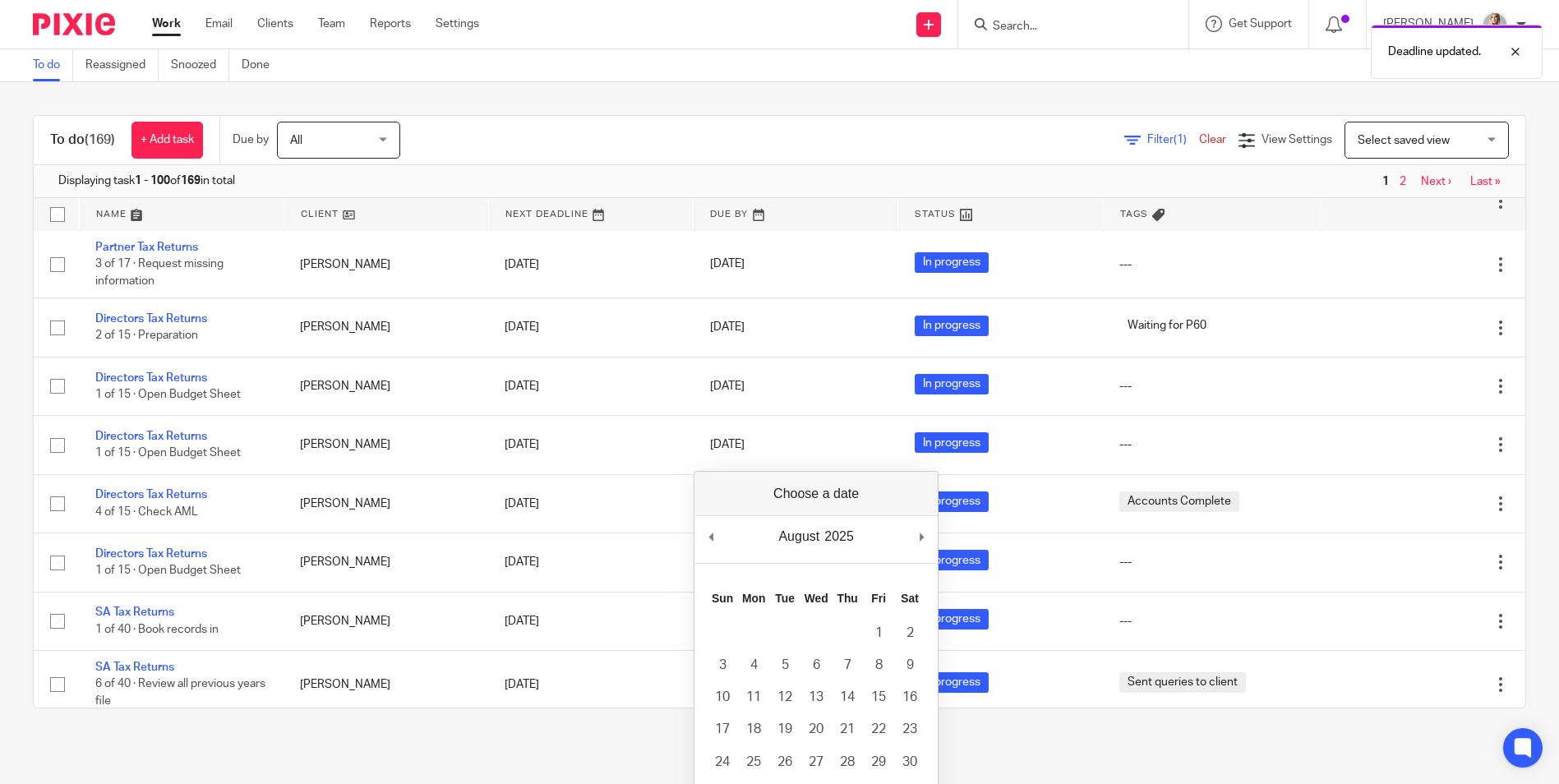 click on "Filter
(1) Clear     View Settings   View Settings     (1) Filters   Clear   Save     Manage saved views
Select saved view
Select saved view
Select saved view" at bounding box center [977, 140] 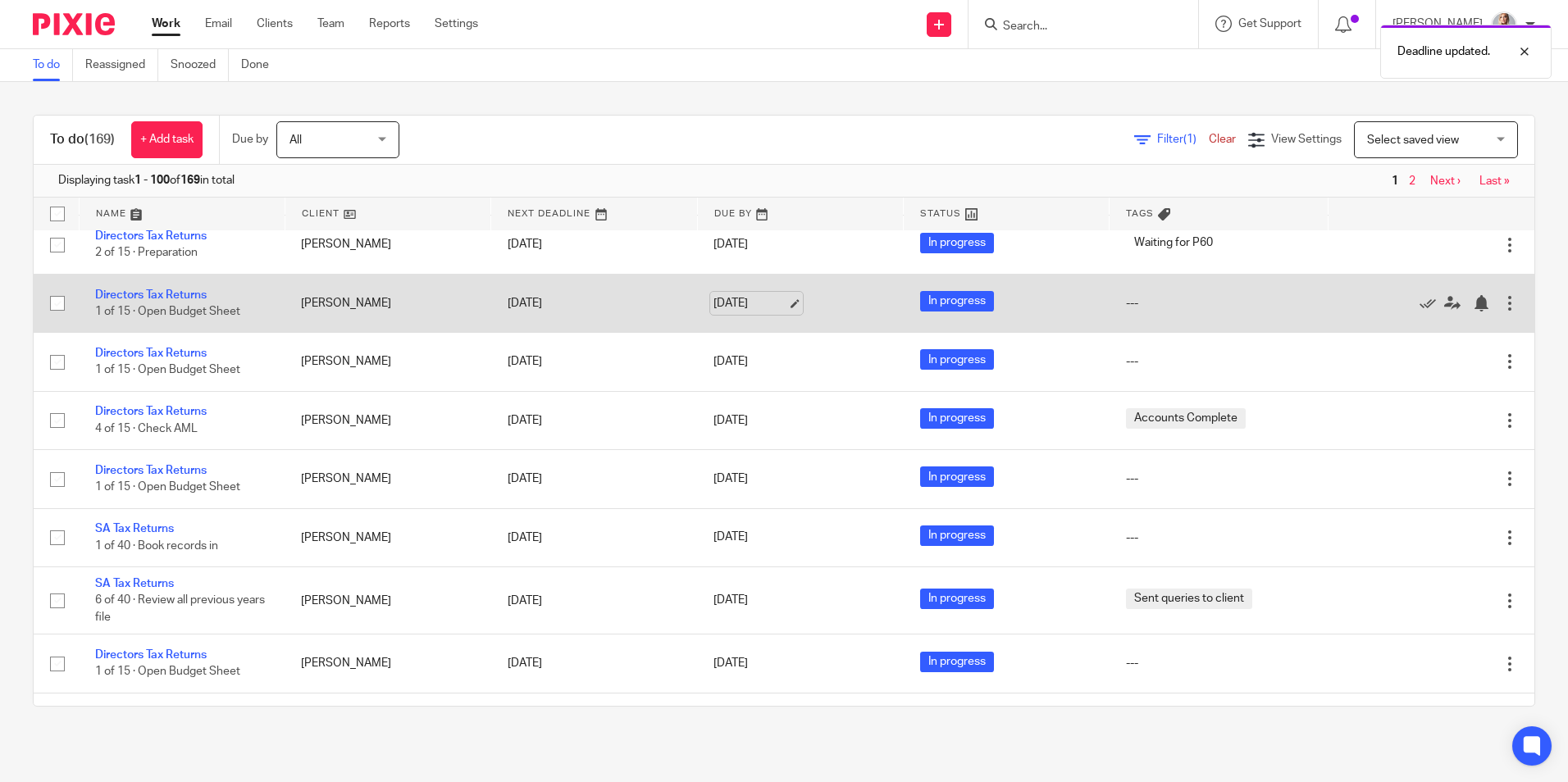 scroll, scrollTop: 1967, scrollLeft: 0, axis: vertical 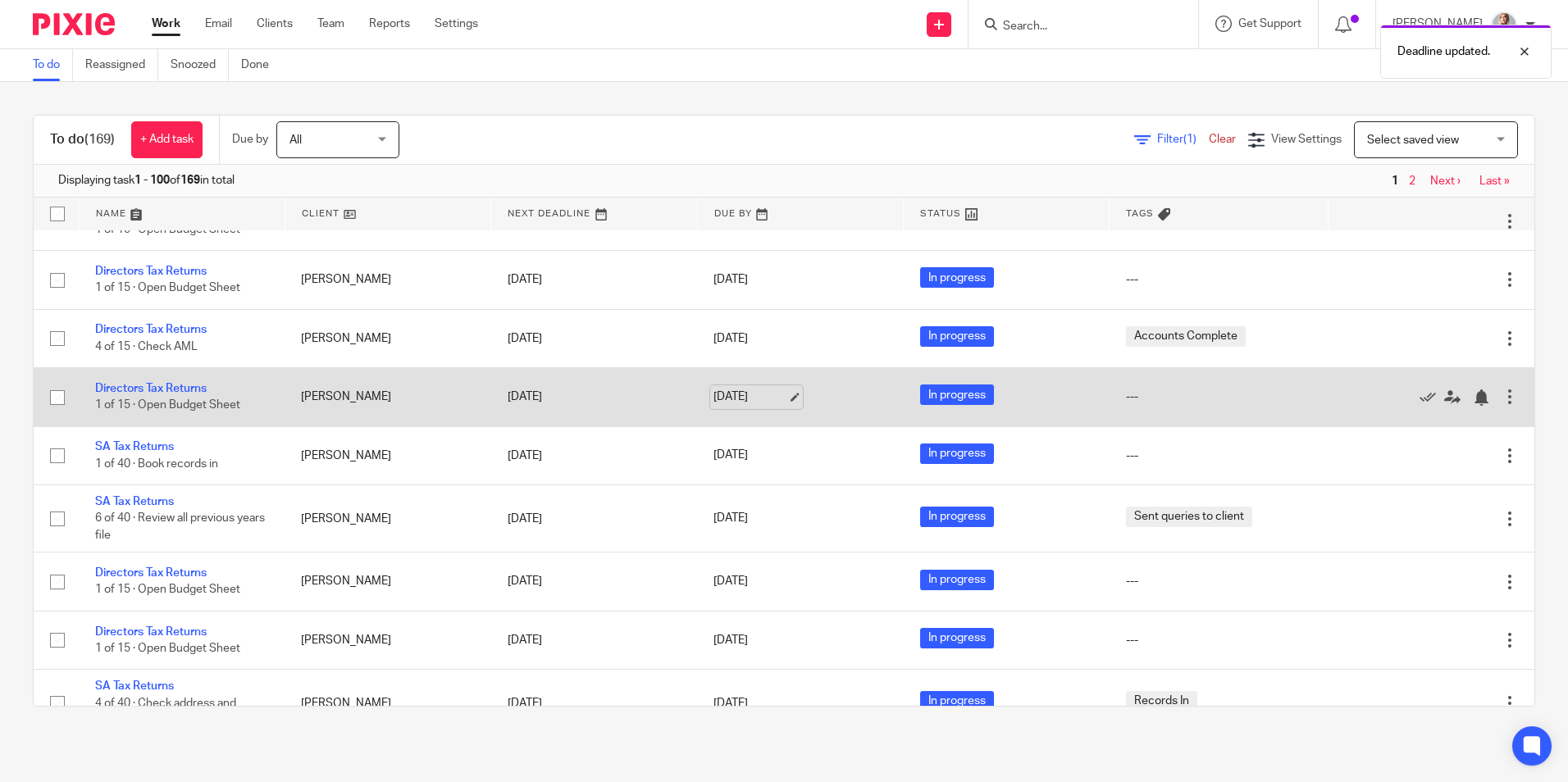 click on "31 Jul 2025" at bounding box center (750, 397) 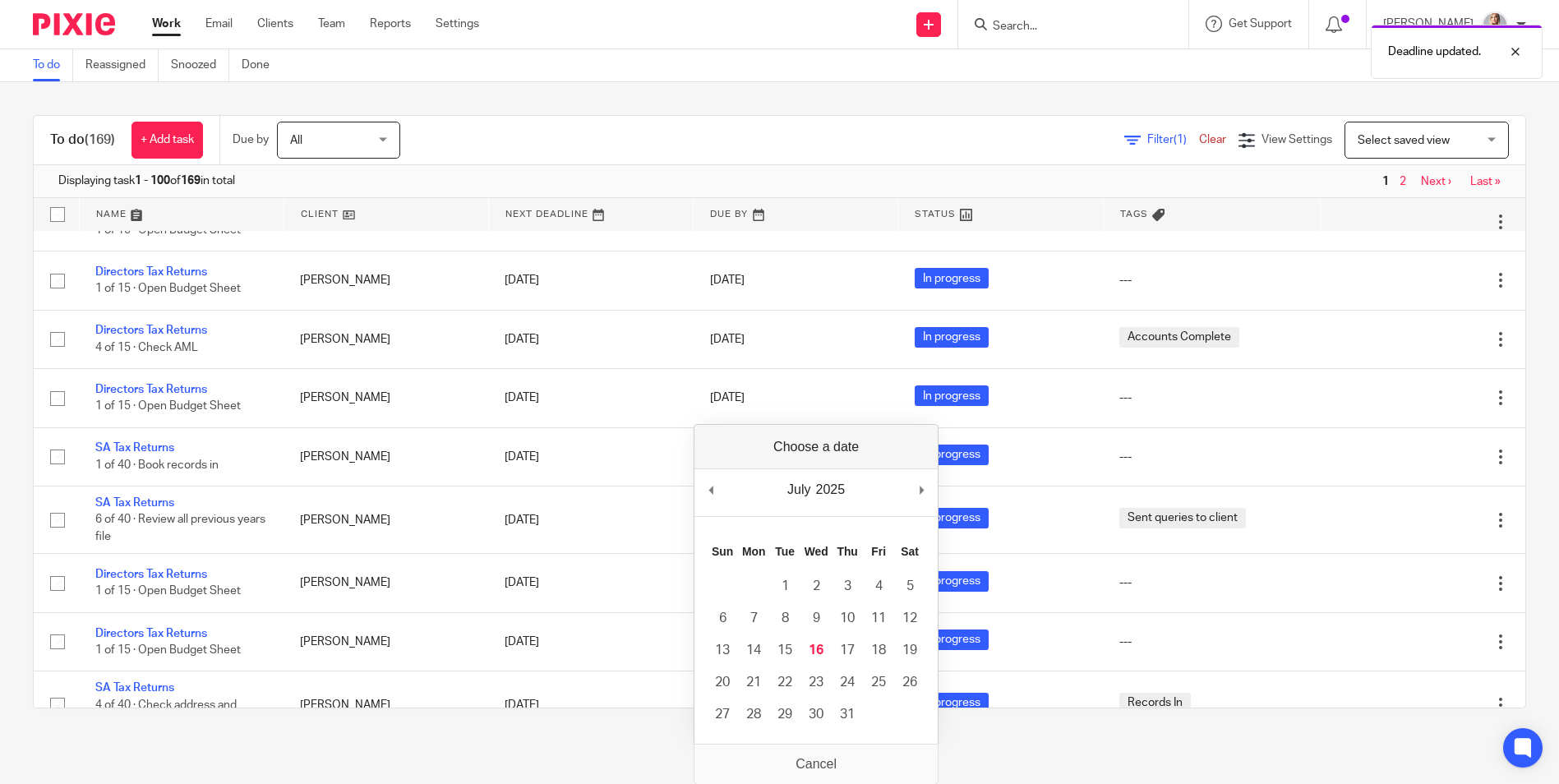 click on "July January February March April May June July August September October November December 2025 2015 2016 2017 2018 2019 2020 2021 2022 2023 2024 2025 2026 2027 2028 2029 2030 2031 2032 2033 2034 2035 Previous Month Next Month" at bounding box center (816, 492) 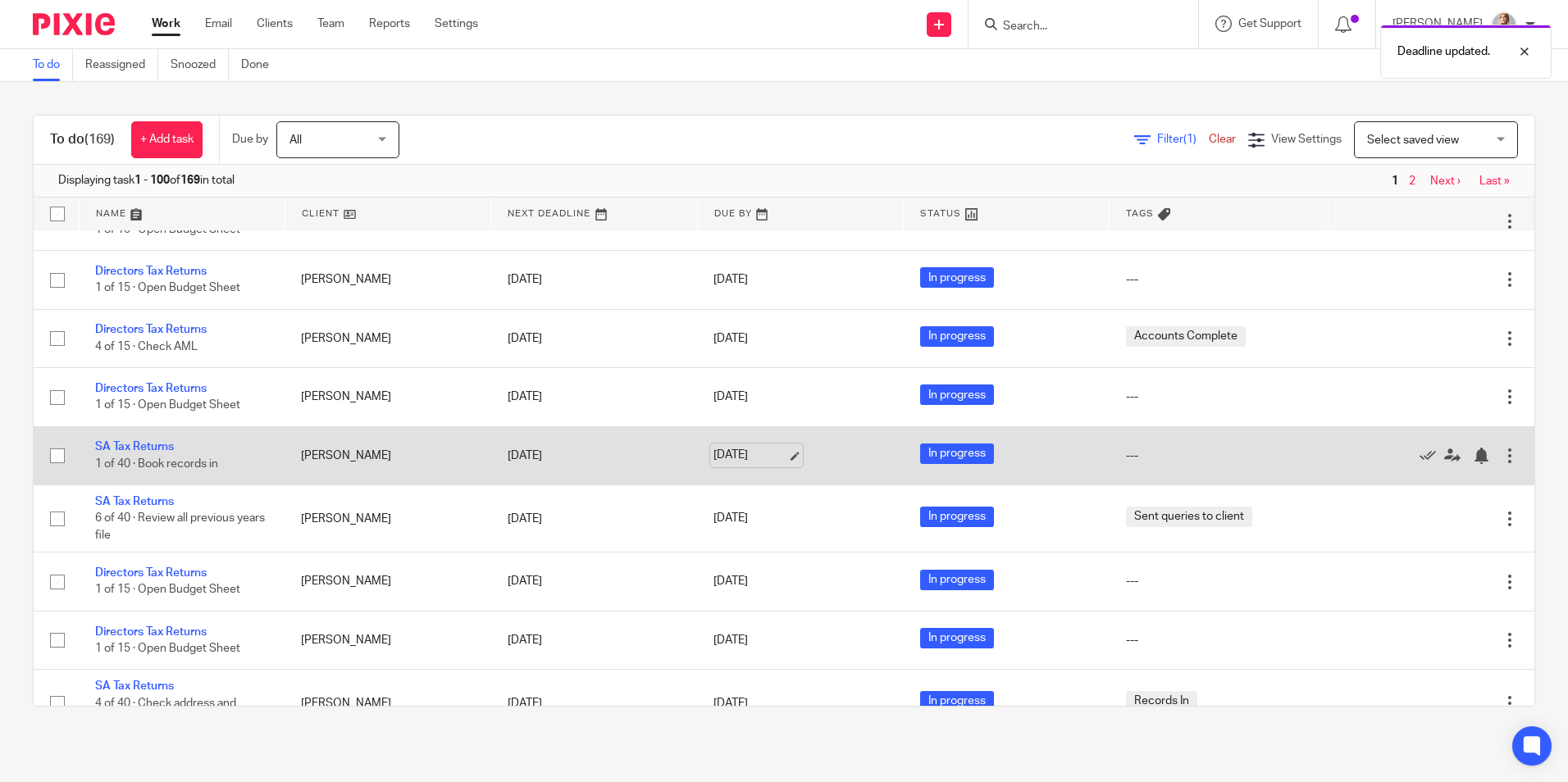 click on "31 Jul 2025" at bounding box center (750, 455) 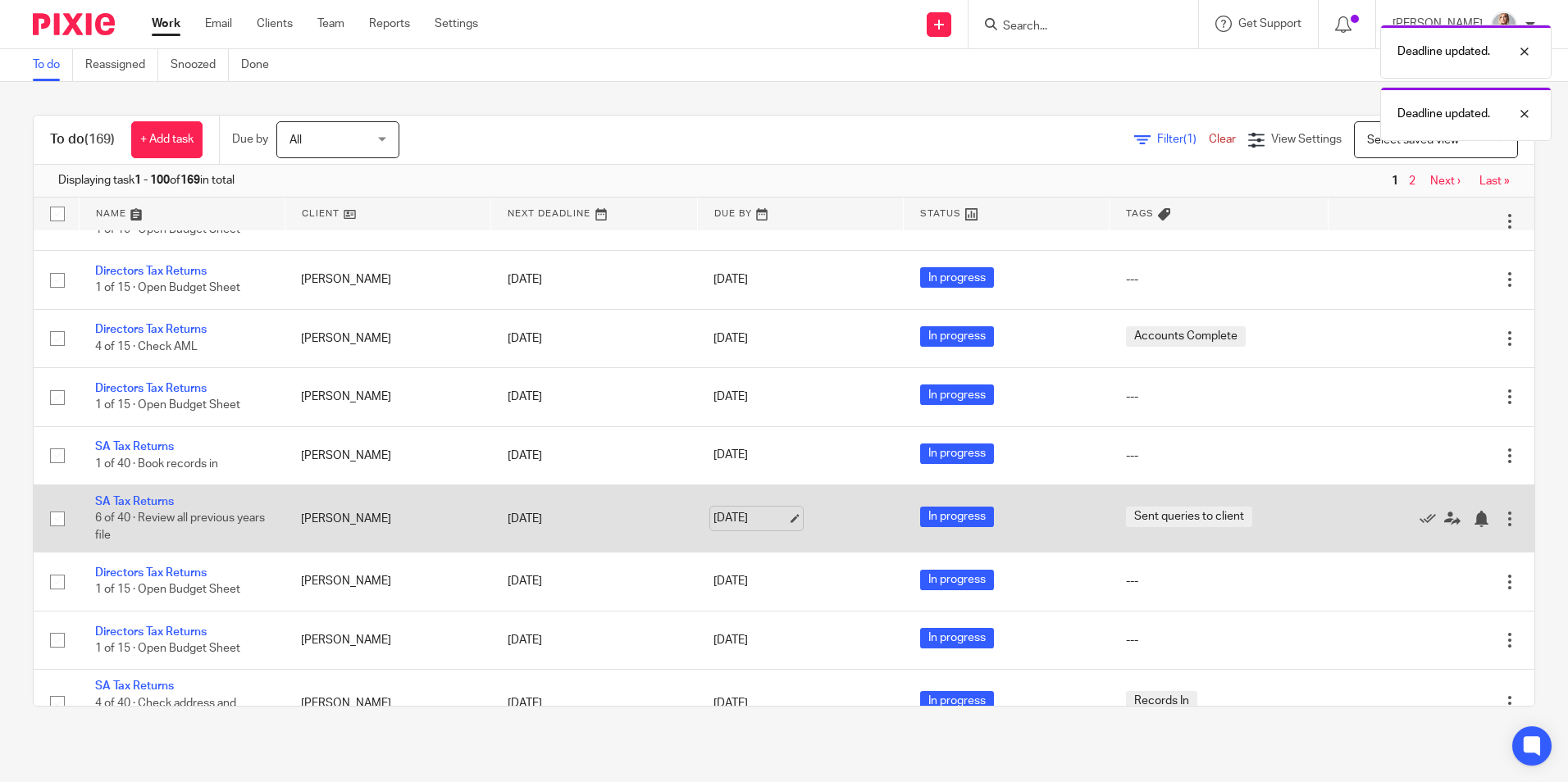 click on "31 Jul 2025" at bounding box center (750, 518) 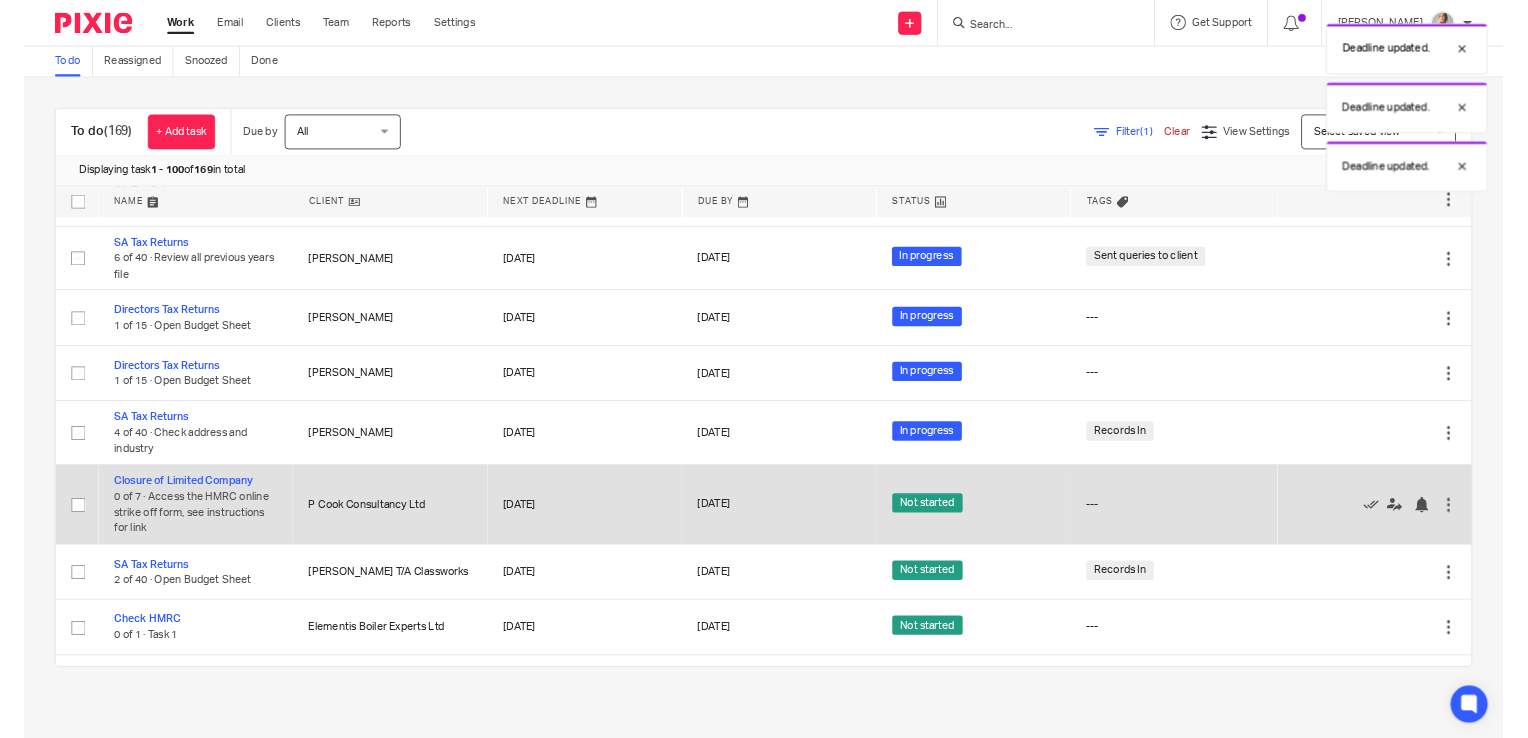 scroll, scrollTop: 2700, scrollLeft: 0, axis: vertical 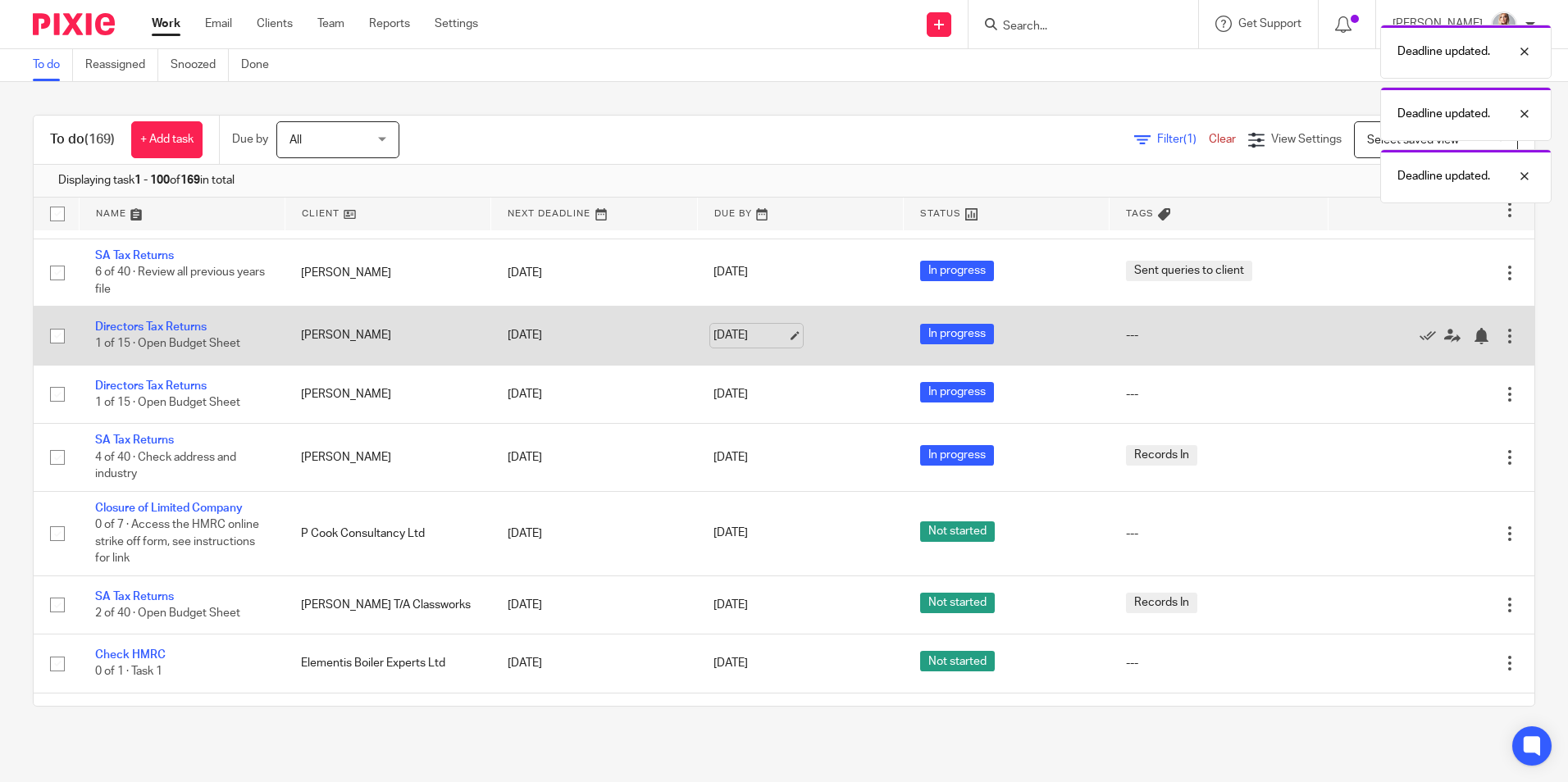 click on "31 Jul 2025" at bounding box center [750, 335] 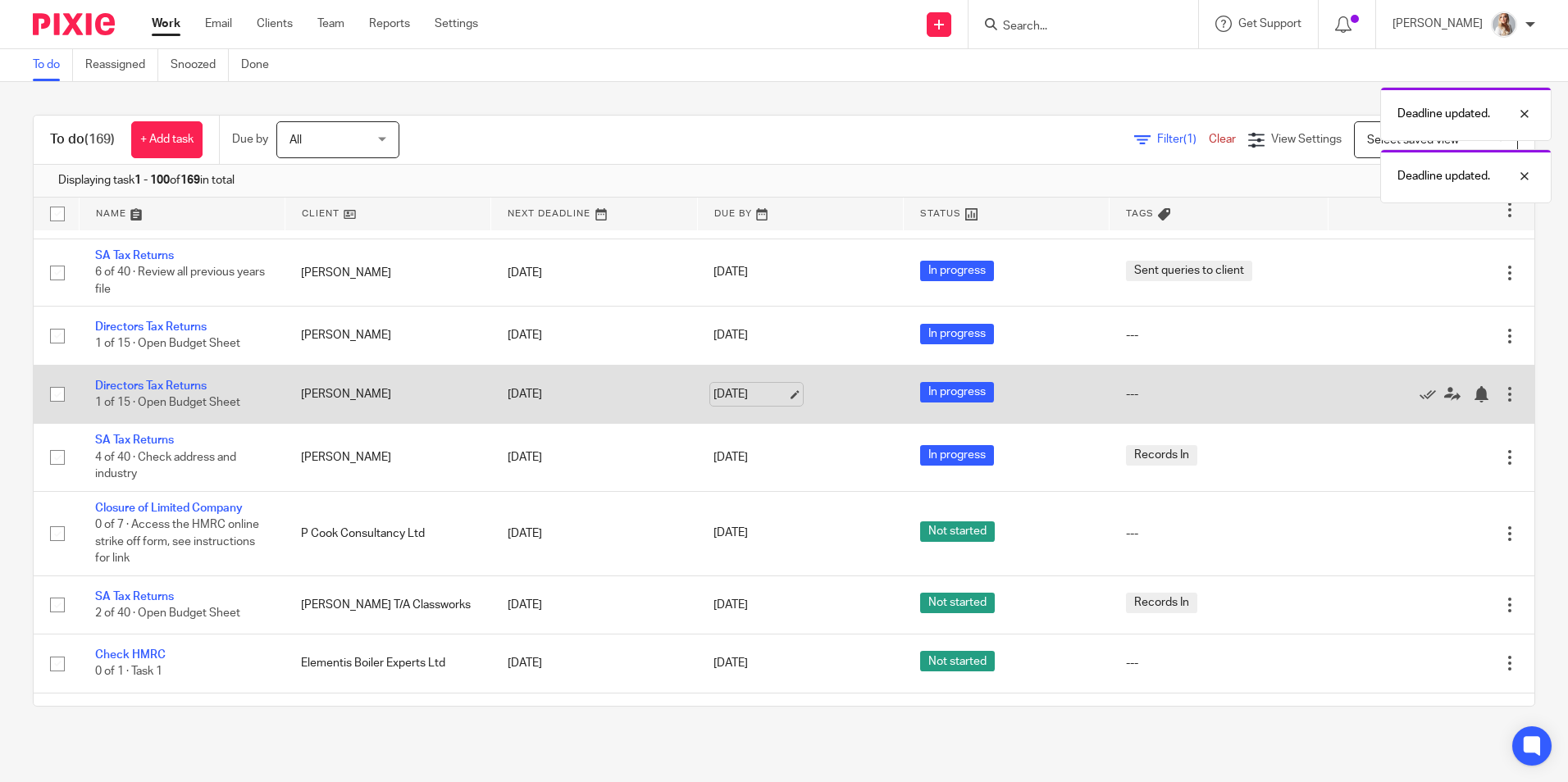 click on "31 Jul 2025" at bounding box center (750, 394) 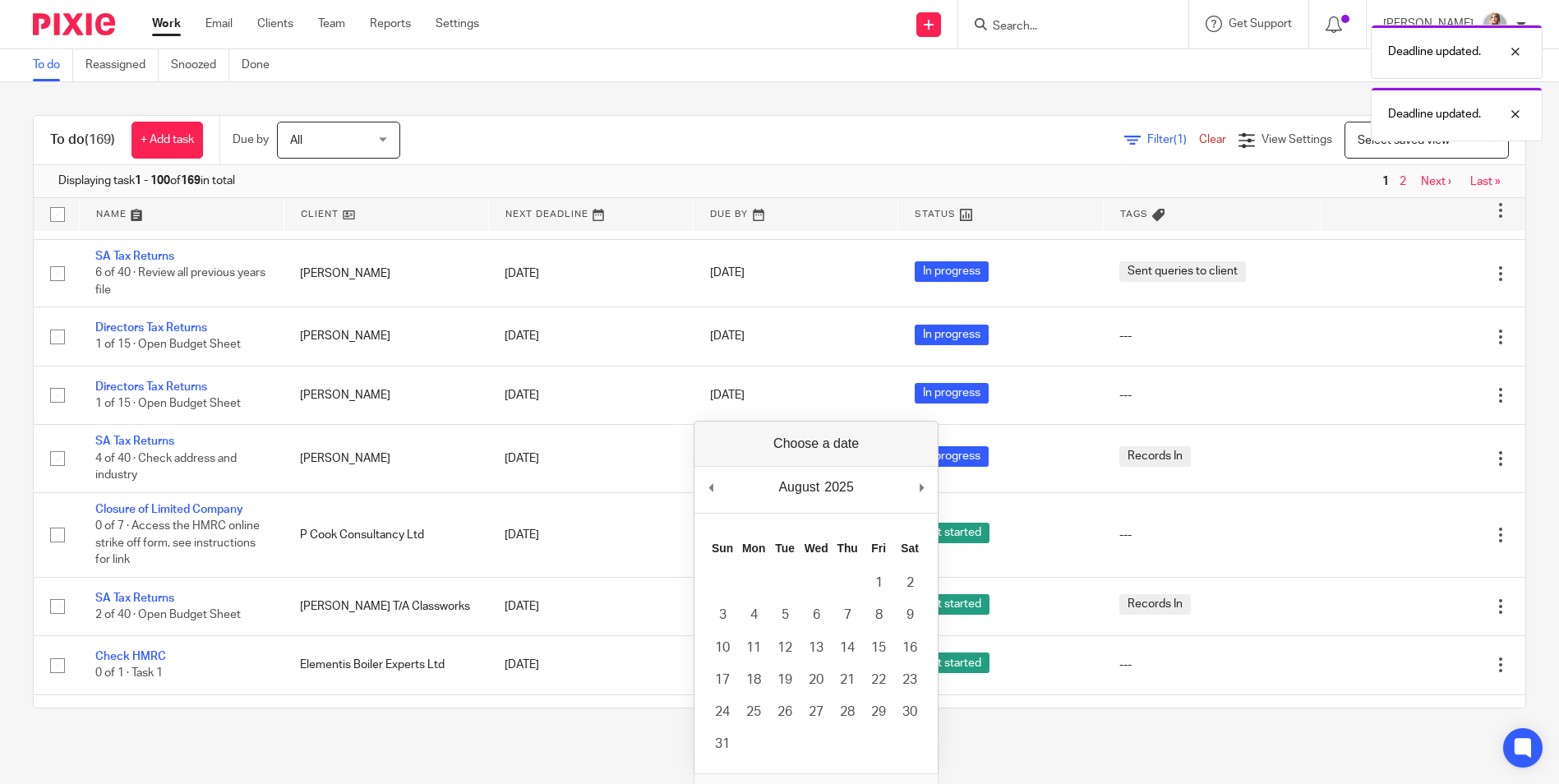 click on "To do
(169)   + Add task    Due by
All
All
Today
Tomorrow
This week
Next week
This month
Next month
All
all     Filter
(1) Clear     View Settings   View Settings     (1) Filters   Clear   Save     Manage saved views
Select saved view
Select saved view
Select saved view
Displaying task  1 - 100  of  169  in total
1
2   Next ›   Last »       Name     Client     Next Deadline     Due By     Status   Tags       VAT Return - Flat Rate
0
of
19 ·
Quarter ended
Robert De'Ath
7 Jun 2025
7 Jun 2025
Not started
Awaiting payment             Edit task         SA Tax Returns" at bounding box center (779, 412) 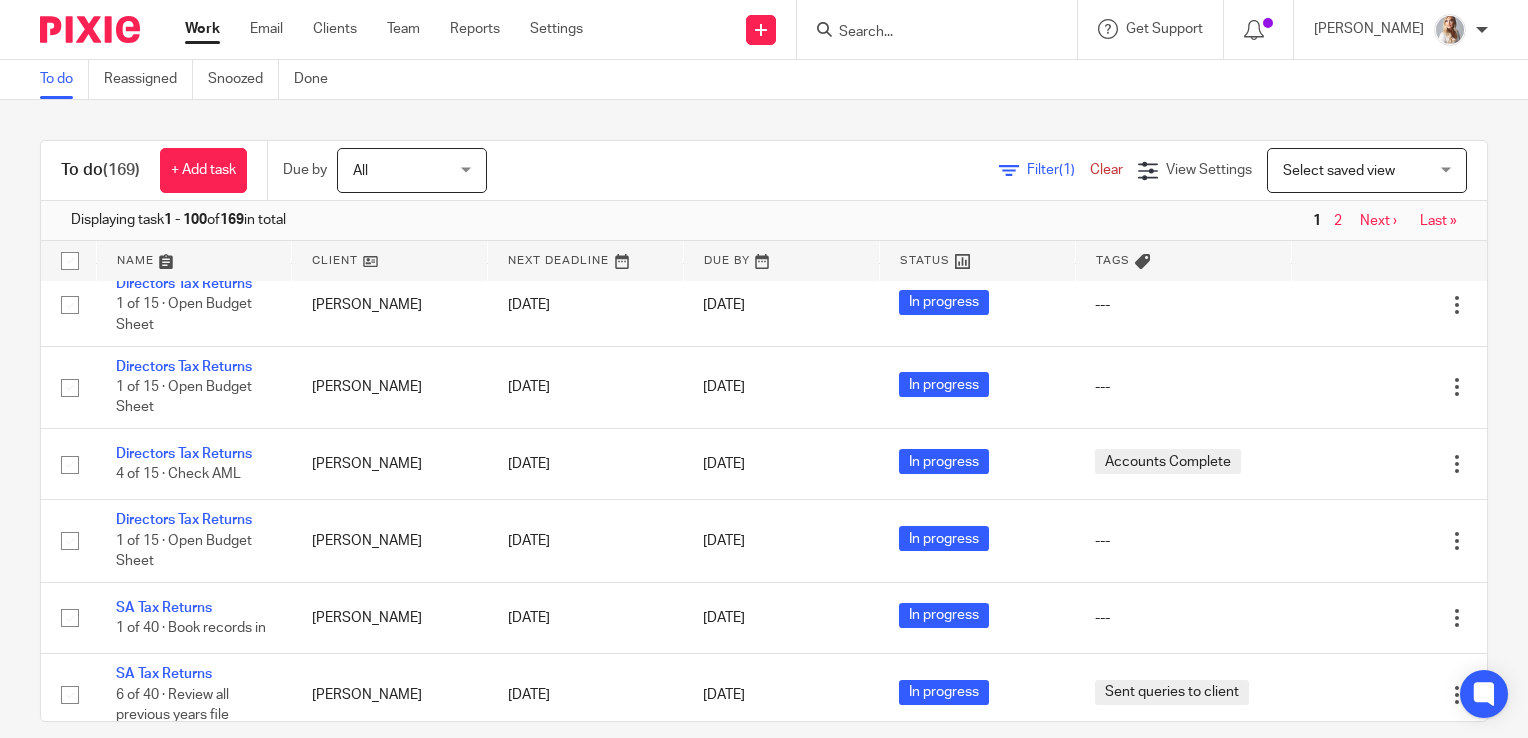 scroll, scrollTop: 2700, scrollLeft: 0, axis: vertical 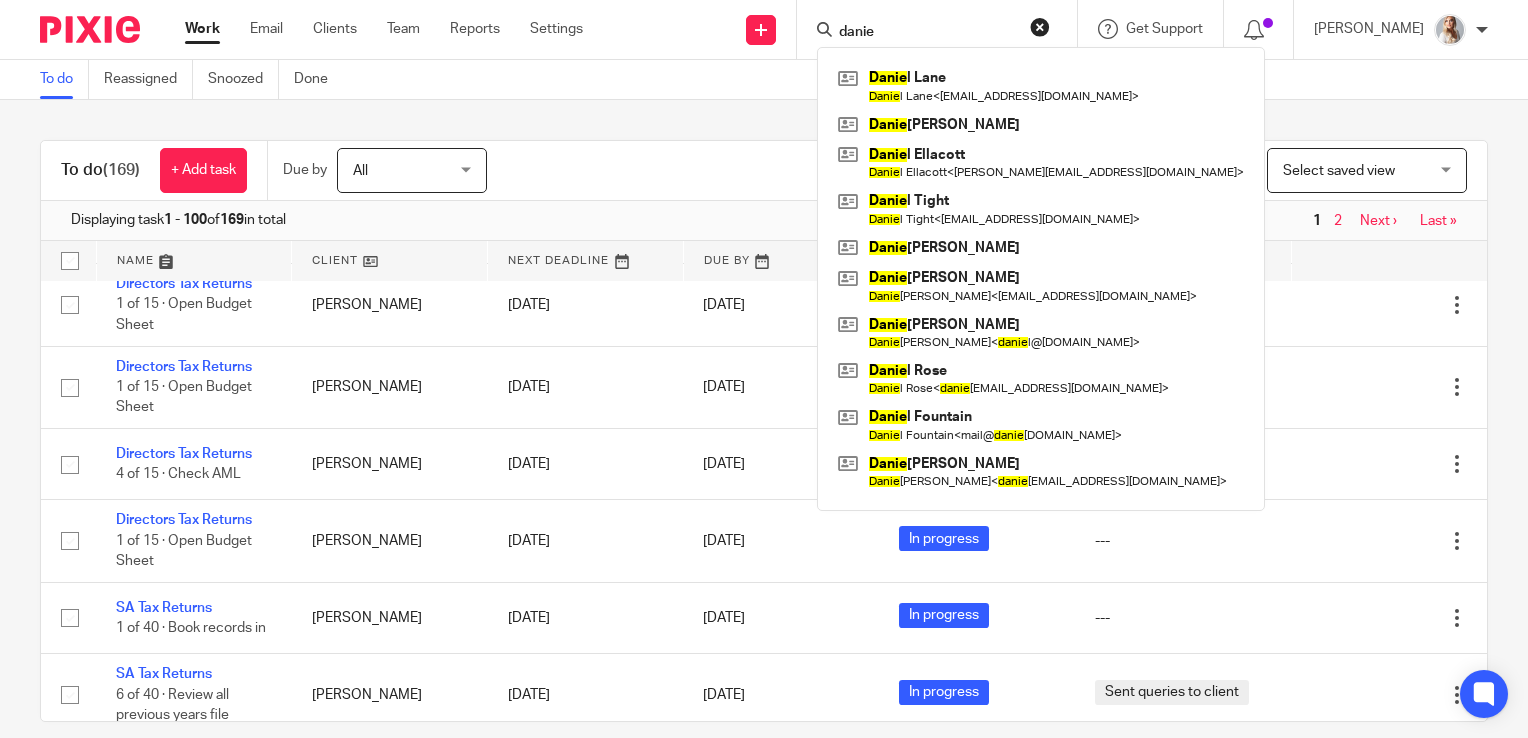 click on "danie" at bounding box center [927, 33] 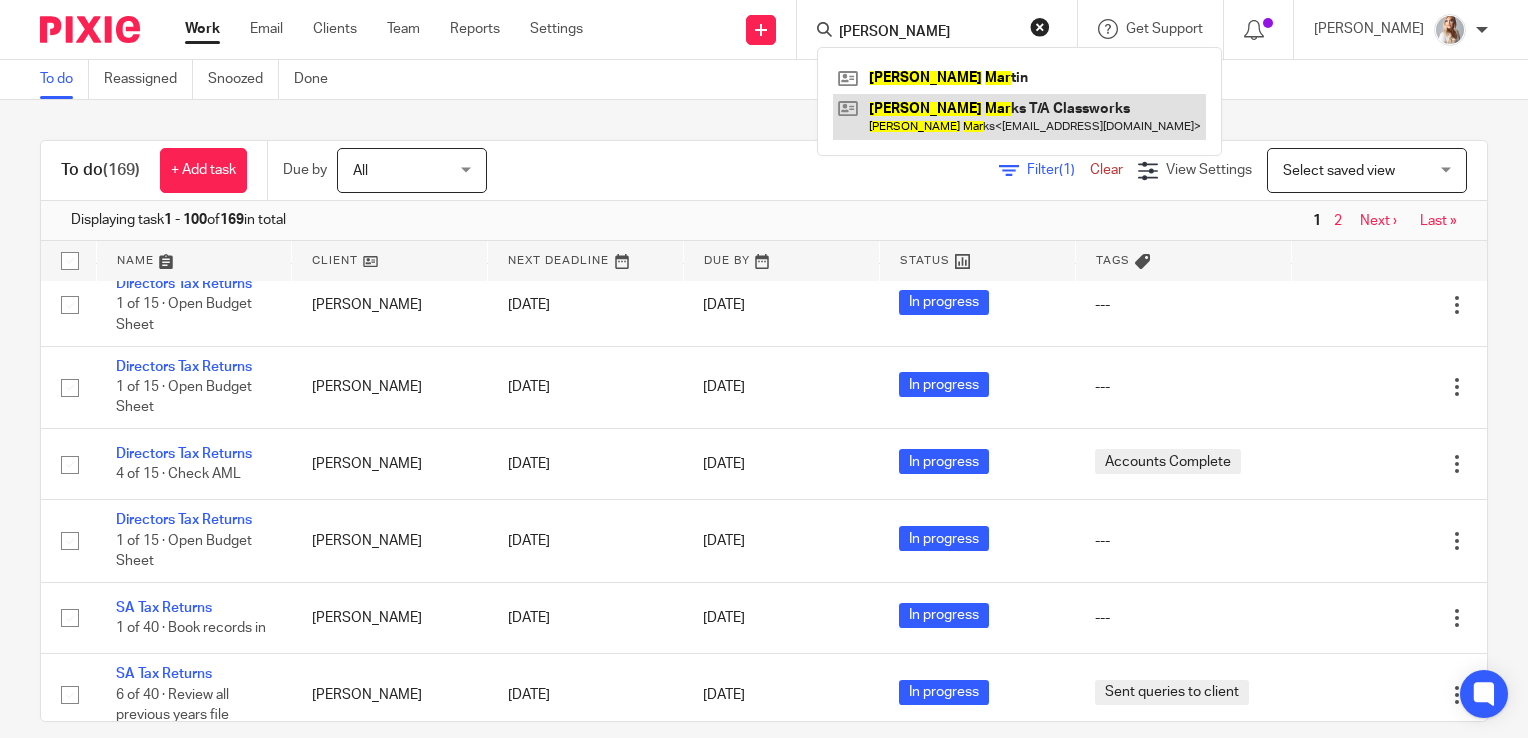 type on "daniel mar" 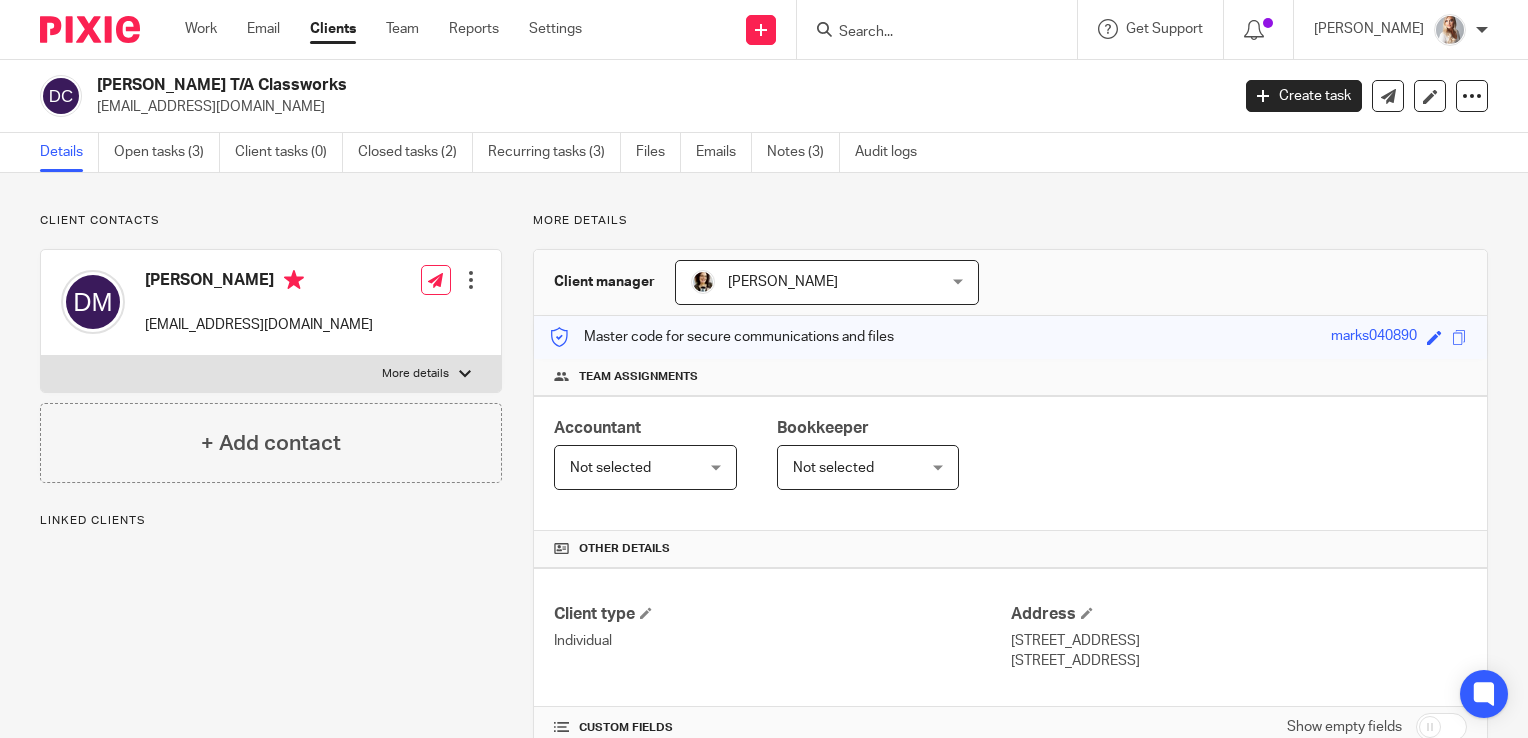 scroll, scrollTop: 0, scrollLeft: 0, axis: both 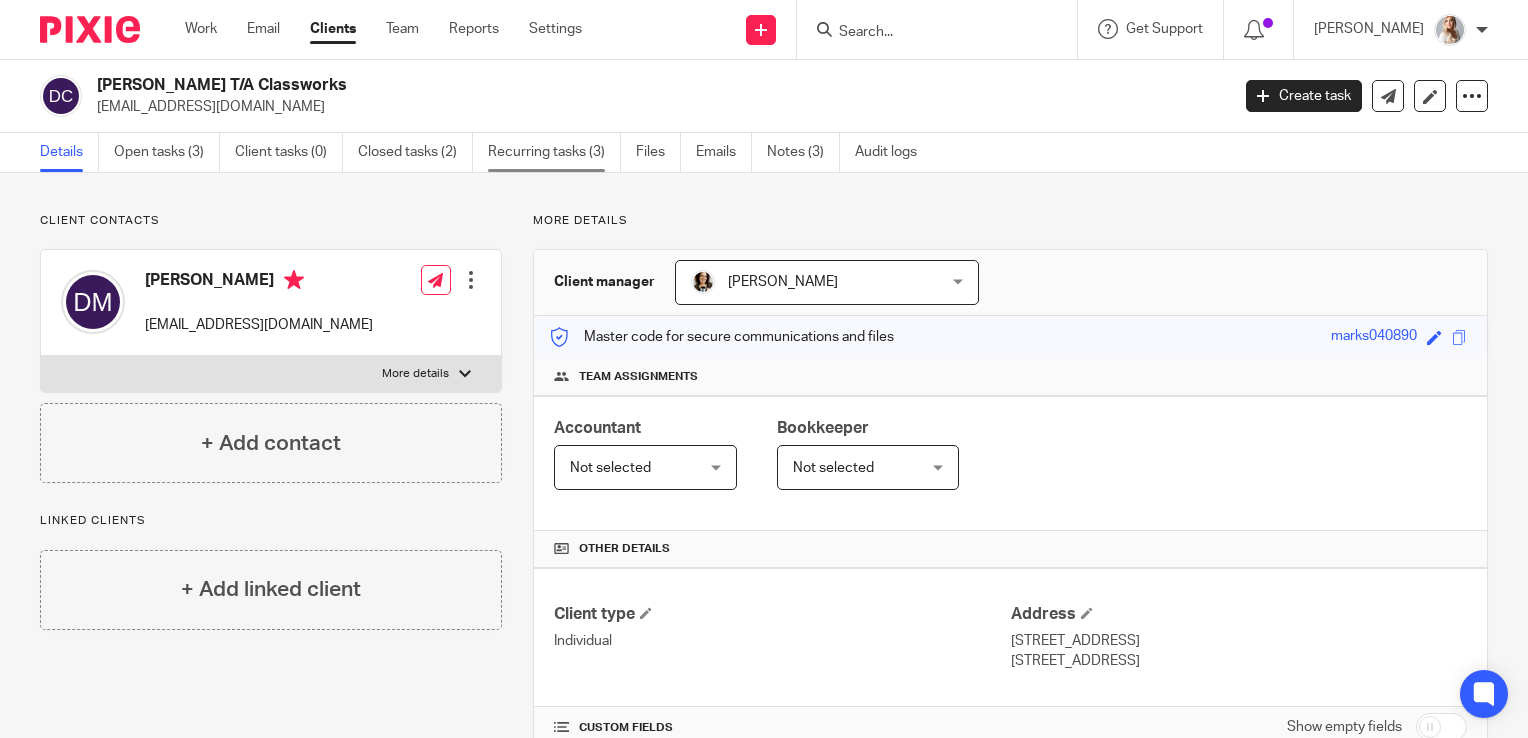 click on "Recurring tasks (3)" at bounding box center [554, 152] 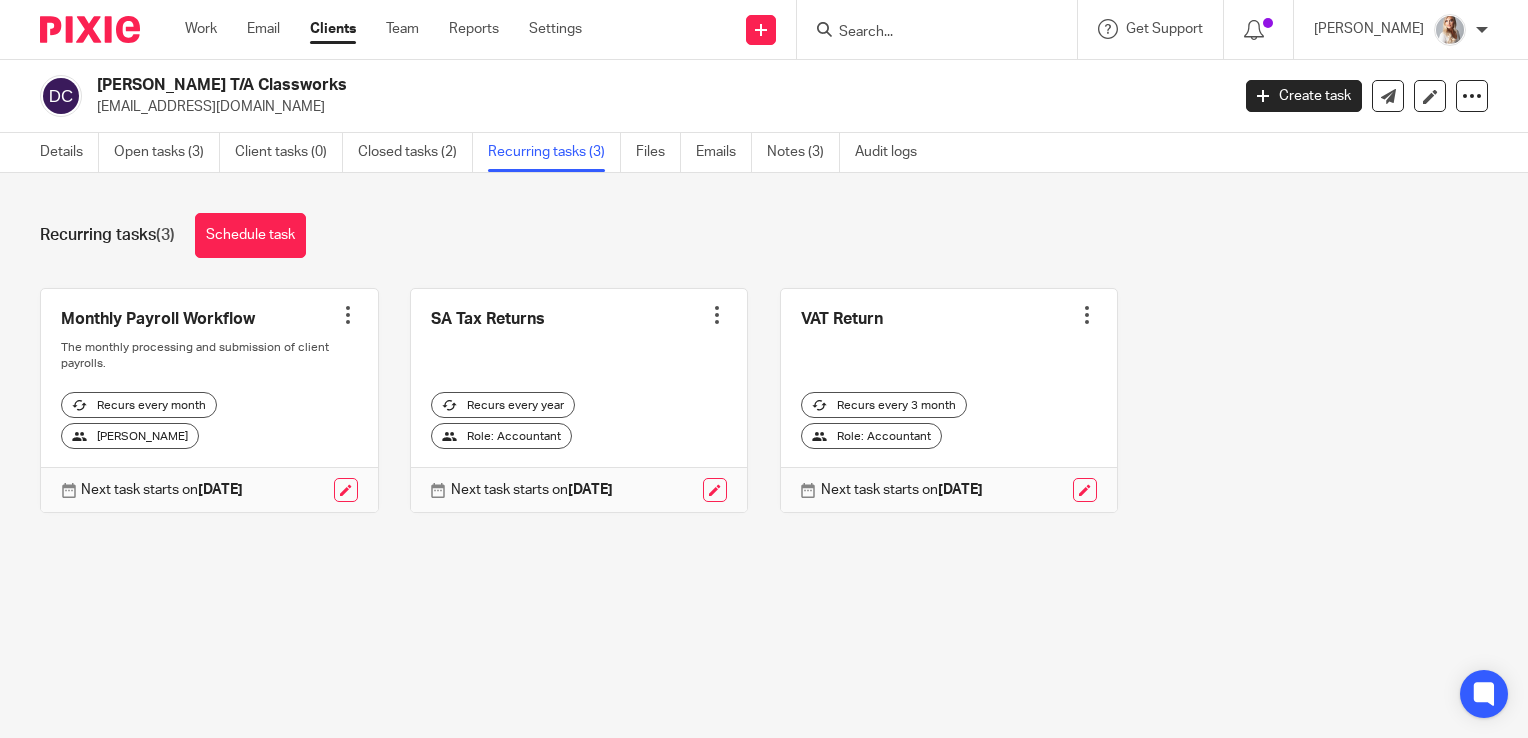 scroll, scrollTop: 0, scrollLeft: 0, axis: both 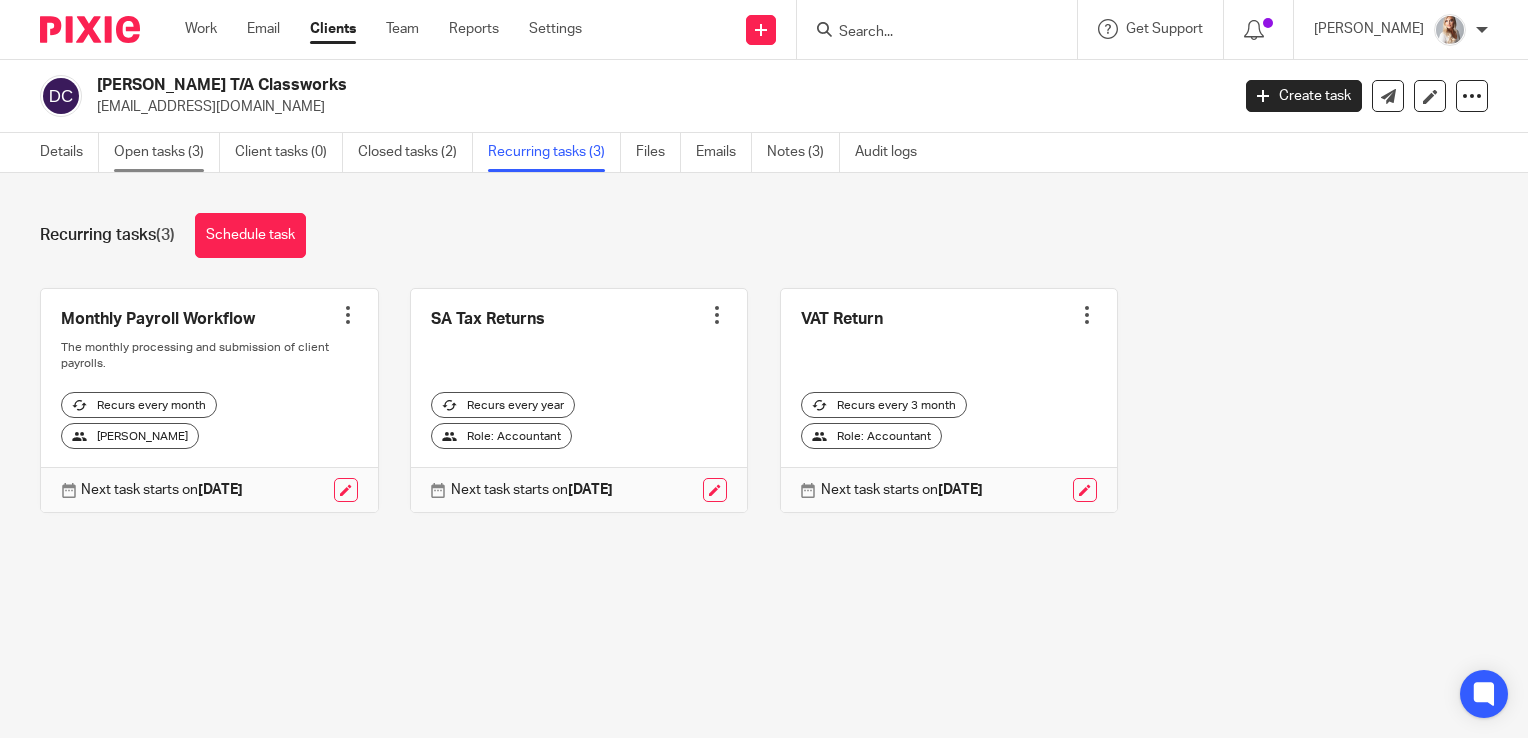 click on "Open tasks (3)" at bounding box center (167, 152) 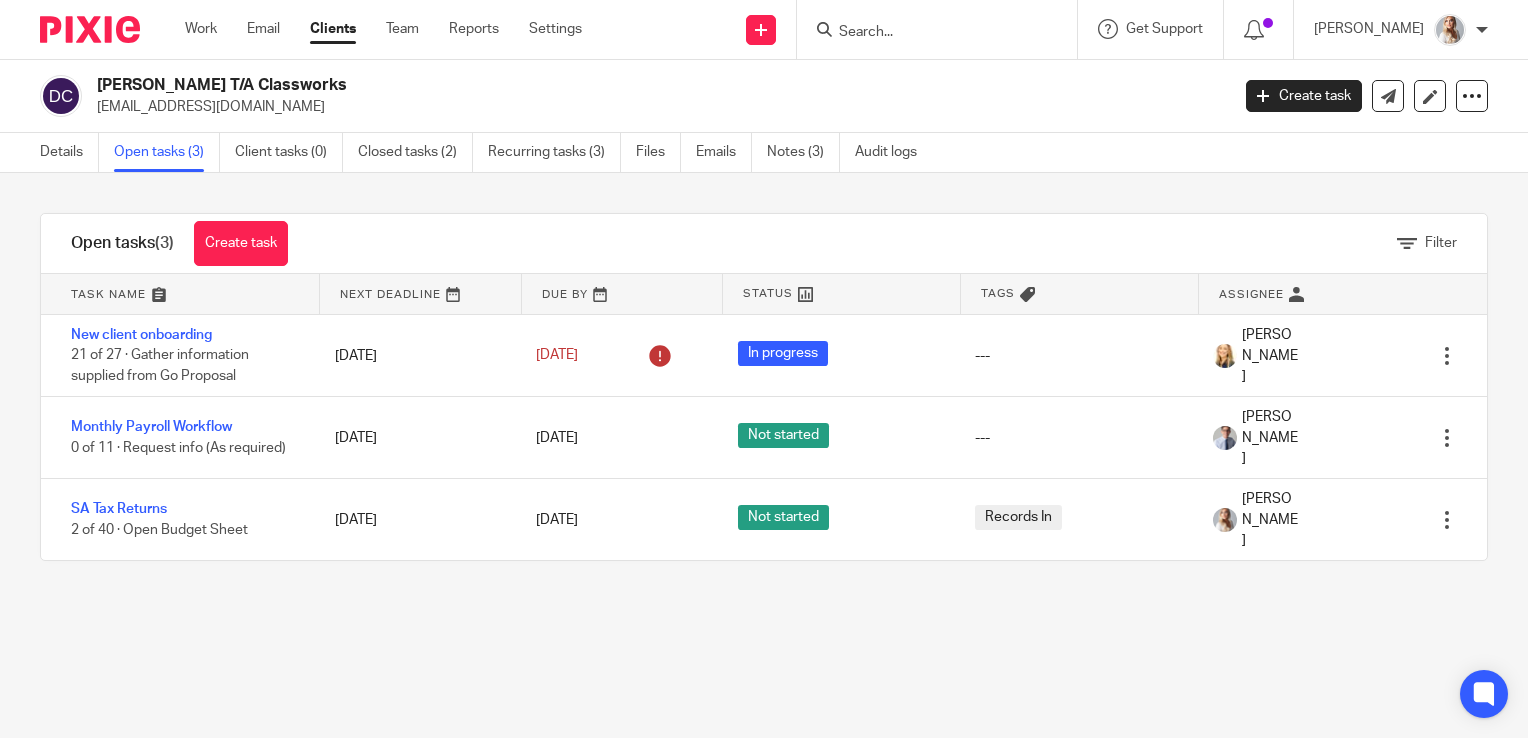 scroll, scrollTop: 0, scrollLeft: 0, axis: both 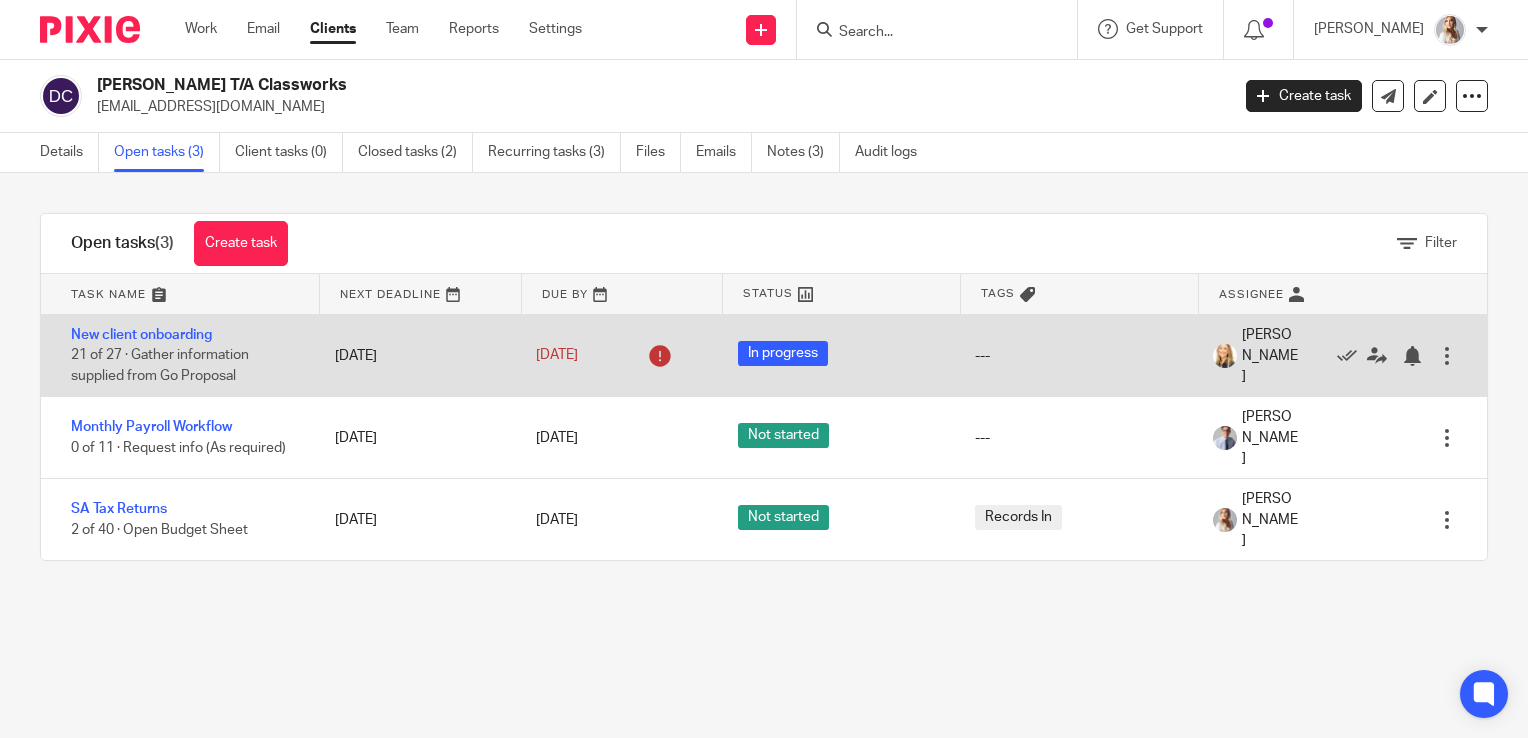 click on "New client onboarding
21
of
27 ·
Gather information supplied from Go Proposal" at bounding box center (178, 355) 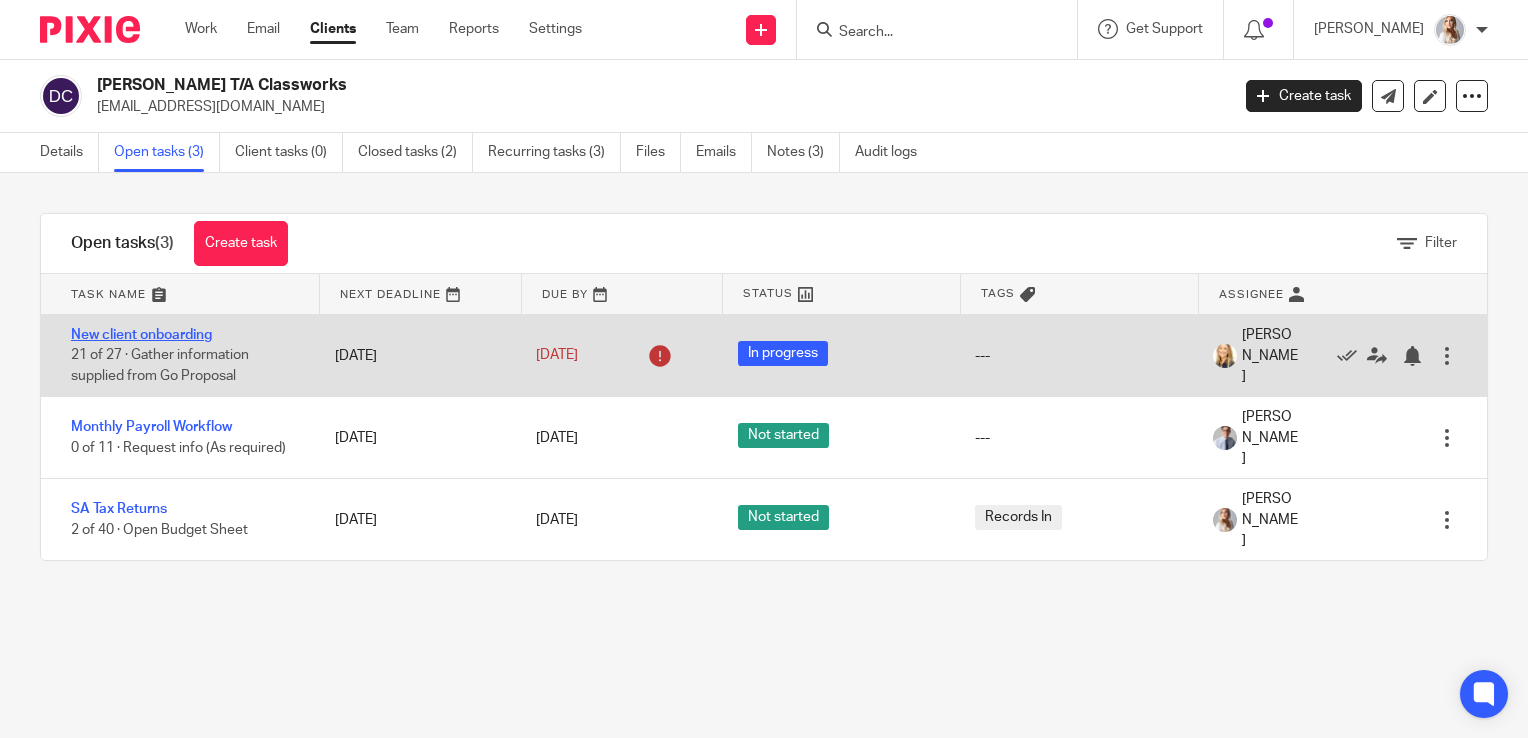 click on "New client onboarding" at bounding box center [141, 335] 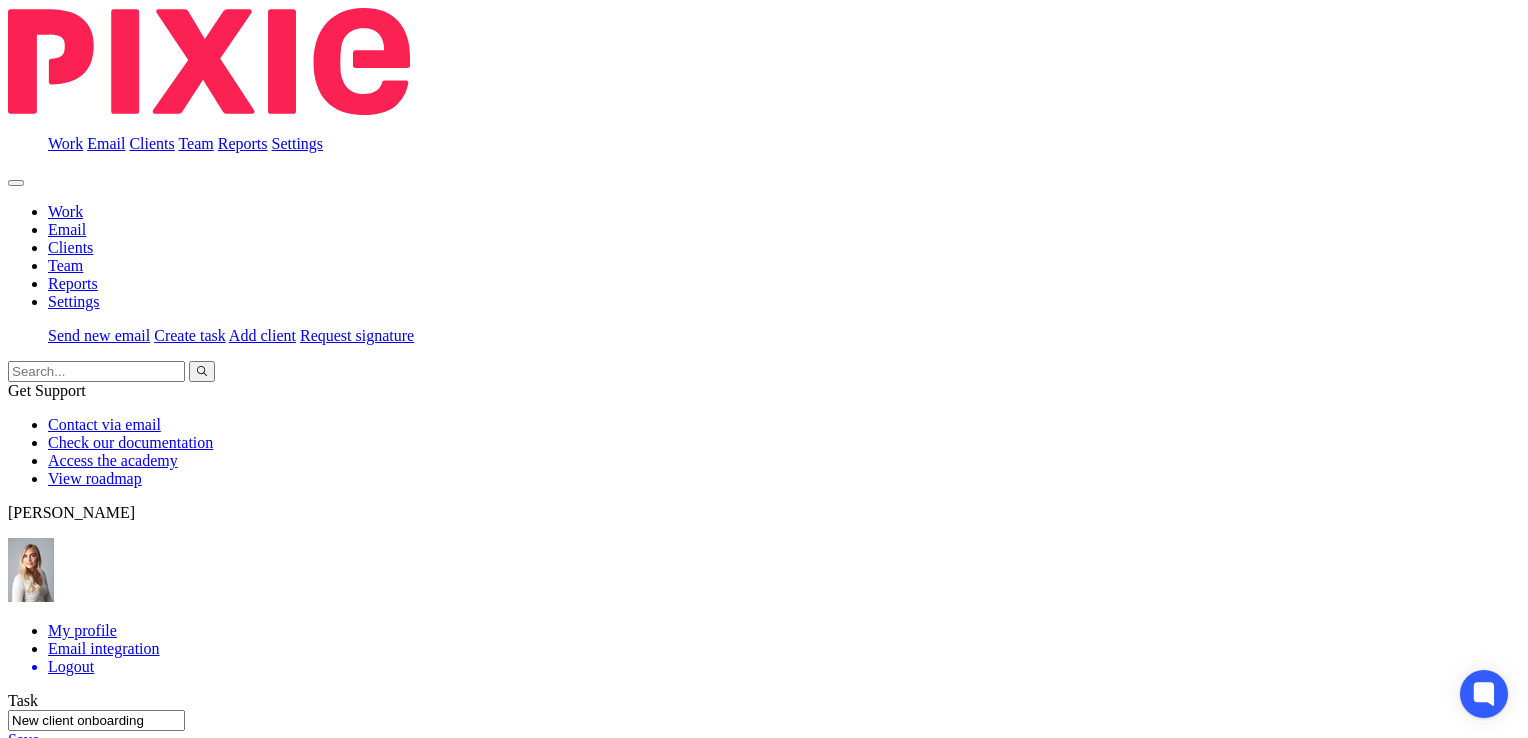 scroll, scrollTop: 0, scrollLeft: 0, axis: both 